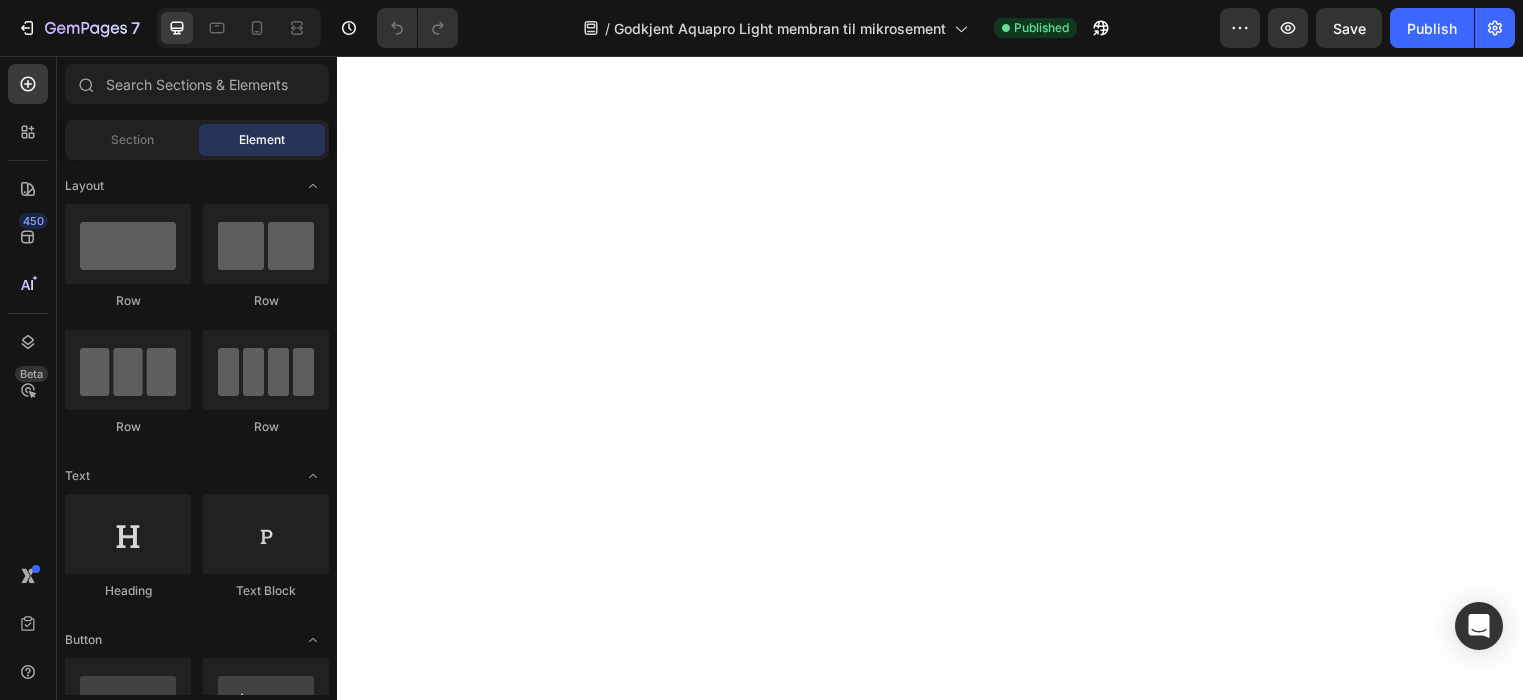 scroll, scrollTop: 0, scrollLeft: 0, axis: both 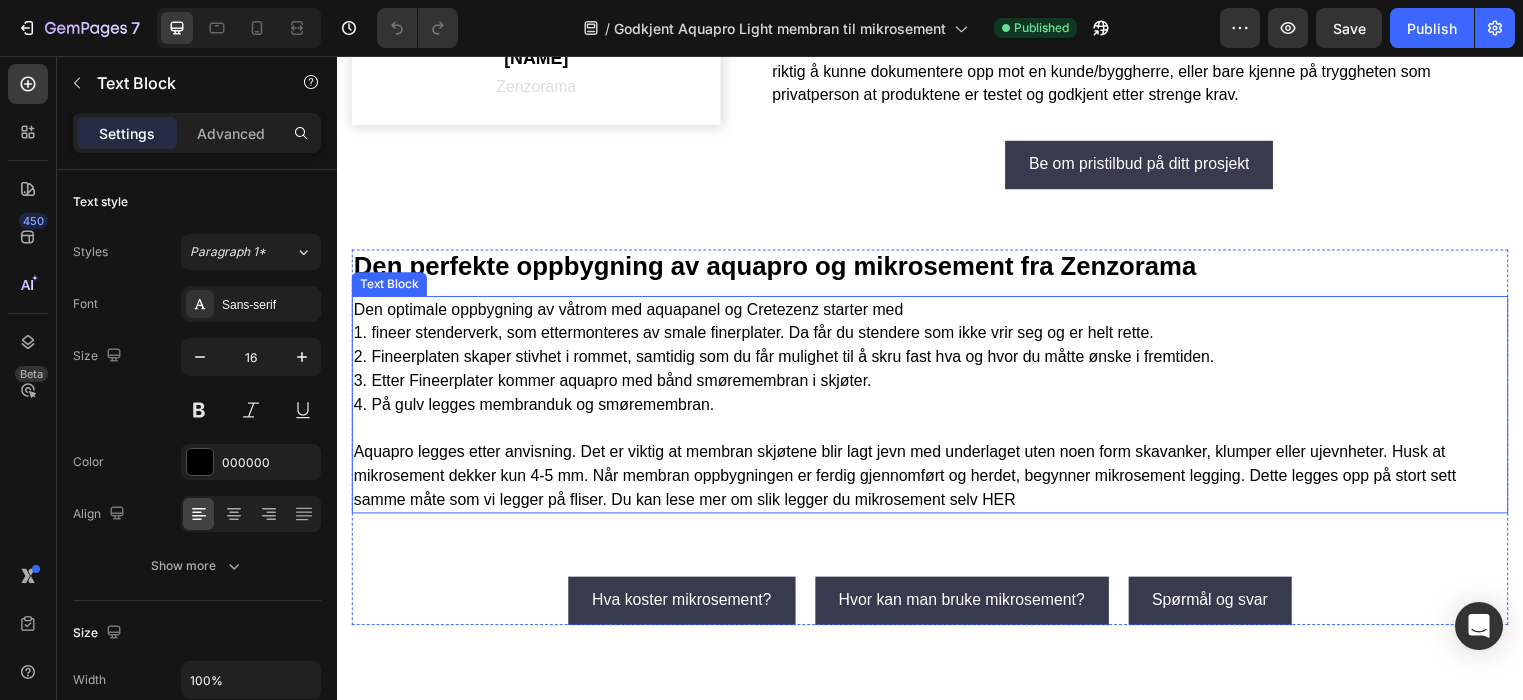 click on "3. Etter Fineerplater kommer aquapro med bånd smøremembran i skjøter." at bounding box center (937, 385) 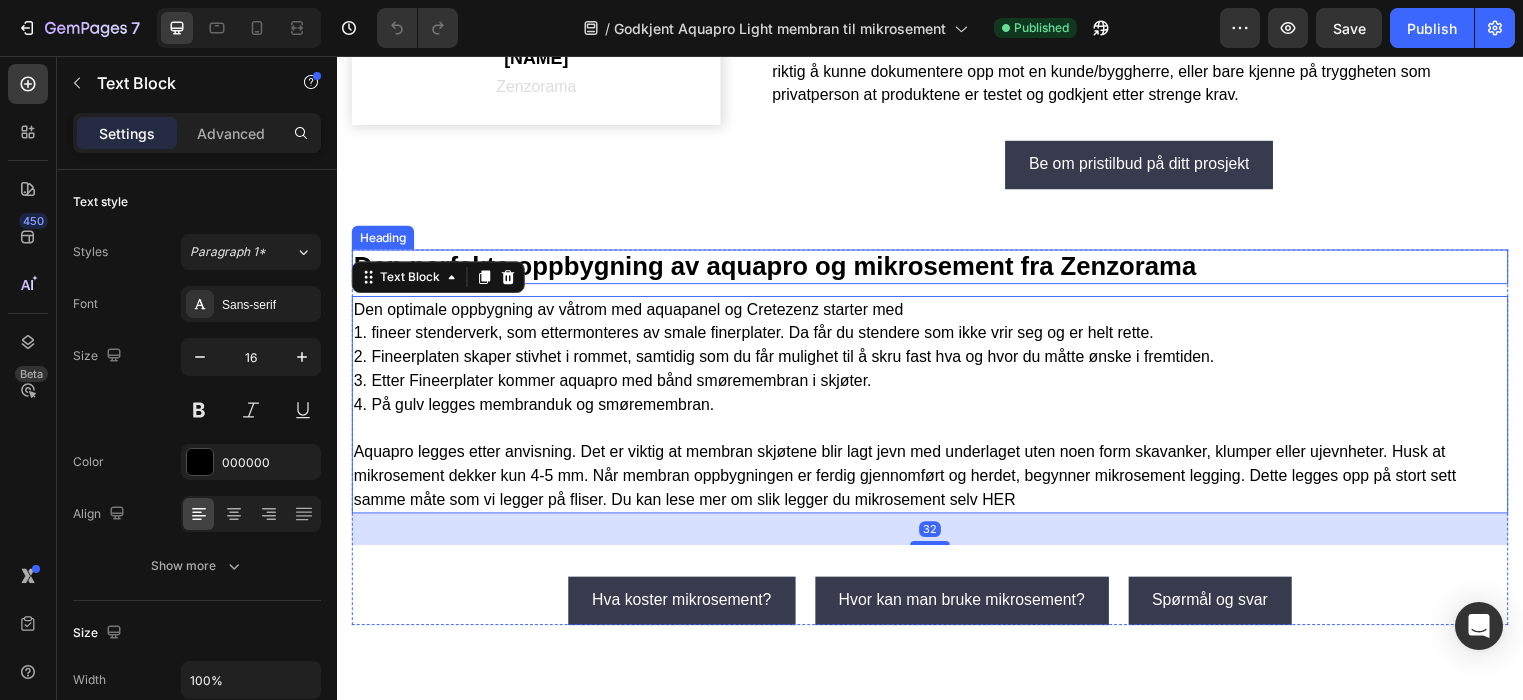 click on "Den perfekte oppbygning av aquapro og mikrosement fra Zenzorama" at bounding box center [937, 269] 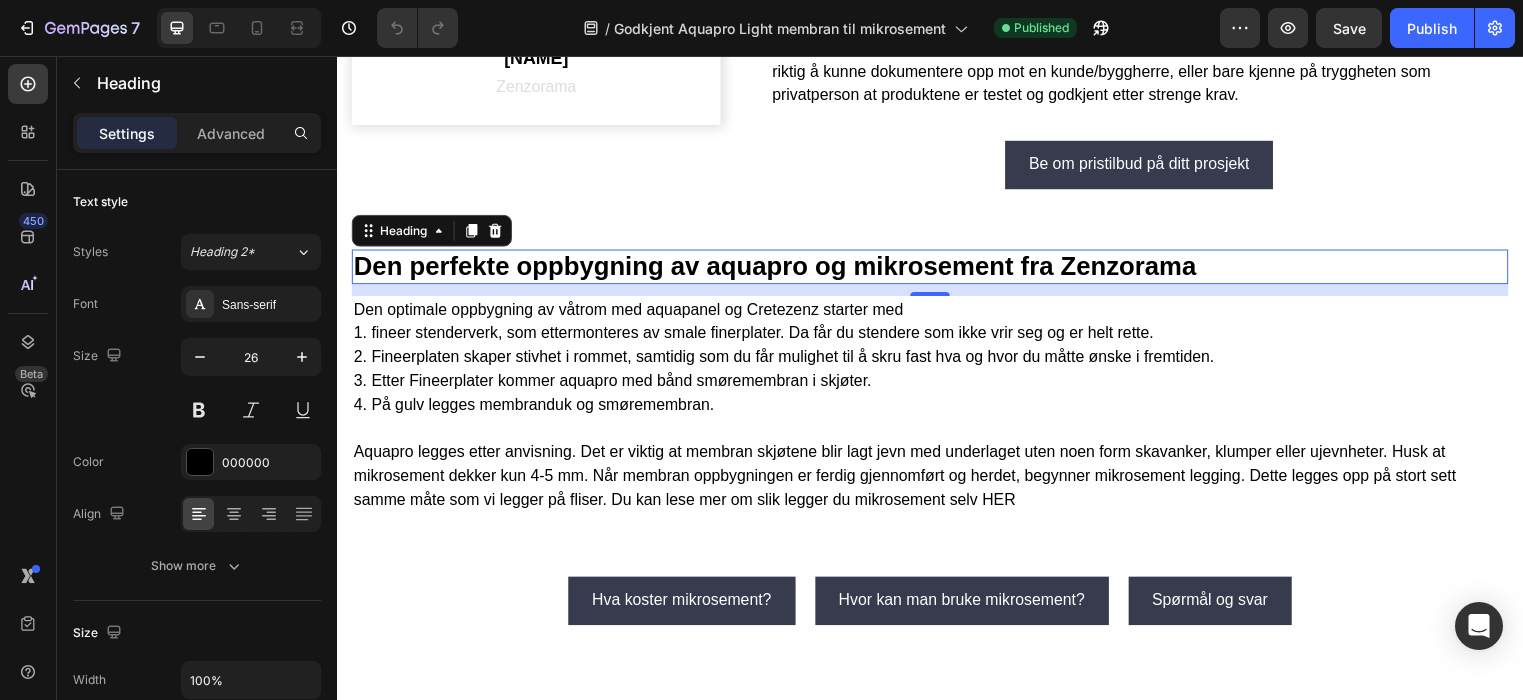 click on "Den perfekte oppbygning av aquapro og mikrosement fra Zenzorama" at bounding box center (937, 269) 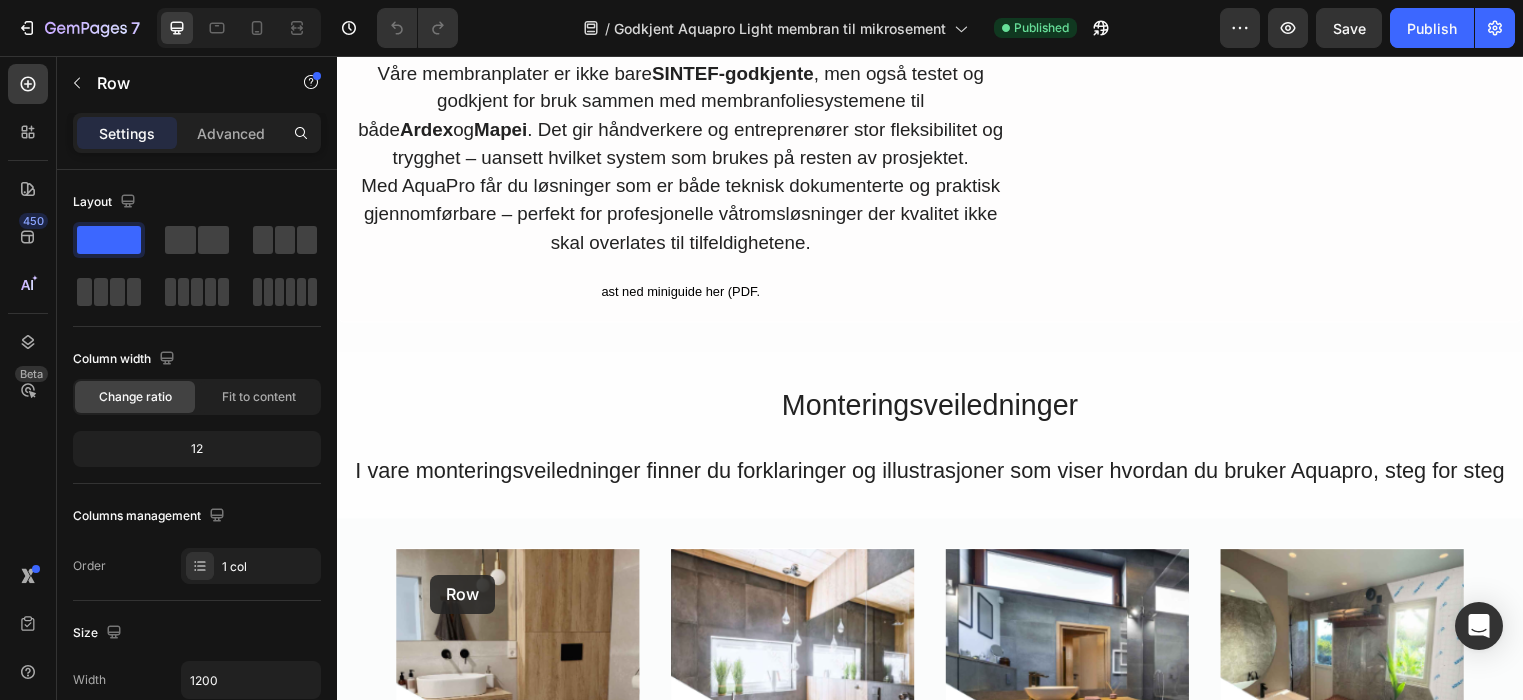 scroll, scrollTop: 3241, scrollLeft: 0, axis: vertical 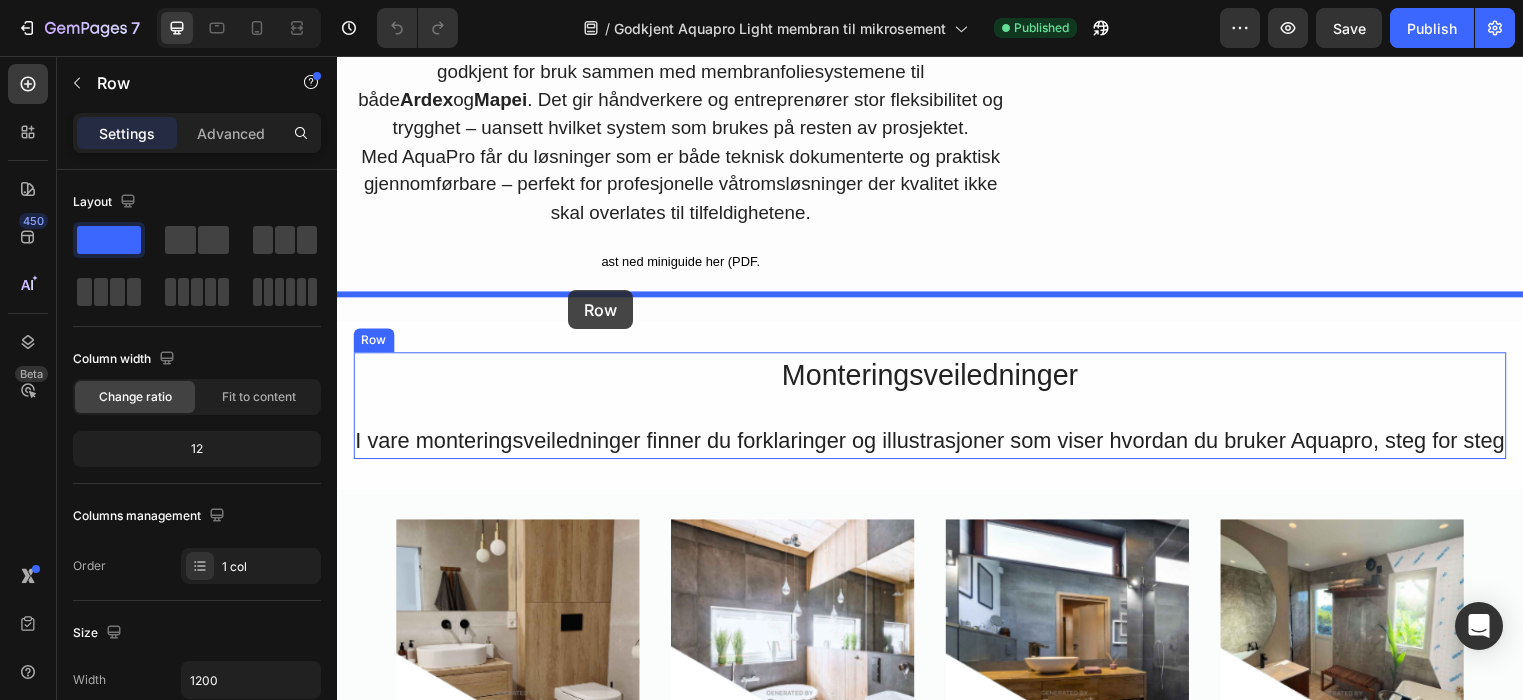 drag, startPoint x: 385, startPoint y: 231, endPoint x: 571, endPoint y: 293, distance: 196.06122 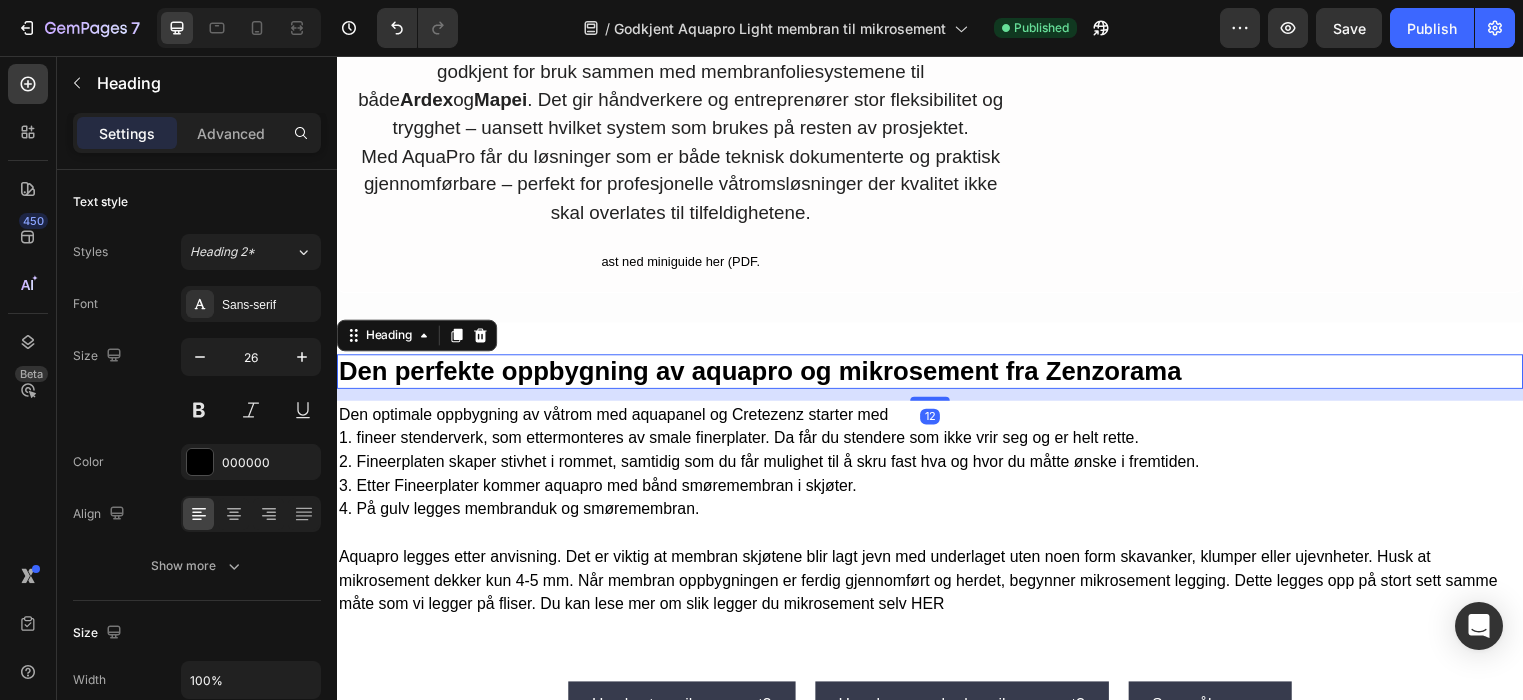click on "Den perfekte oppbygning av aquapro og mikrosement fra Zenzorama" at bounding box center [937, 375] 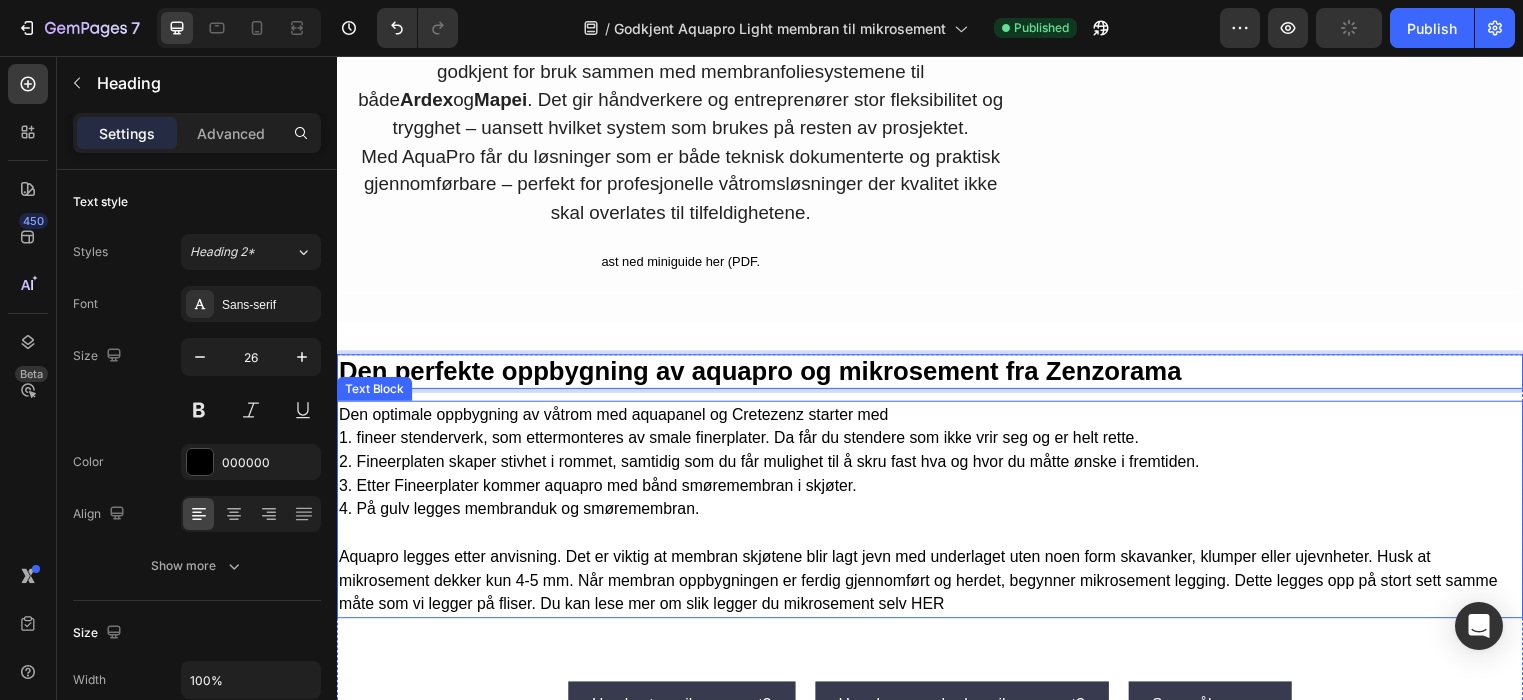 click on "Den optimale oppbygning av våtrom med aquapanel og Cretezenz starter med" at bounding box center (937, 419) 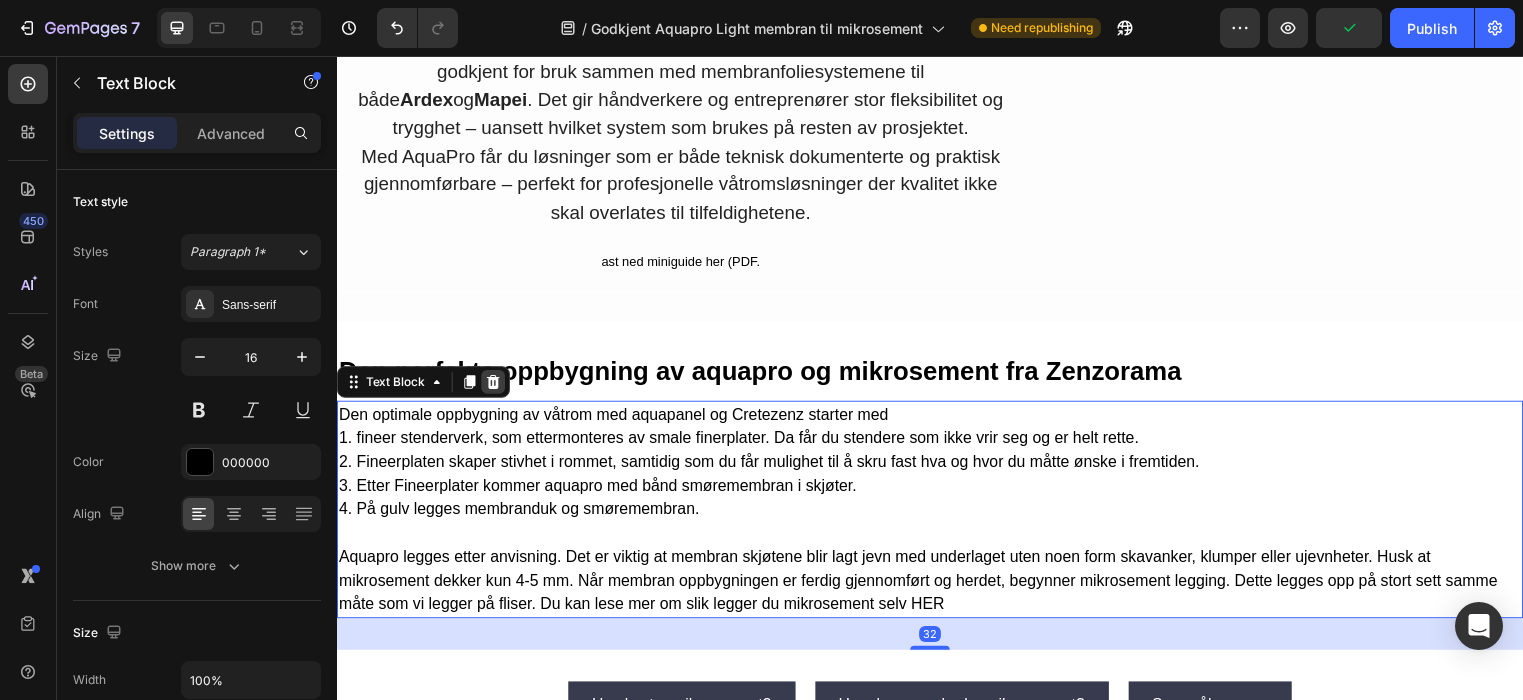 click 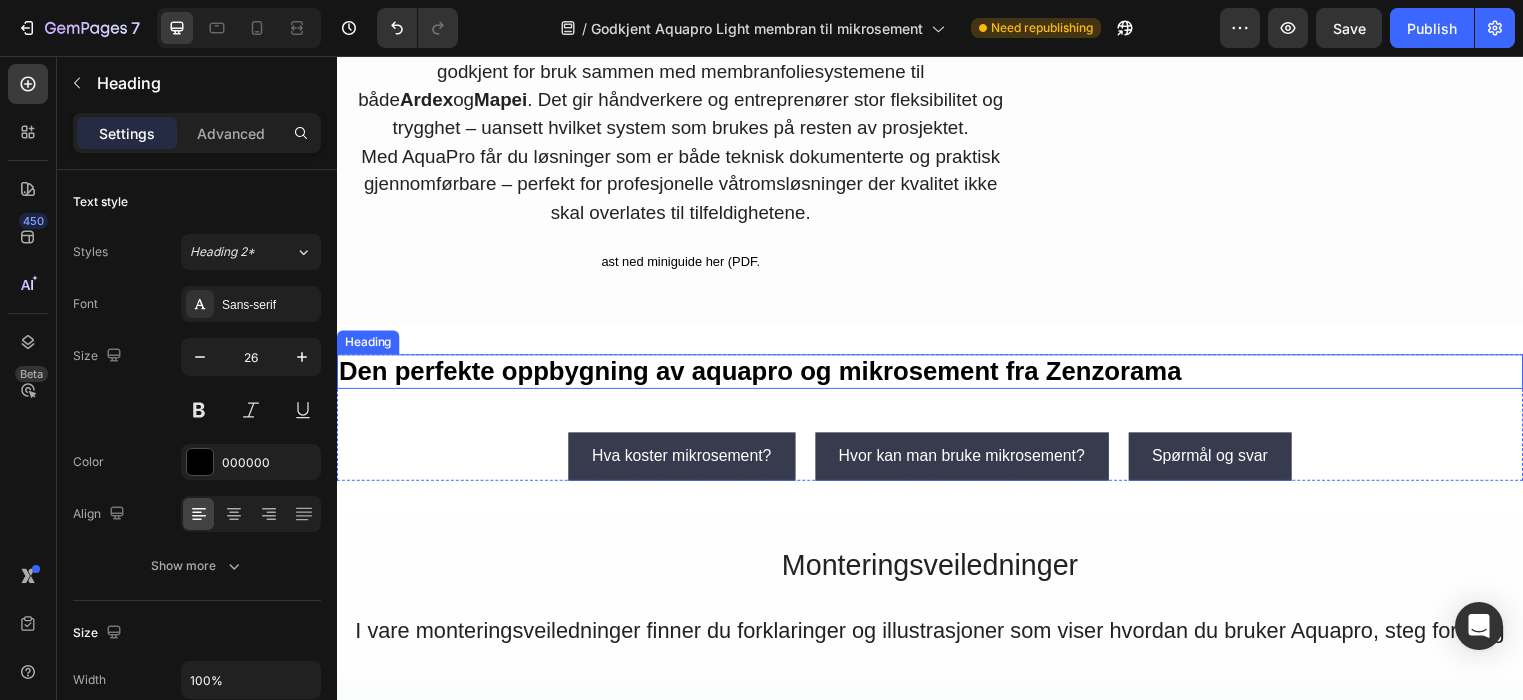 click on "Den perfekte oppbygning av aquapro og mikrosement fra Zenzorama" at bounding box center [937, 375] 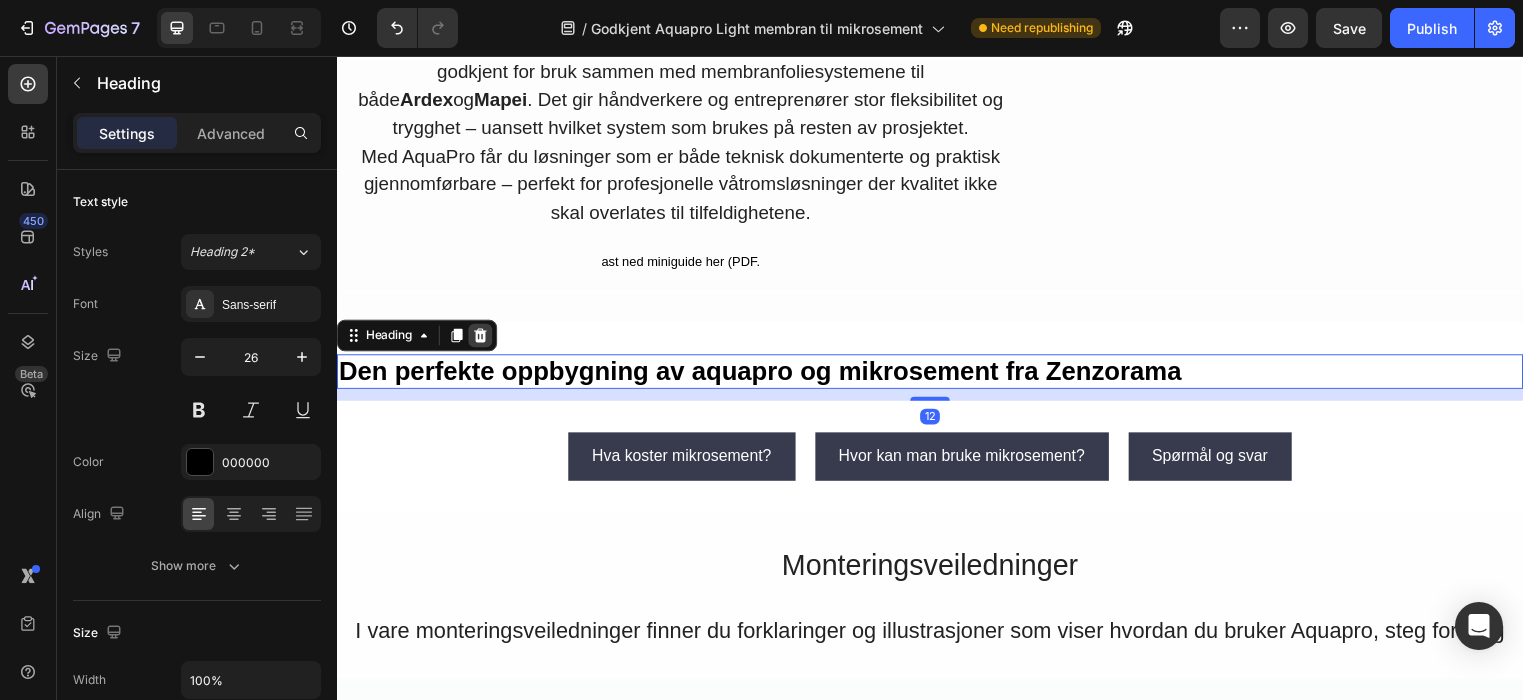 click 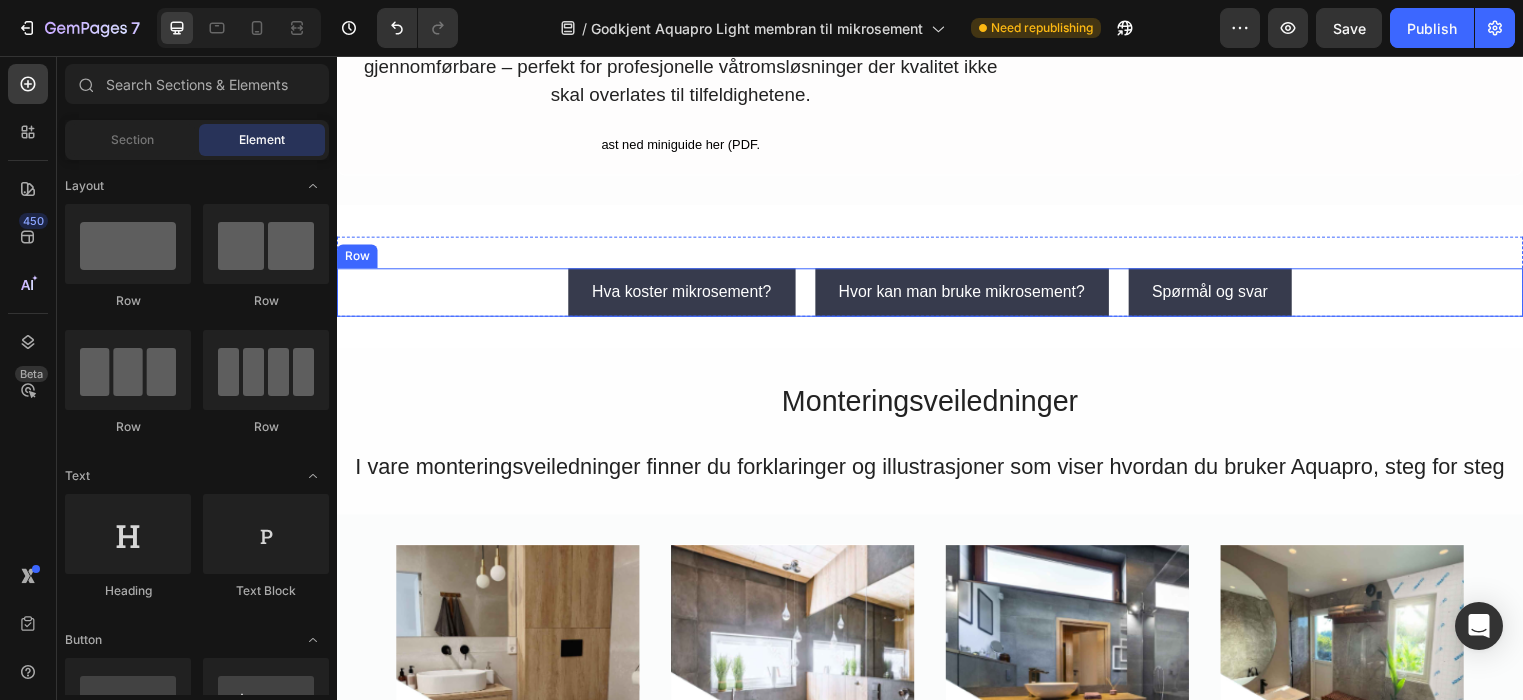 scroll, scrollTop: 3357, scrollLeft: 0, axis: vertical 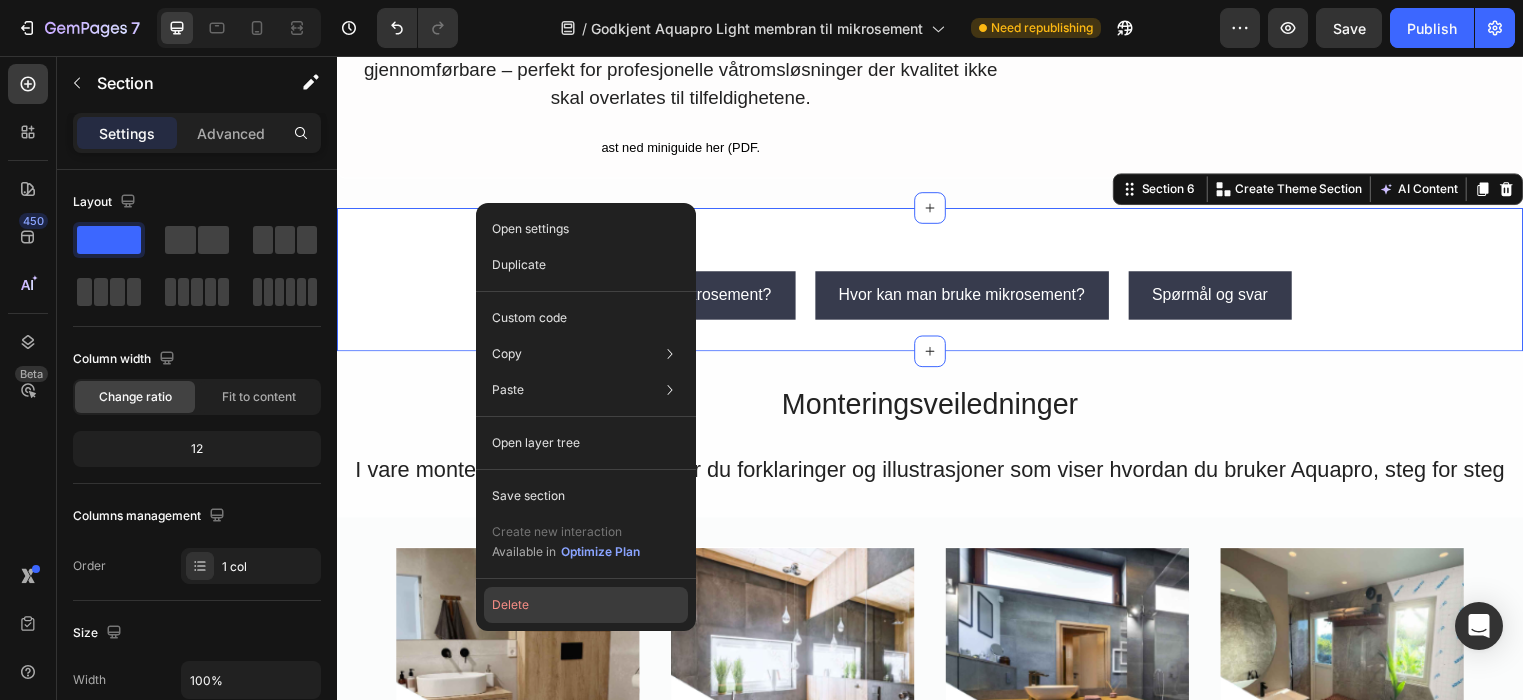 click on "Delete" 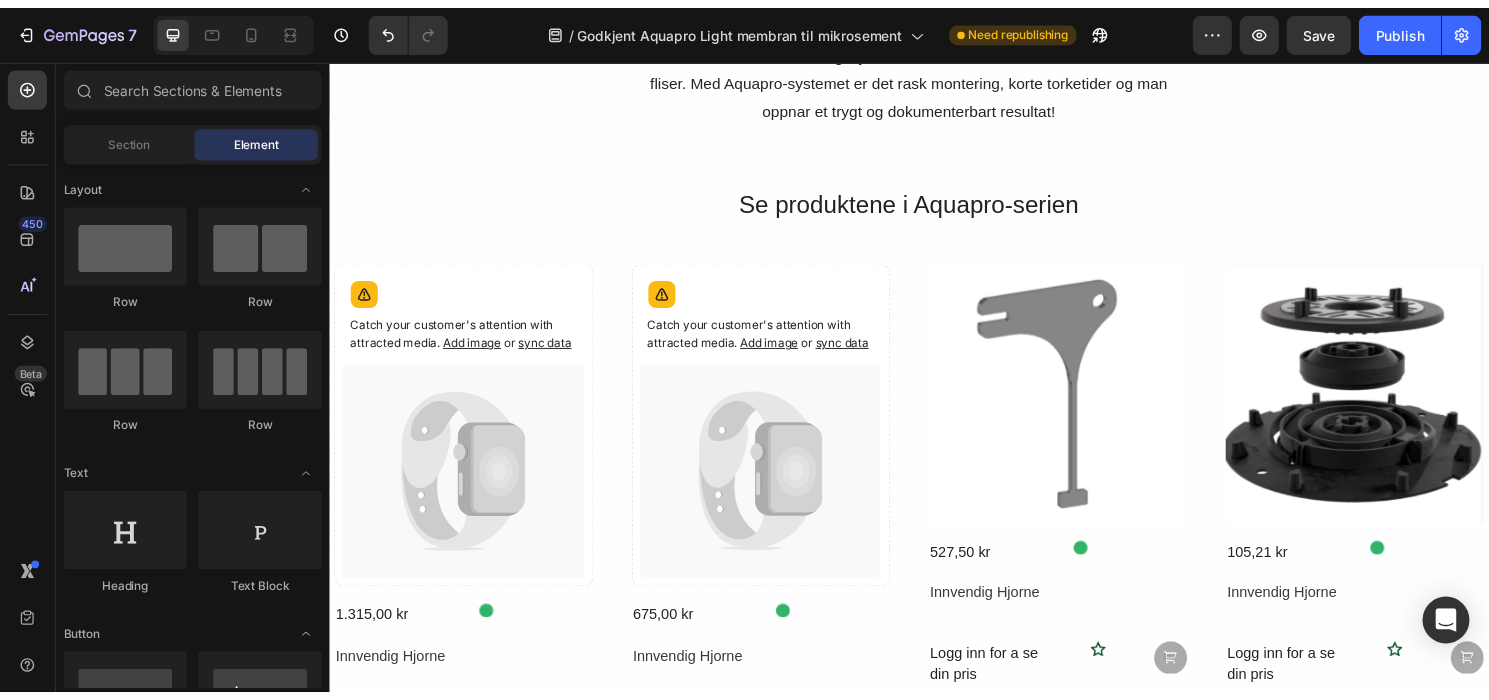 scroll, scrollTop: 4996, scrollLeft: 0, axis: vertical 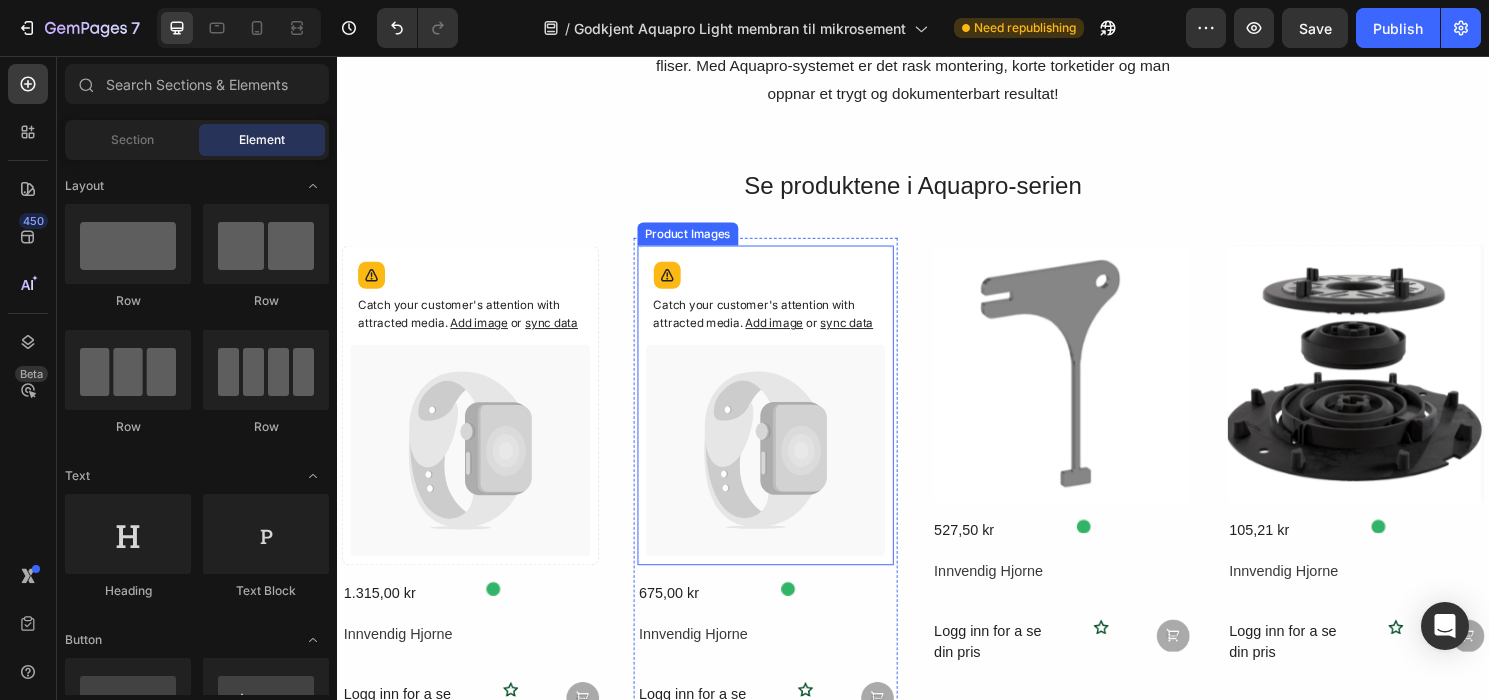 click on "Catch your customer's attention with attracted media.       Add image   or   sync data" at bounding box center [476, 309] 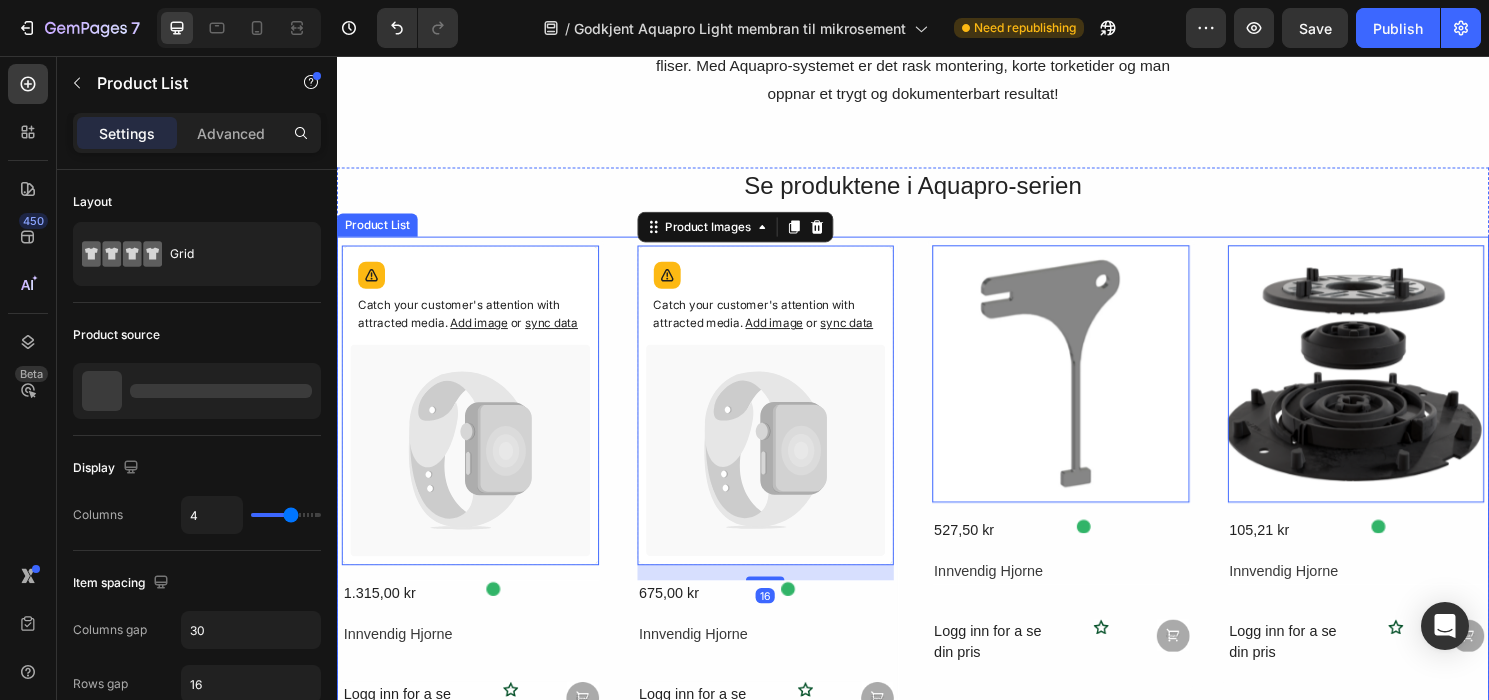 click on "Catch your customer's attention with attracted media.       Add image   or   sync data
Product Images   0 1.315,00 kr Product Price Product Price Innvendig Hjorne Text Block Row     Icon Row Logg inn for a se din pris Text Block     Icon Image Row Row Product List Catch your customer's attention with attracted media.       Add image   or   sync data
Product Images   16 675,00 kr Product Price Product Price Innvendig Hjorne Text Block Row     Icon Row Logg inn for a se din pris Text Block     Icon Image Row Row Product List Product Images   0 527,50 kr" at bounding box center (937, 756) 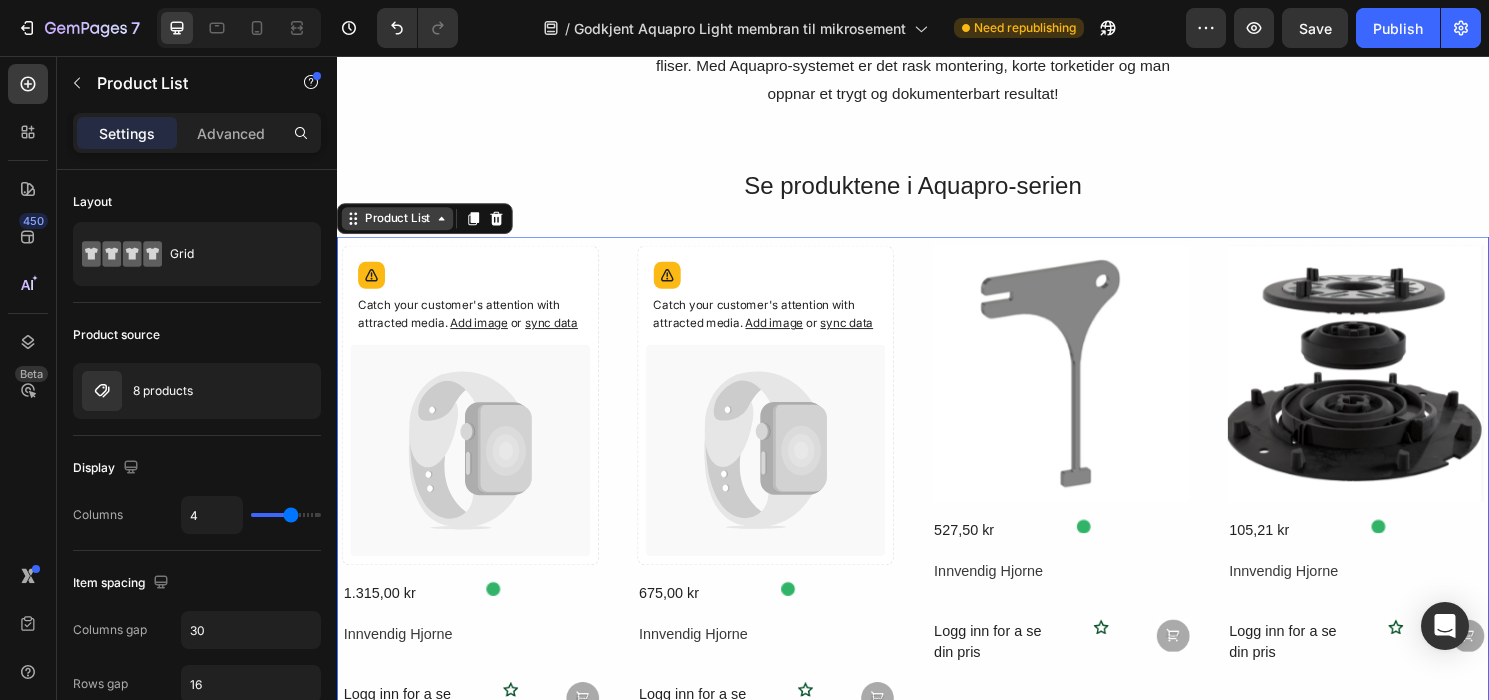 click 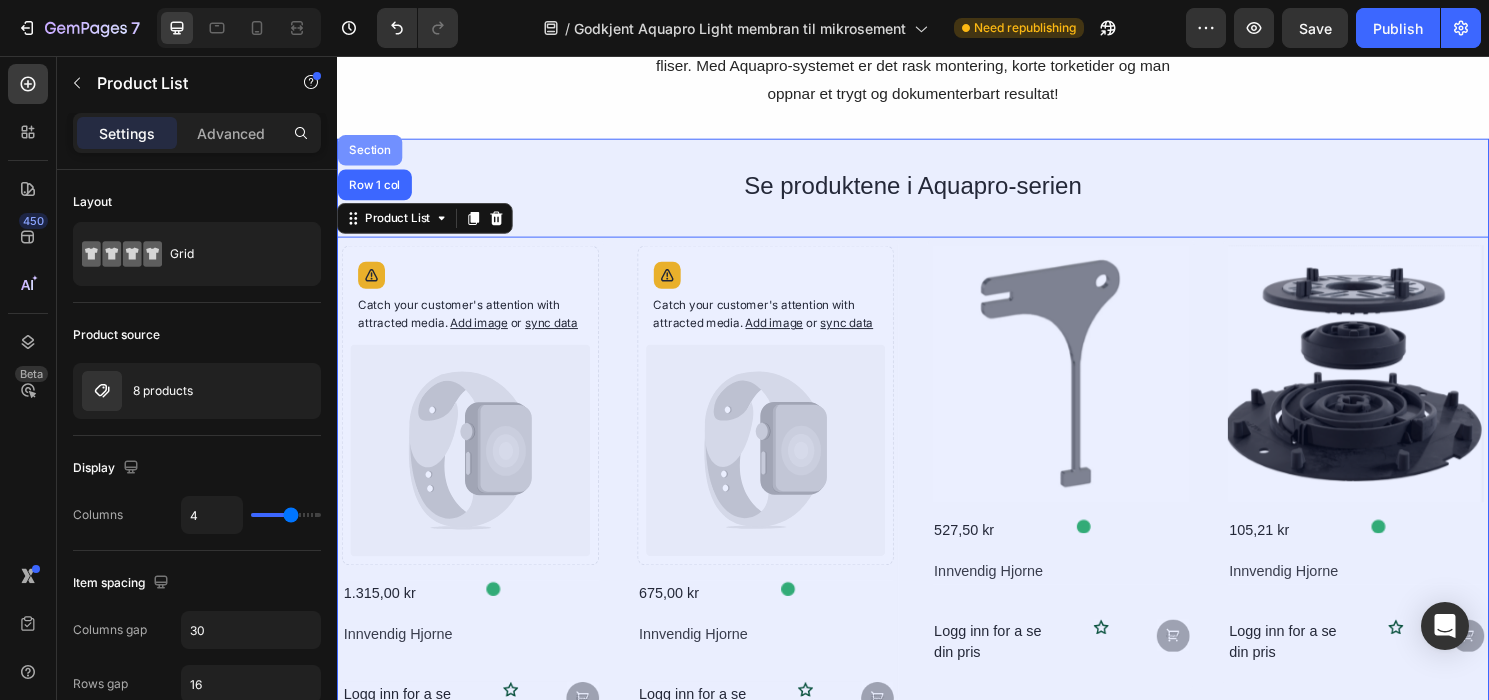 click on "Section" at bounding box center (371, 154) 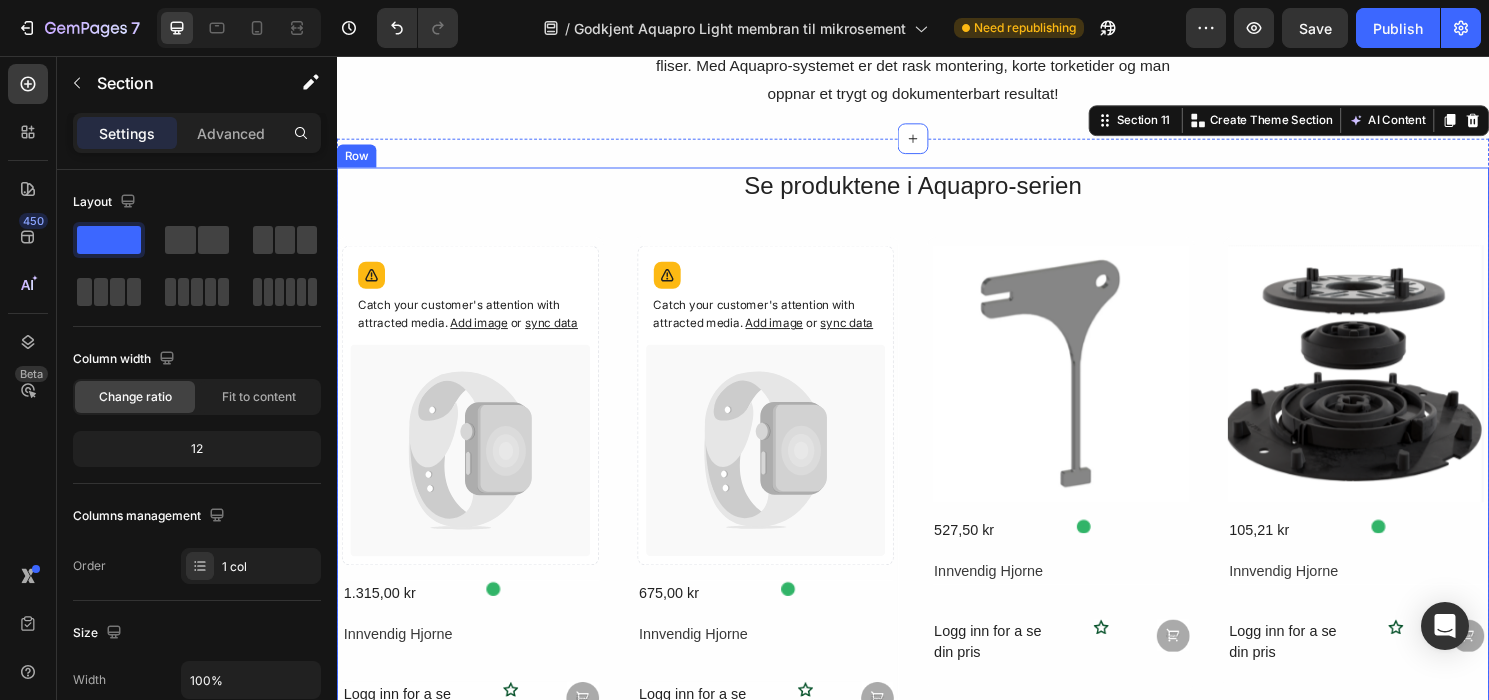 click on "Se produktene i Aquapro-serien Text Block Catch your customer's attention with attracted media.       Add image   or   sync data
Product Images 1.315,00 kr Product Price Product Price Innvendig Hjorne Text Block Row     Icon Row Logg inn for a se din pris Text Block     Icon Image Row Row Product List Catch your customer's attention with attracted media.       Add image   or   sync data
Product Images 675,00 kr Product Price Product Price Innvendig Hjorne Text Block Row     Icon Row Logg inn for a se din pris Text Block     Icon Image Row Row 527,50 kr" at bounding box center (937, 720) 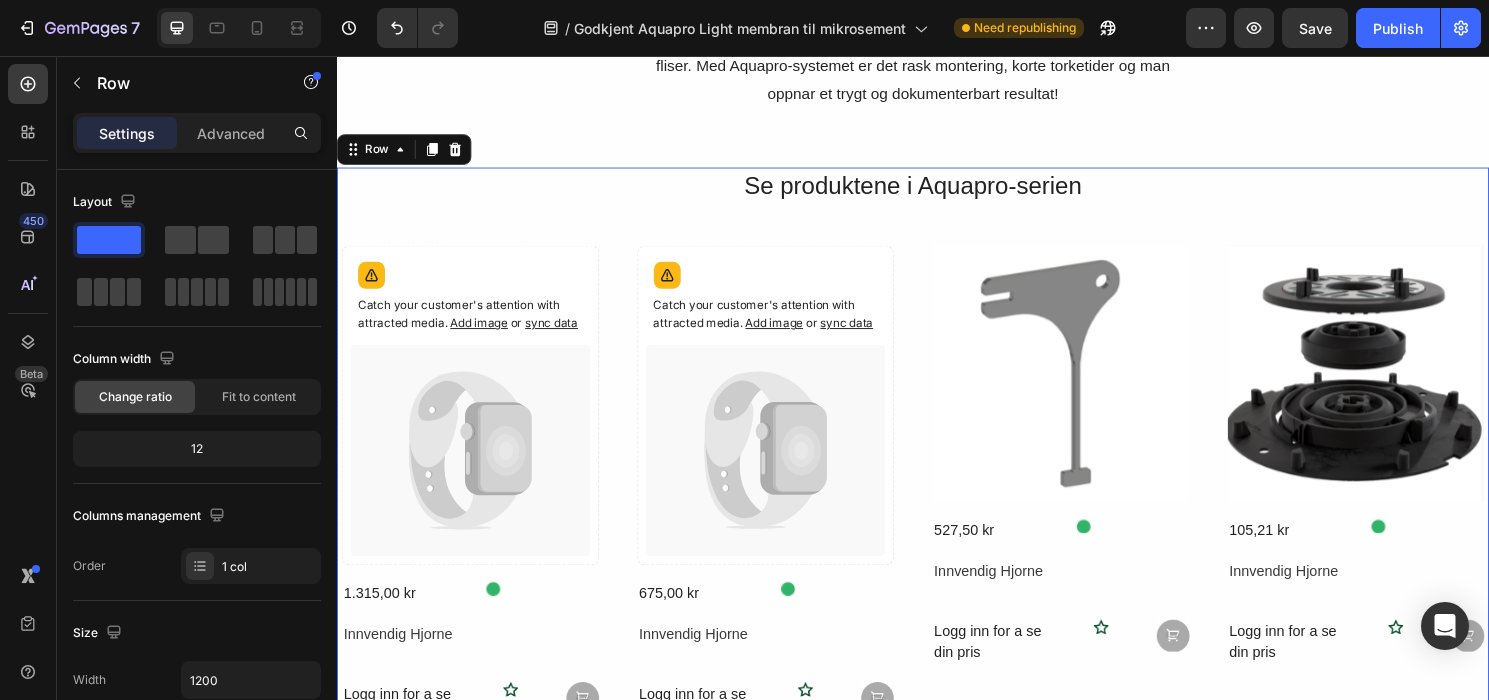 click on "Se produktene i Aquapro-serien Text Block Catch your customer's attention with attracted media.       Add image   or   sync data
Product Images 1.315,00 kr Product Price Product Price Innvendig Hjorne Text Block Row     Icon Row Logg inn for a se din pris Text Block     Icon Image Row Row Product List Catch your customer's attention with attracted media.       Add image   or   sync data
Product Images 675,00 kr Product Price Product Price Innvendig Hjorne Text Block Row     Icon Row Logg inn for a se din pris Text Block     Icon Image Row Row 527,50 kr" at bounding box center [937, 720] 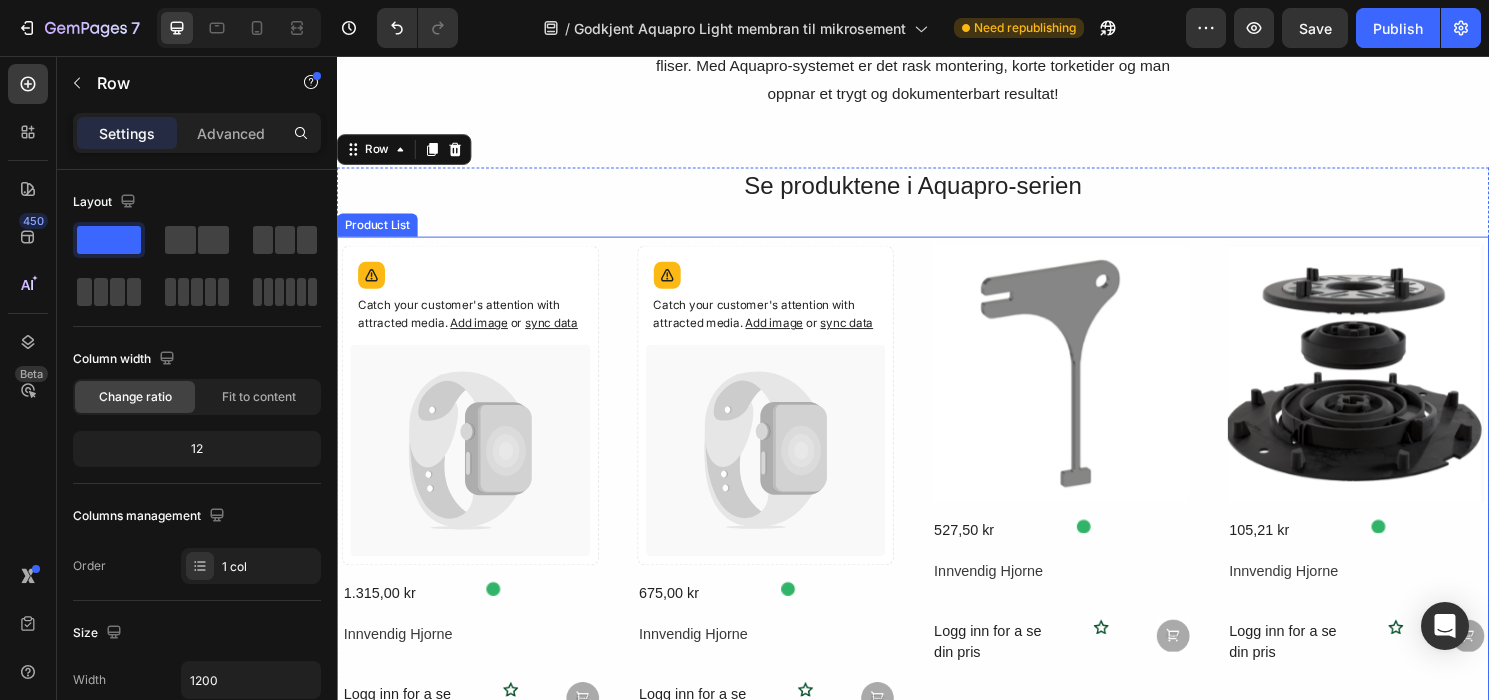 click on "Catch your customer's attention with attracted media.       Add image   or   sync data
Product Images 1.315,00 kr Product Price Product Price Innvendig Hjorne Text Block Row     Icon Row Logg inn for a se din pris Text Block     Icon Image Row Row Product List Catch your customer's attention with attracted media.       Add image   or   sync data
Product Images 675,00 kr Product Price Product Price Innvendig Hjorne Text Block Row     Icon Row Logg inn for a se din pris Text Block     Icon Image Row Row Product List Product Images 527,50 kr Product Price" at bounding box center [937, 756] 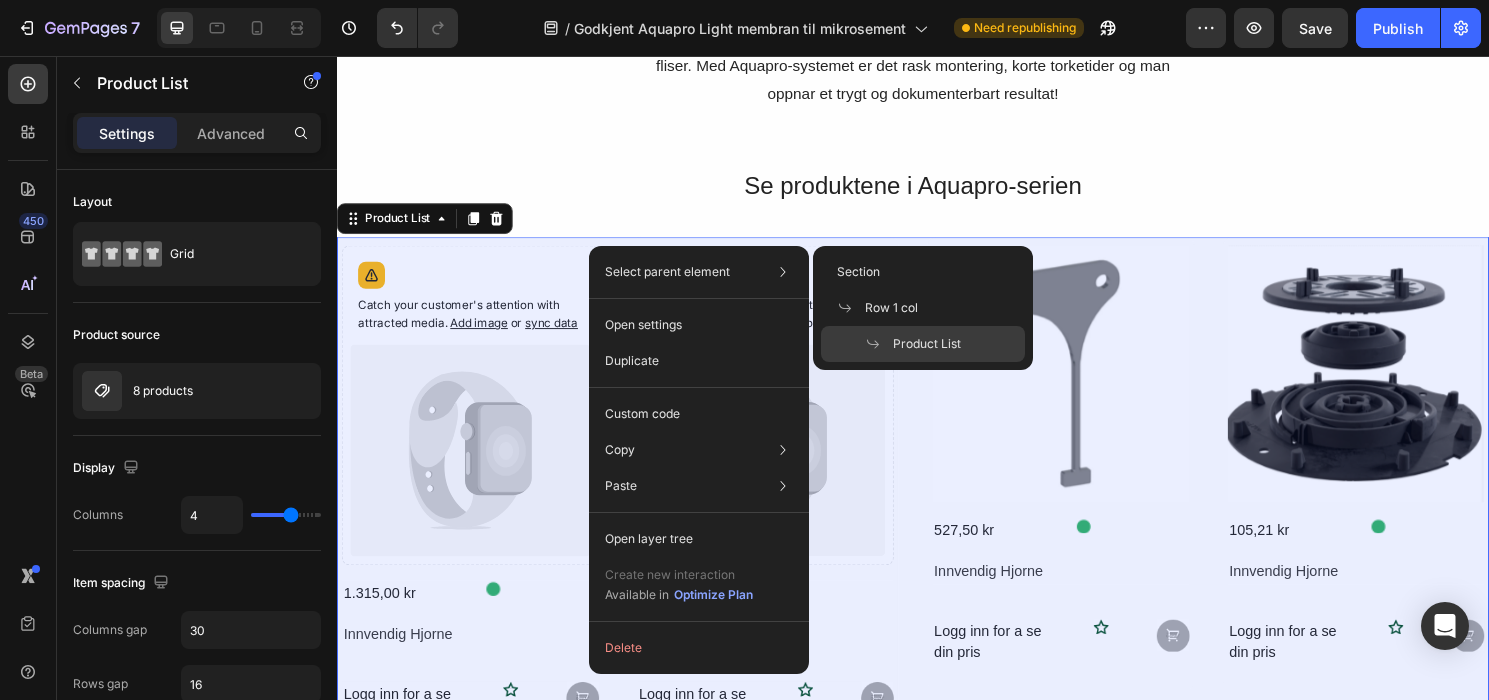 click on "Product List" 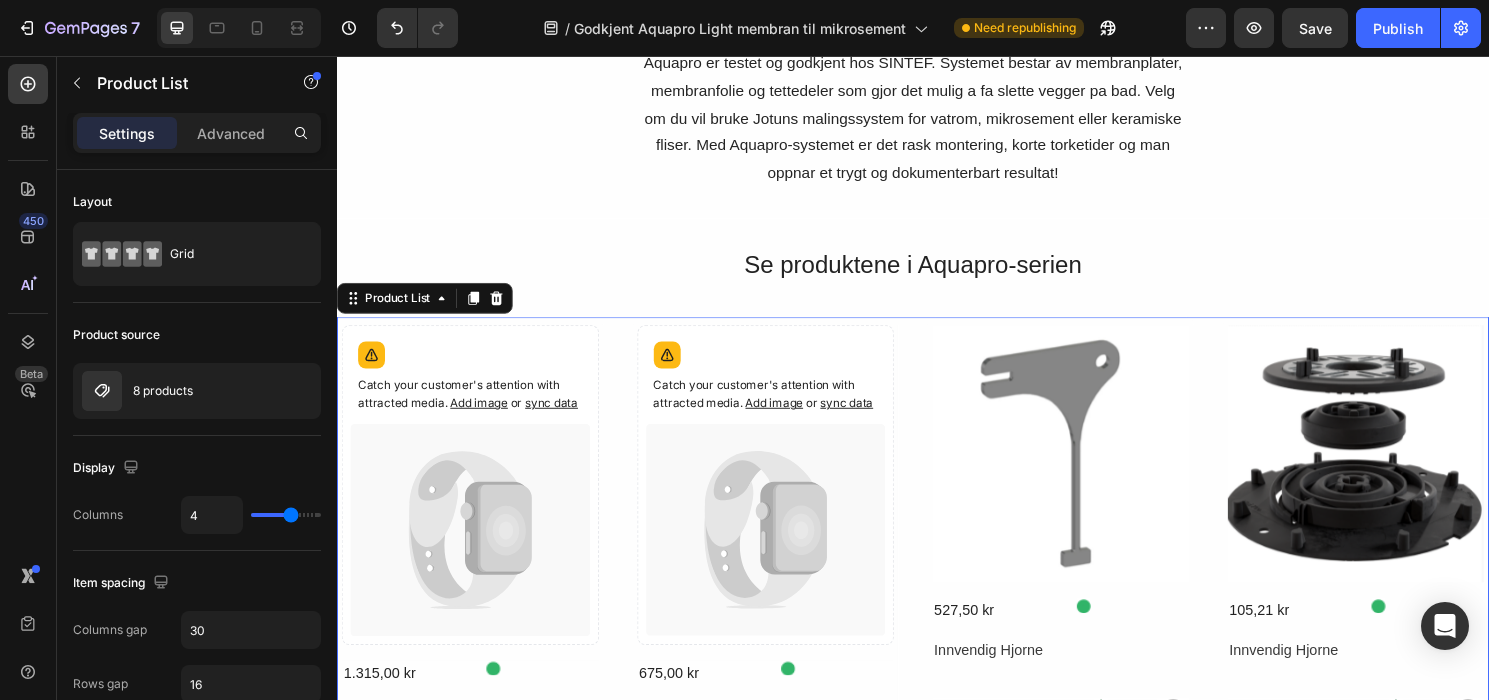 scroll, scrollTop: 4835, scrollLeft: 0, axis: vertical 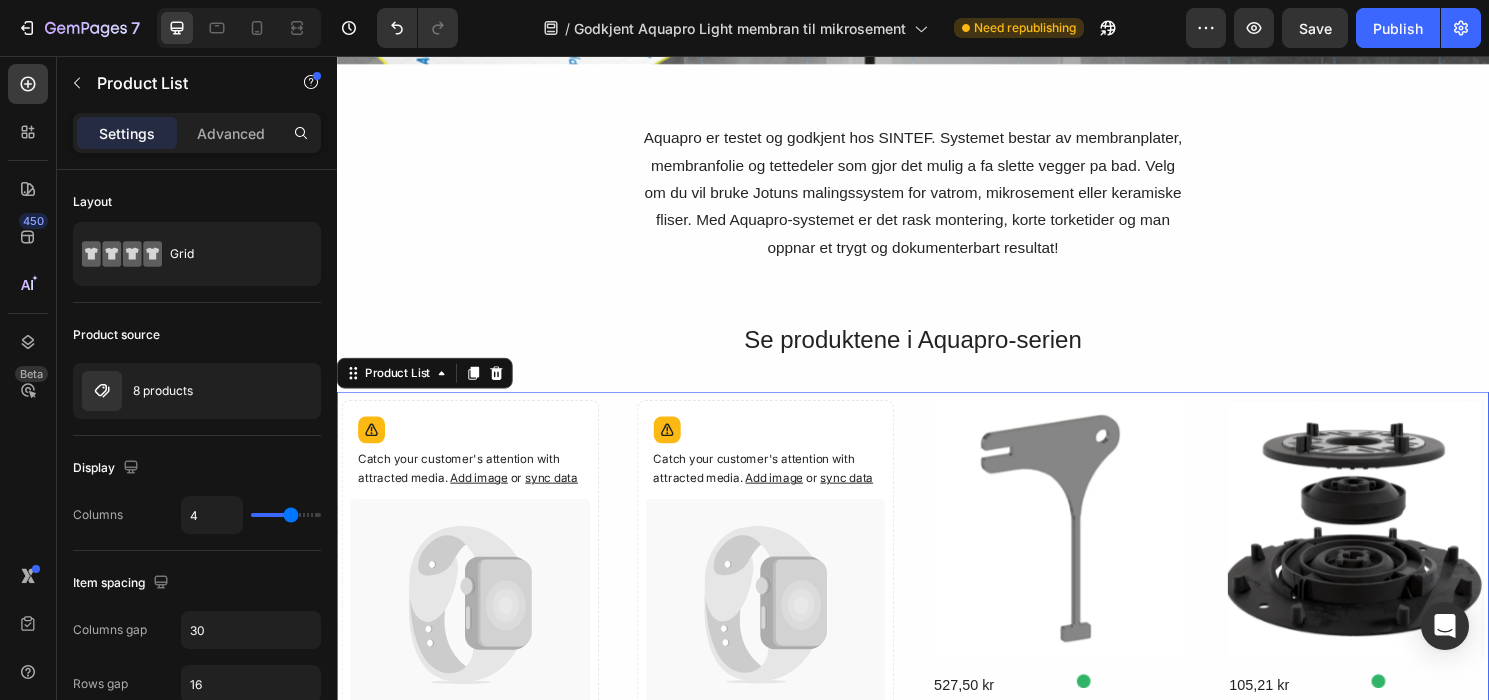 click on "Catch your customer's attention with attracted media.       Add image   or   sync data
Product Images 1.315,00 kr Product Price Product Price Innvendig Hjorne Text Block Row     Icon Row Logg inn for a se din pris Text Block     Icon Image Row Row Product List   0 Catch your customer's attention with attracted media.       Add image   or   sync data
Product Images 675,00 kr Product Price Product Price Innvendig Hjorne Text Block Row     Icon Row Logg inn for a se din pris Text Block     Icon Image Row Row Product List   0 Product Images 527,50 kr Row" at bounding box center (937, 917) 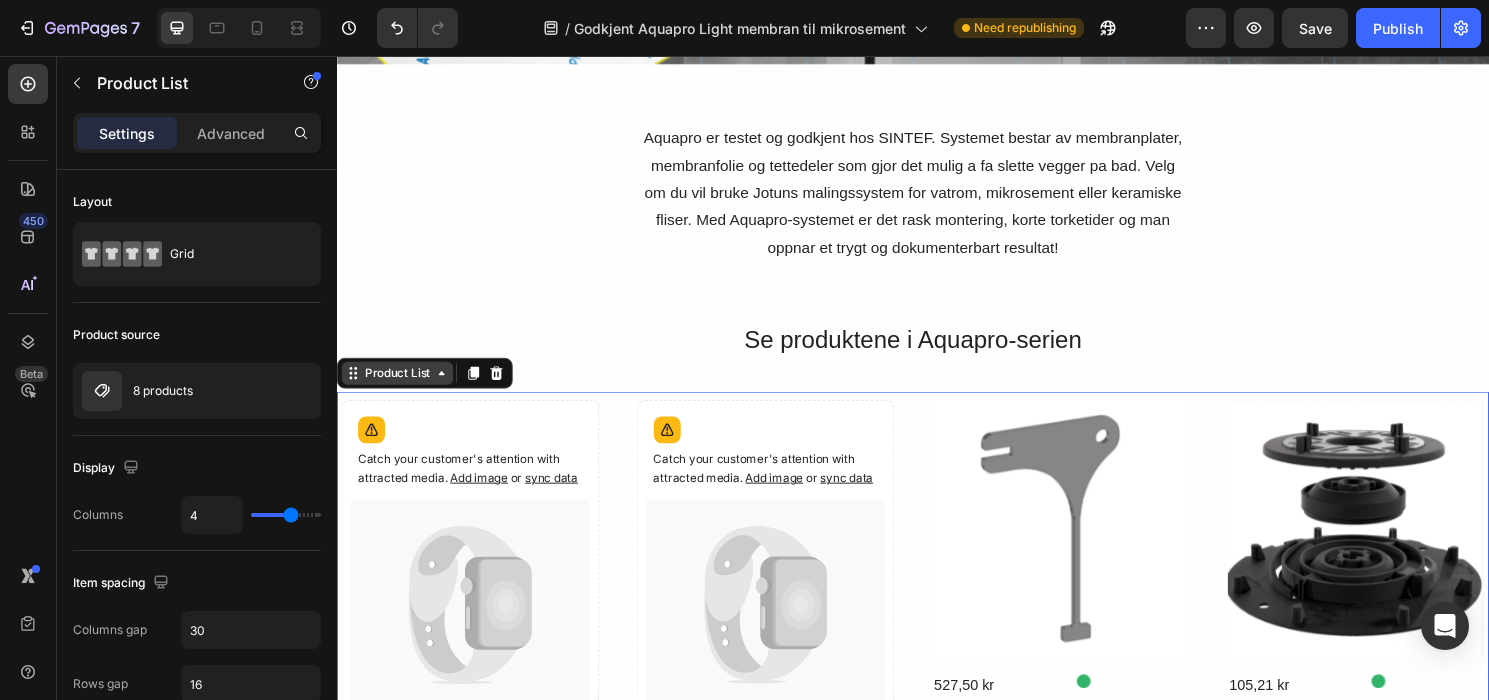 click 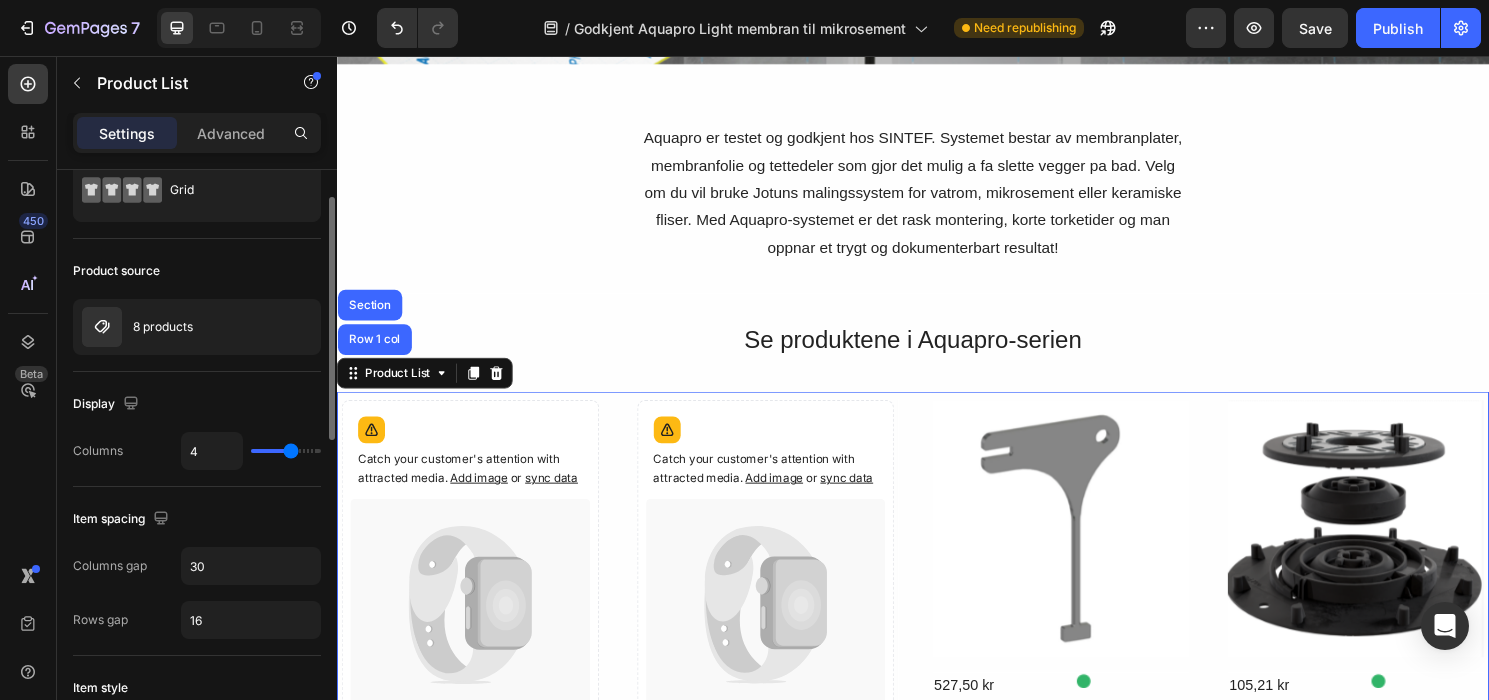 scroll, scrollTop: 67, scrollLeft: 0, axis: vertical 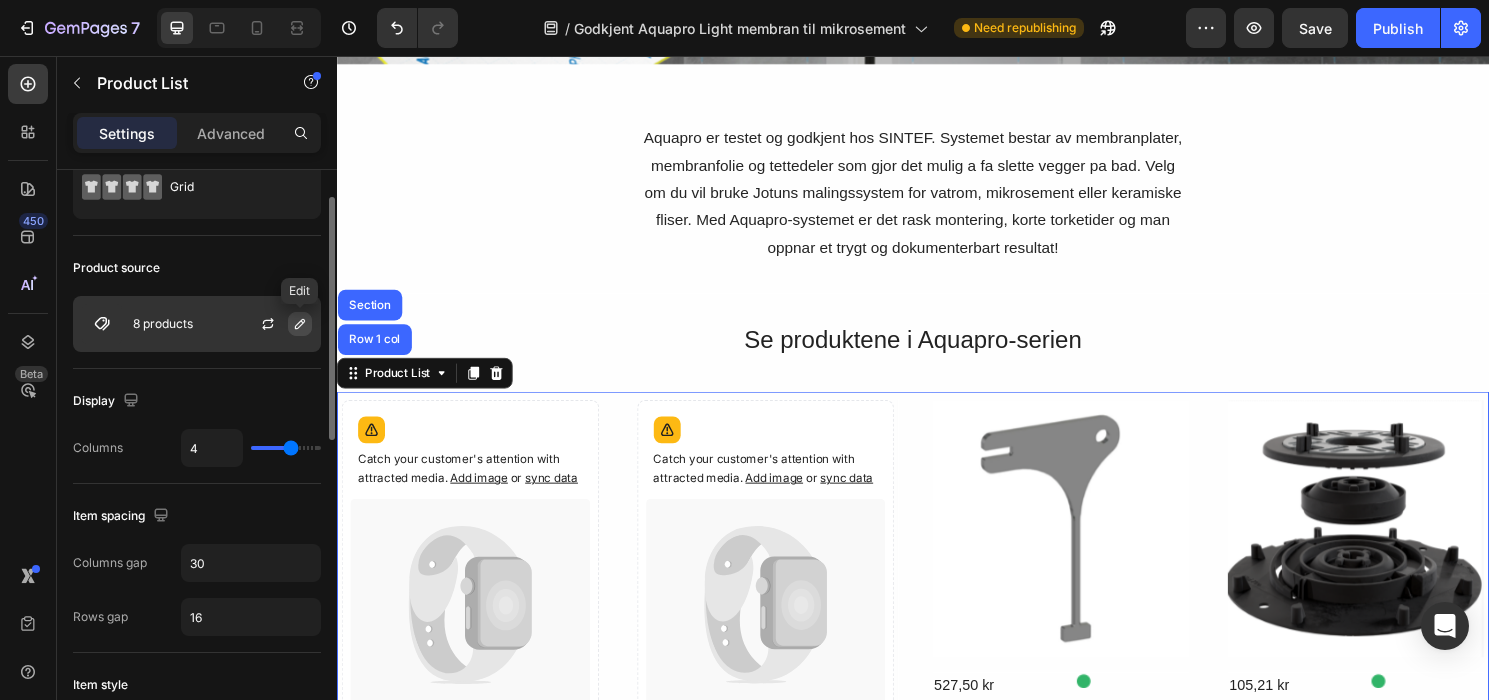 click 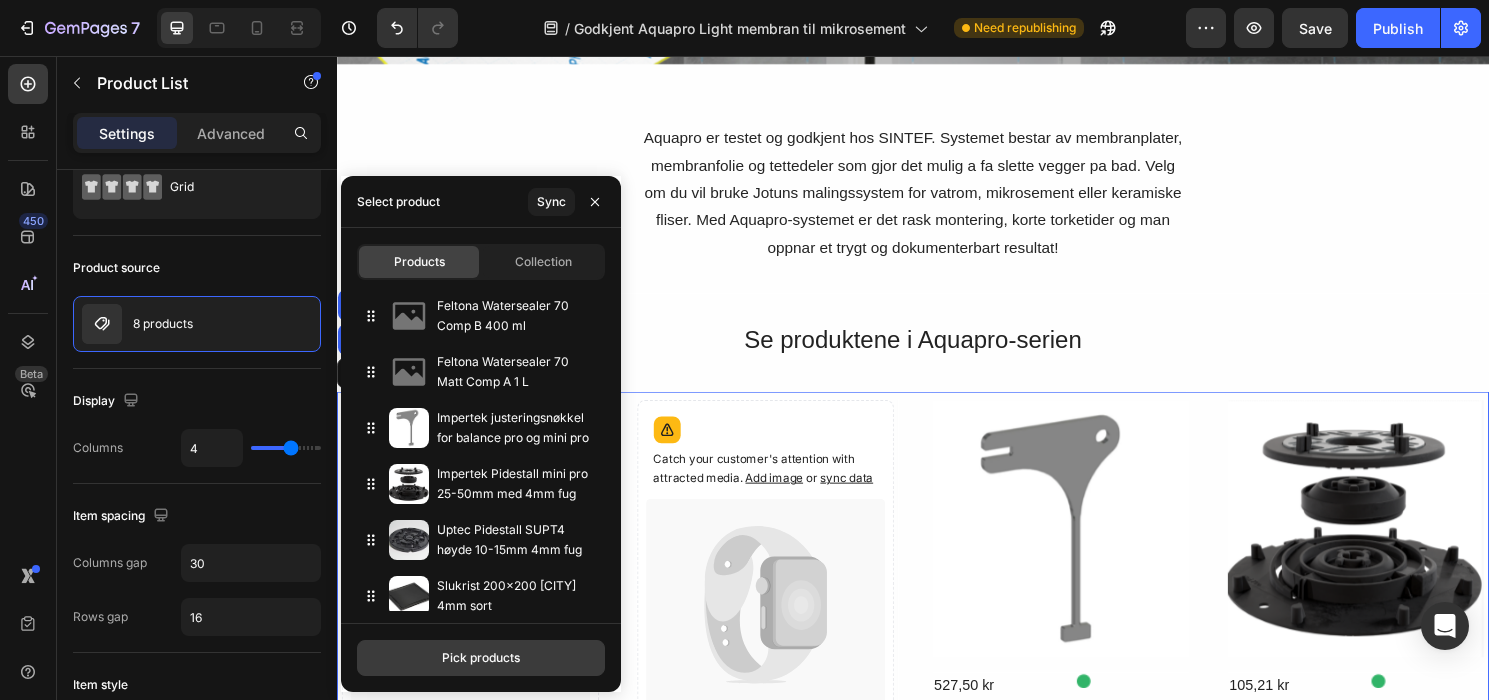 click on "Pick products" at bounding box center [481, 658] 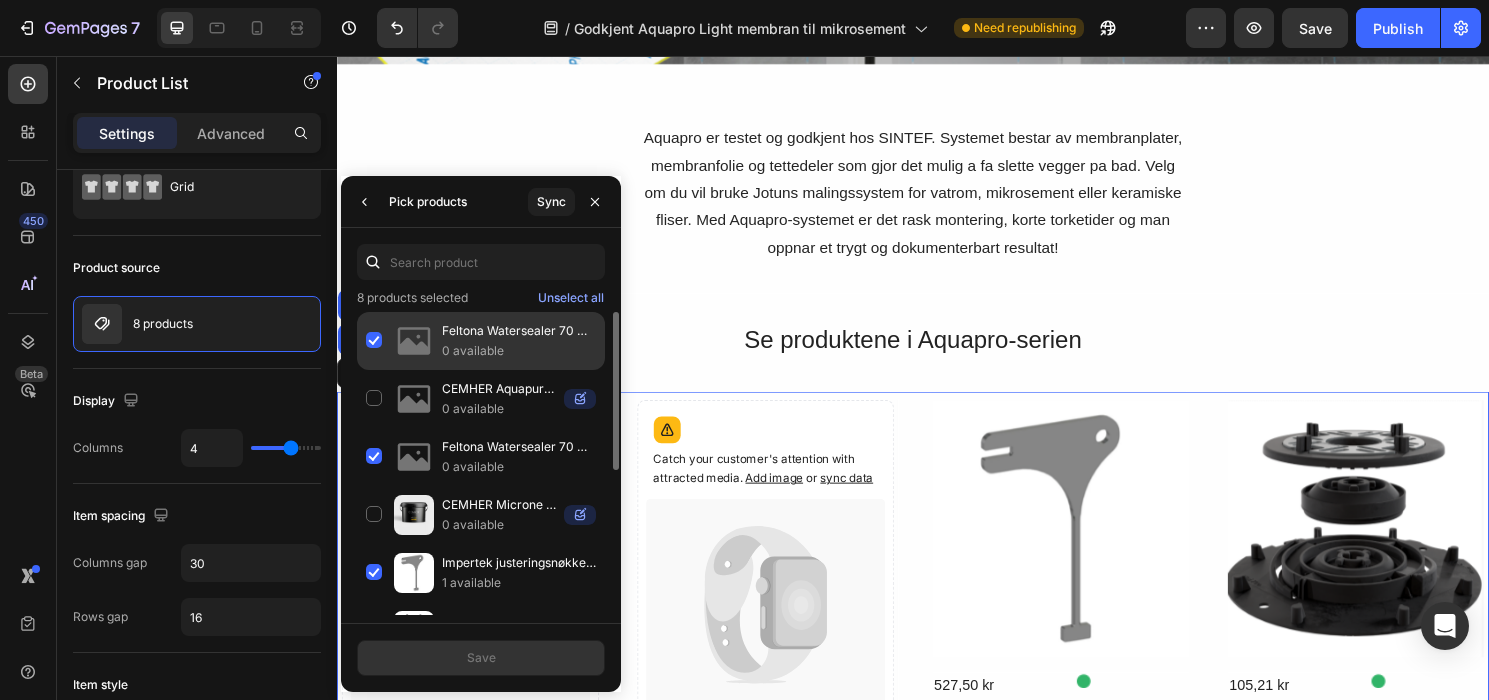 click on "Feltona Watersealer 70 Comp B 400 ml 0 available" 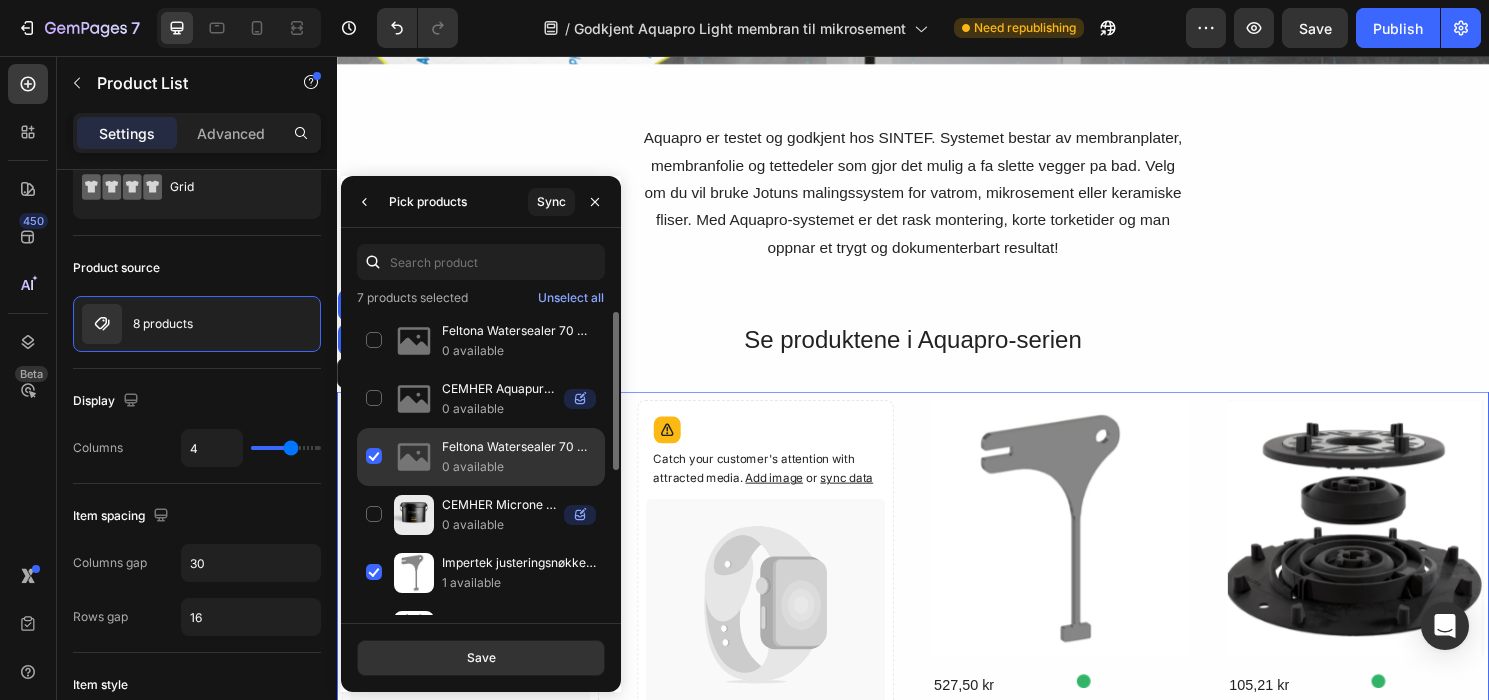 click on "Feltona Watersealer 70 Matt Comp A 1 L 0 available" 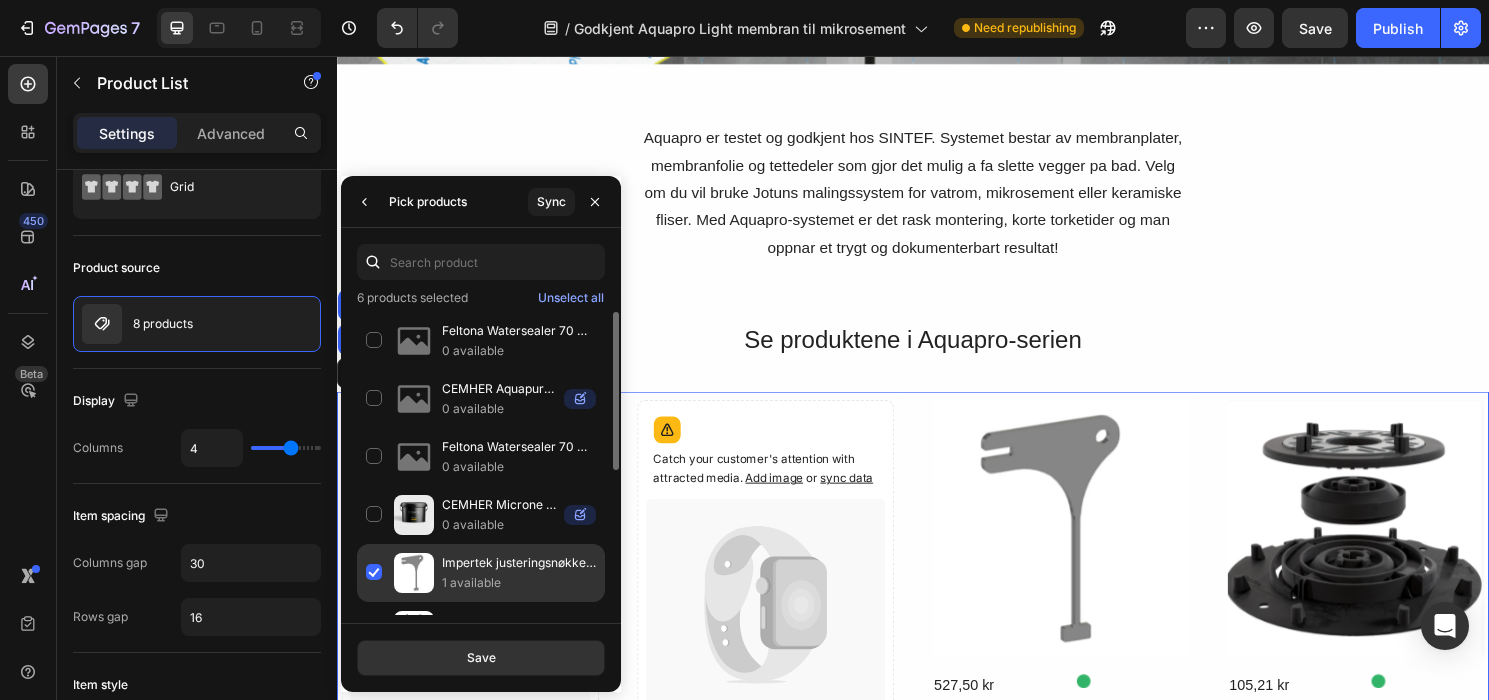 click on "Impertek justeringsnøkkel for balance pro og mini pro 1 available" 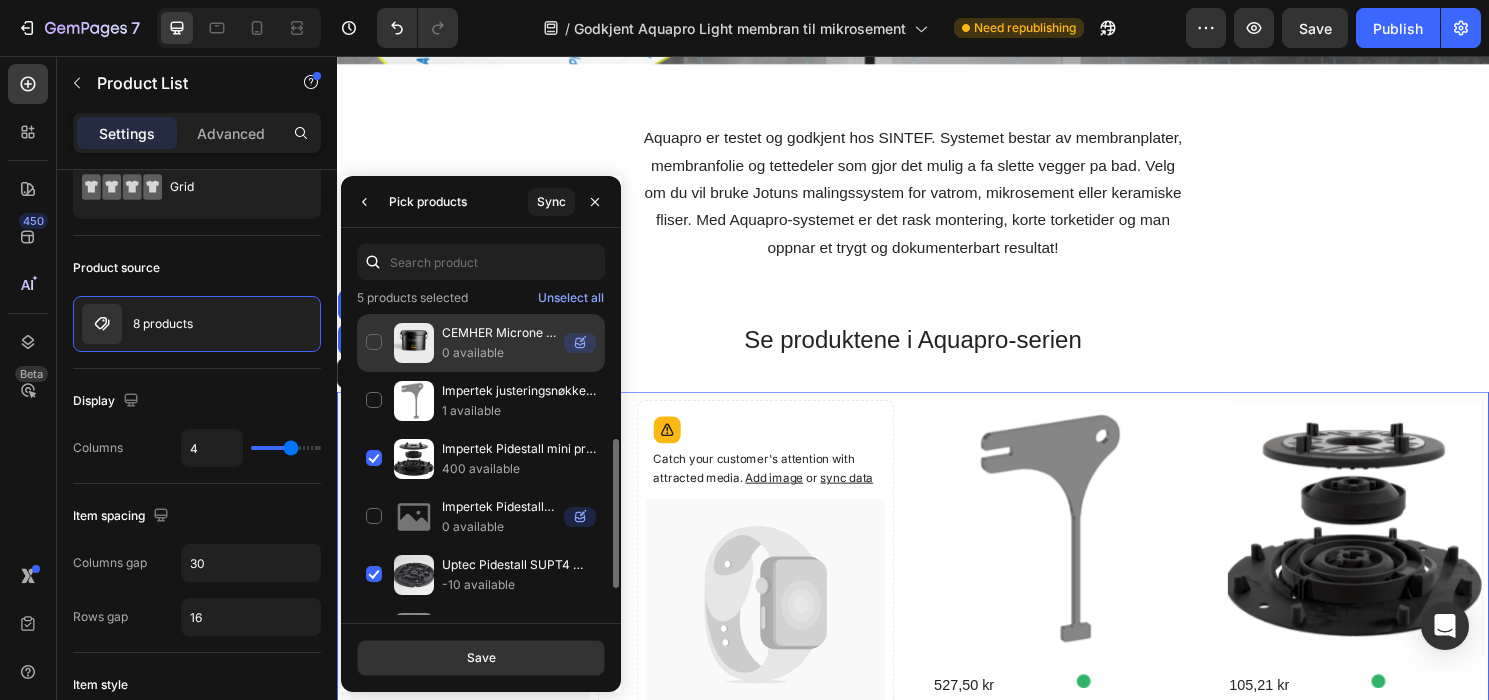 scroll, scrollTop: 201, scrollLeft: 0, axis: vertical 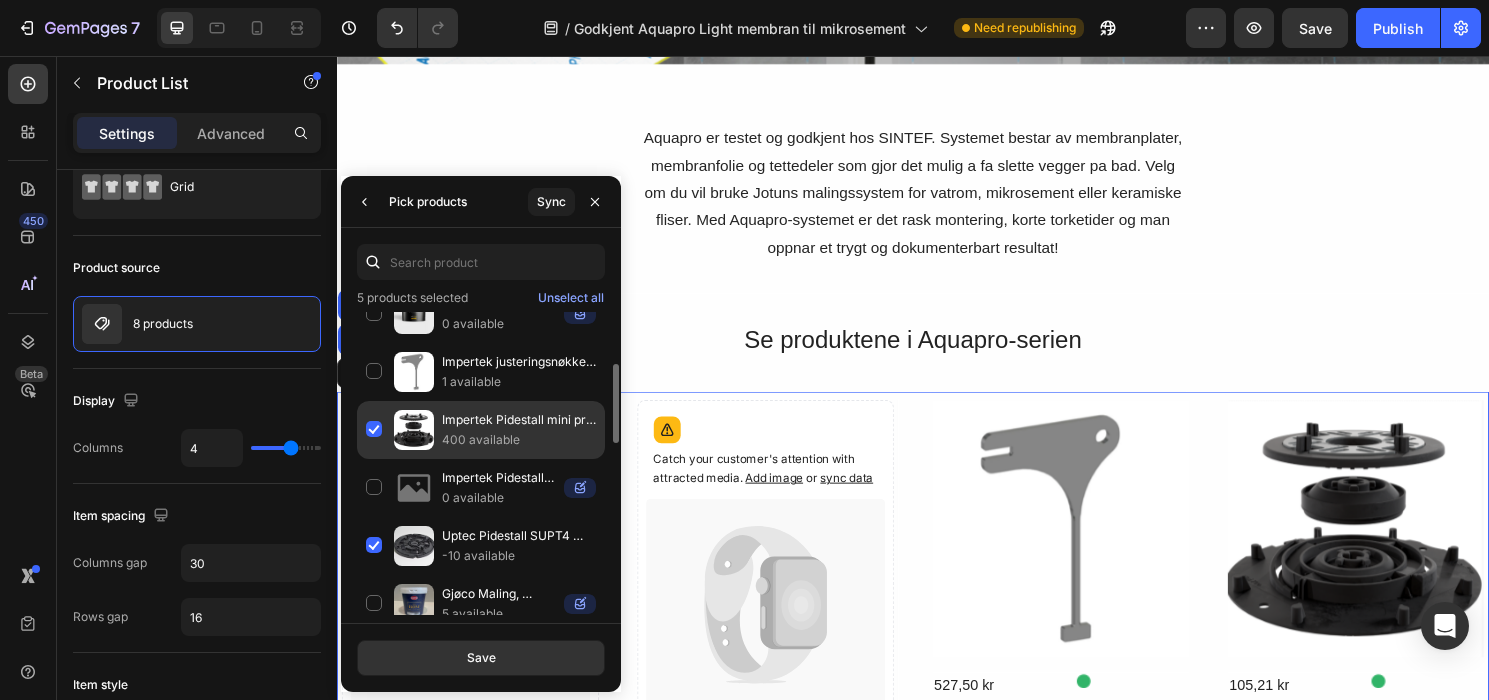 click on "Impertek Pidestall mini pro 25-50mm med 4mm fug 400 available" 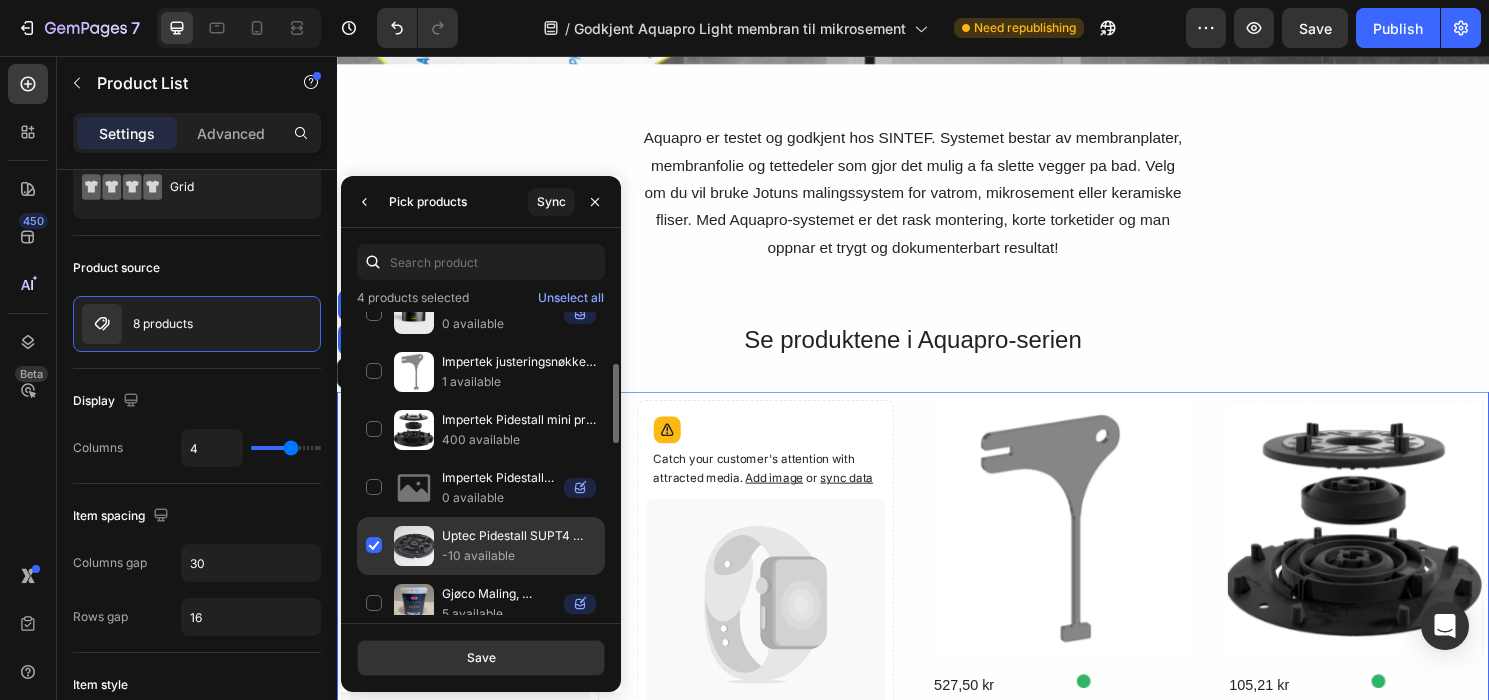 click on "Uptec Pidestall SUPT4 høyde 10-15mm 4mm fug -10 available" 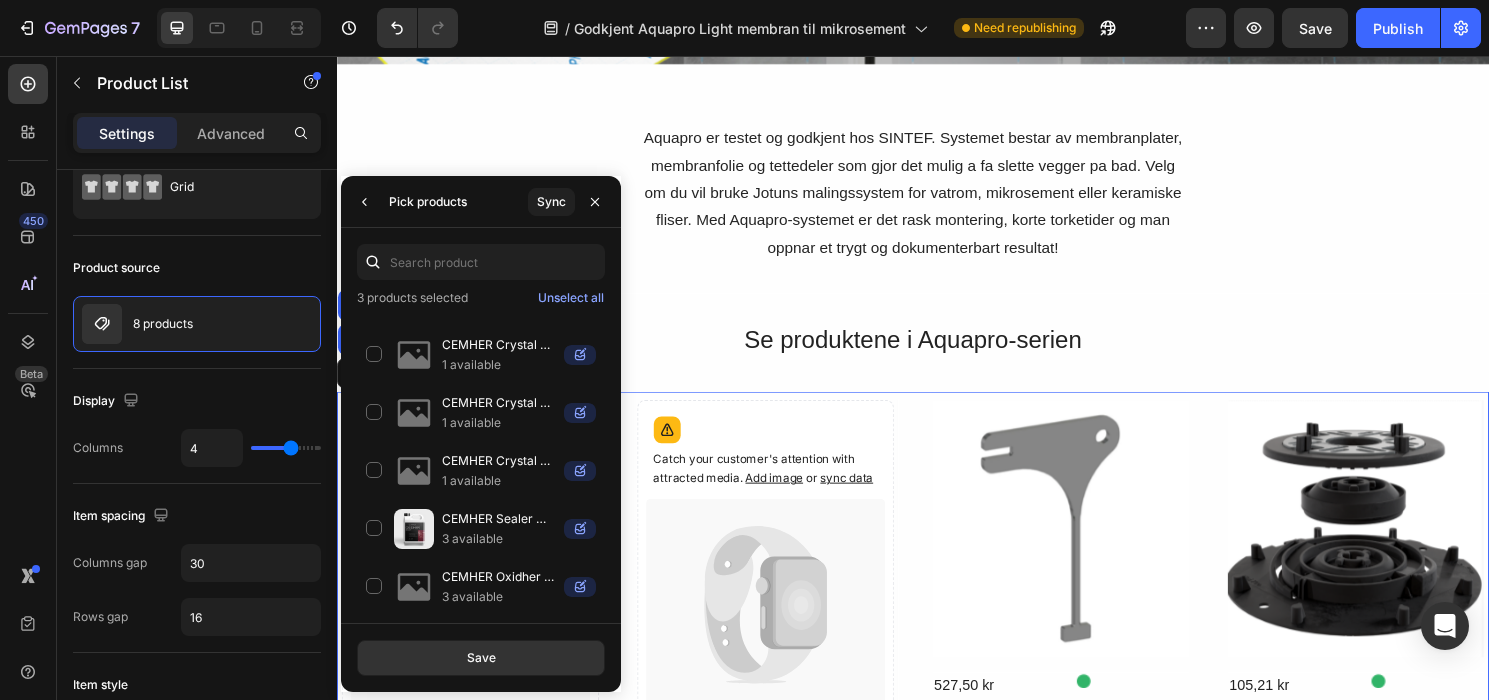 scroll, scrollTop: 3793, scrollLeft: 0, axis: vertical 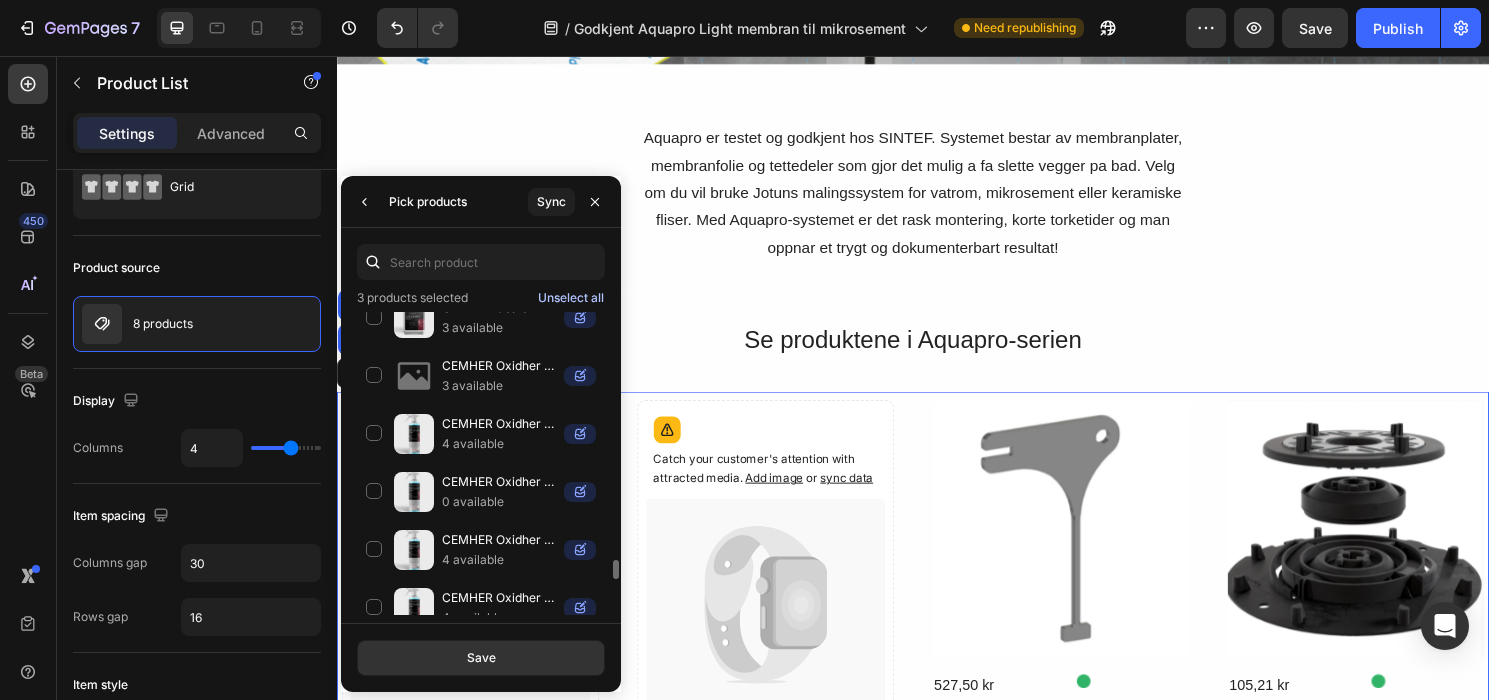 click on "Unselect all" at bounding box center [571, 298] 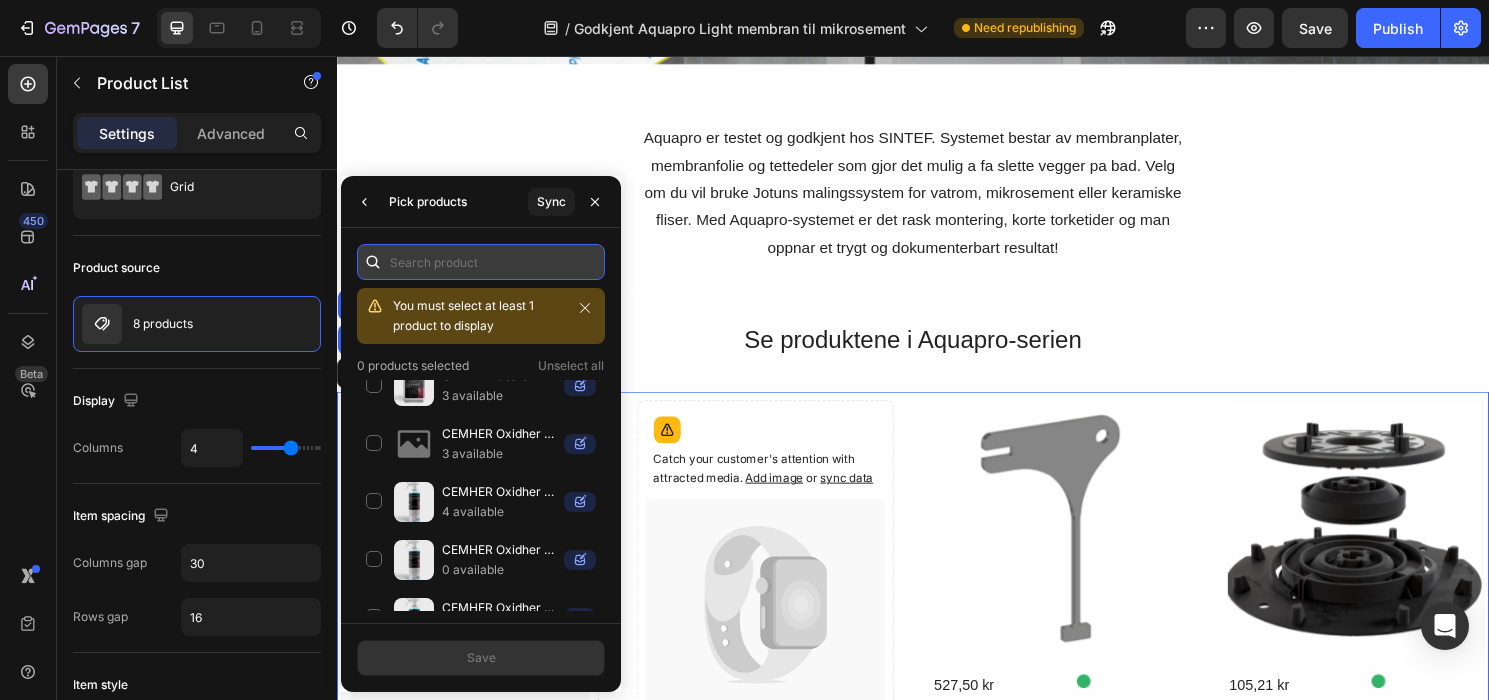click at bounding box center (481, 262) 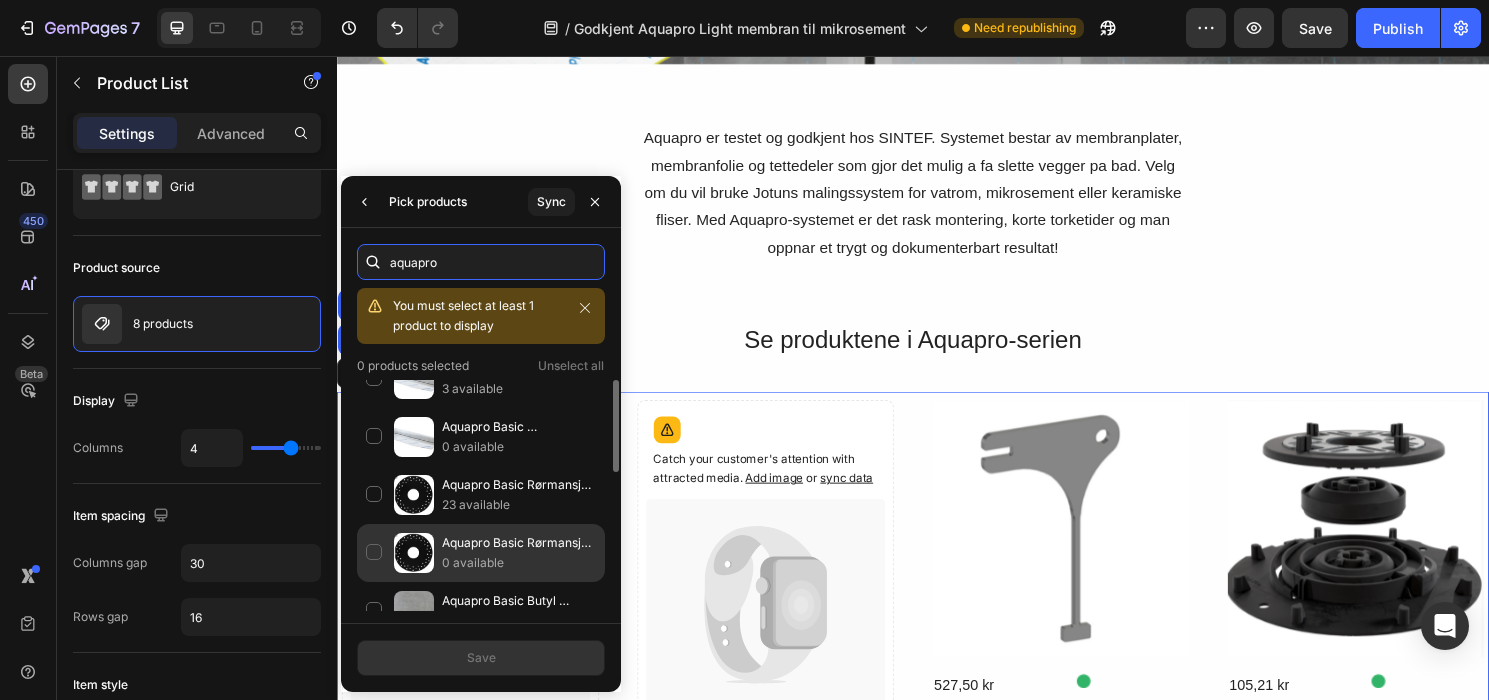 scroll, scrollTop: 0, scrollLeft: 0, axis: both 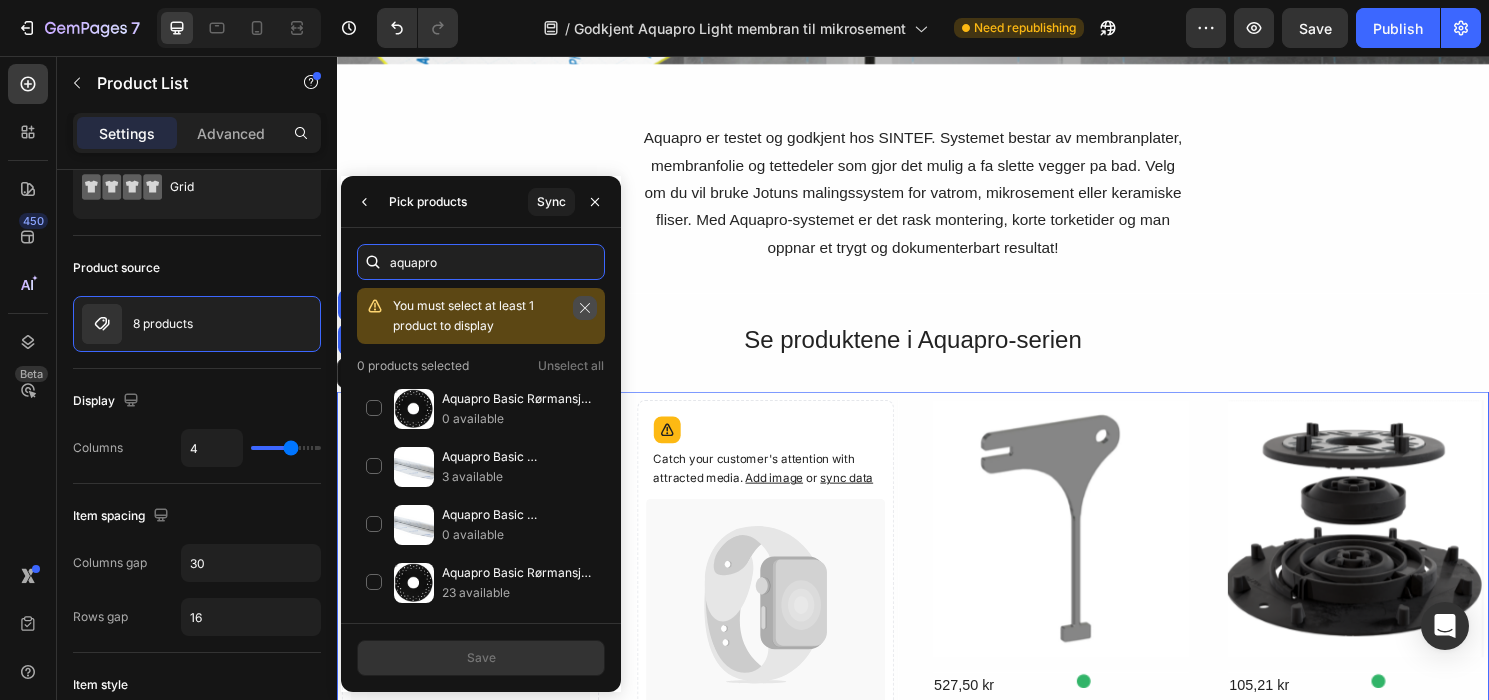 type on "aquapro" 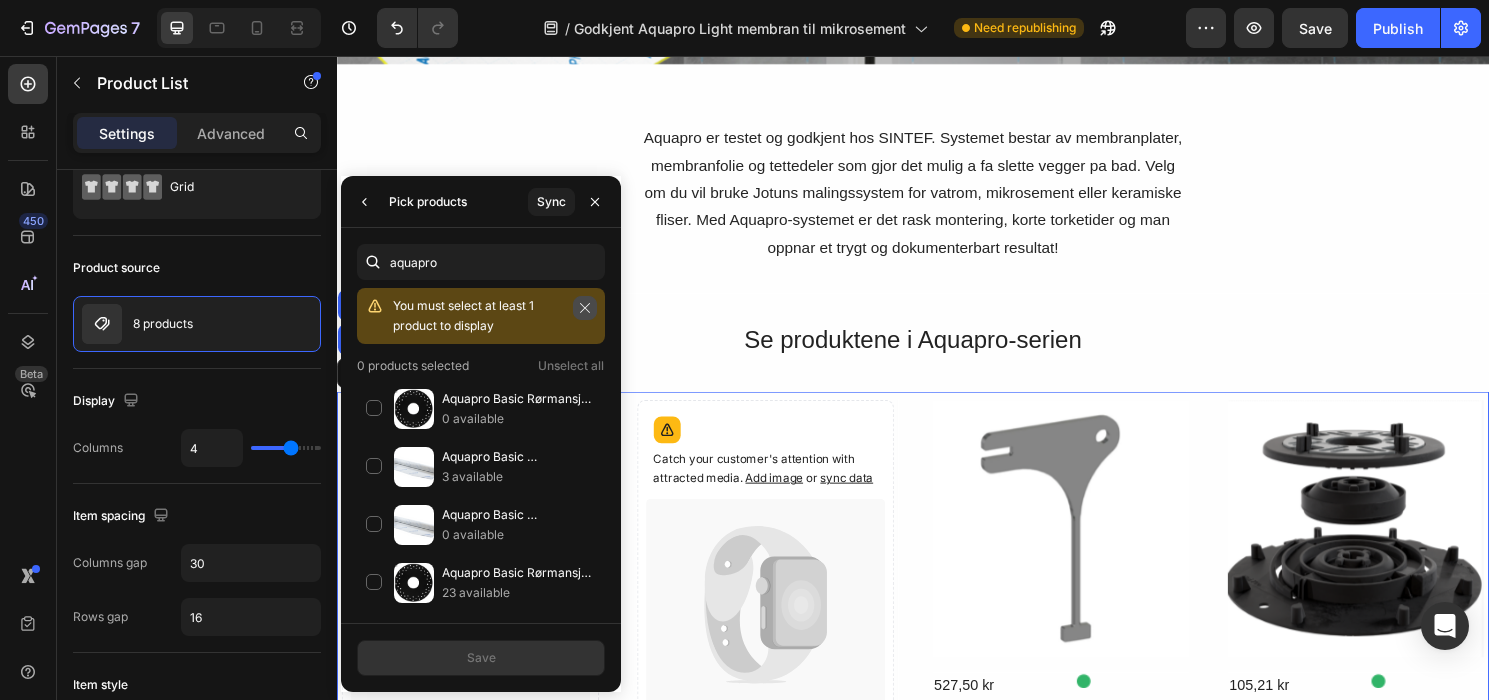 click 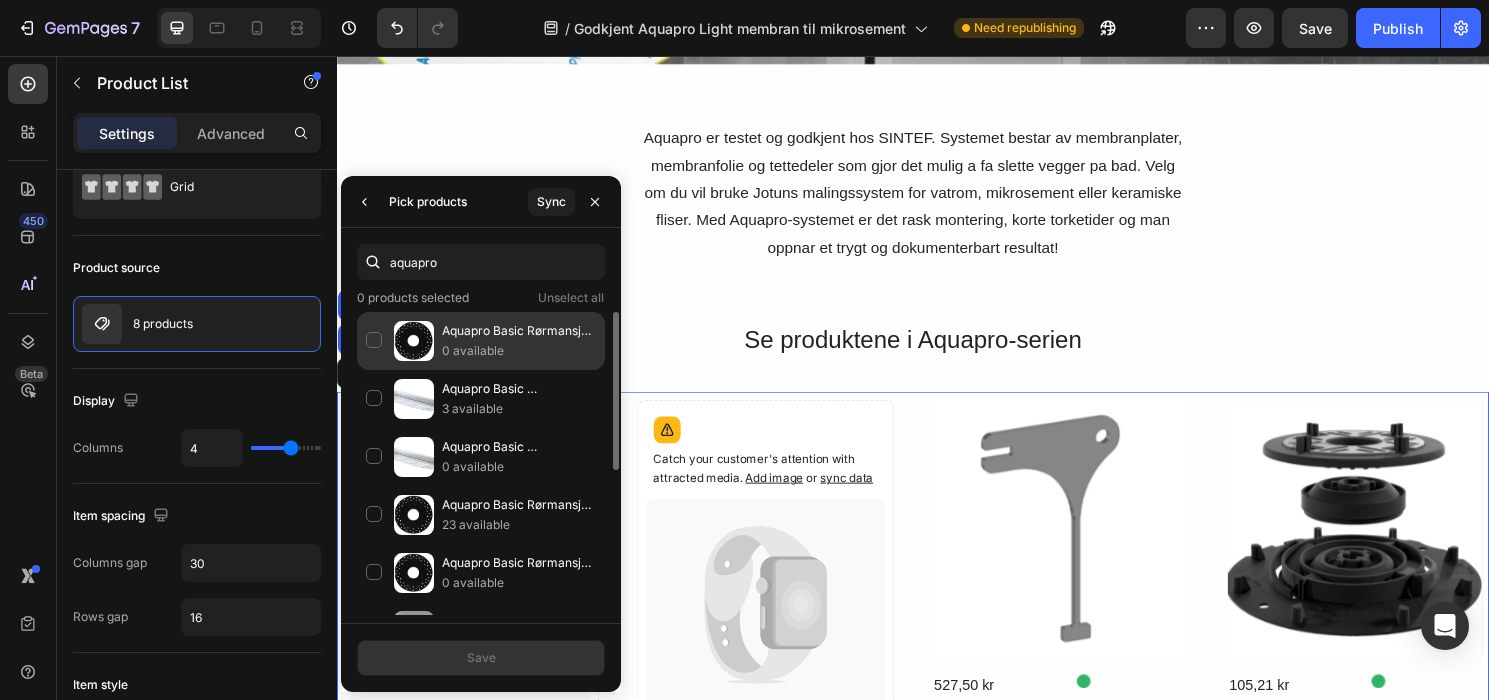 click on "Aquapro Basic Rørmansjett 10-24mm 0 available" 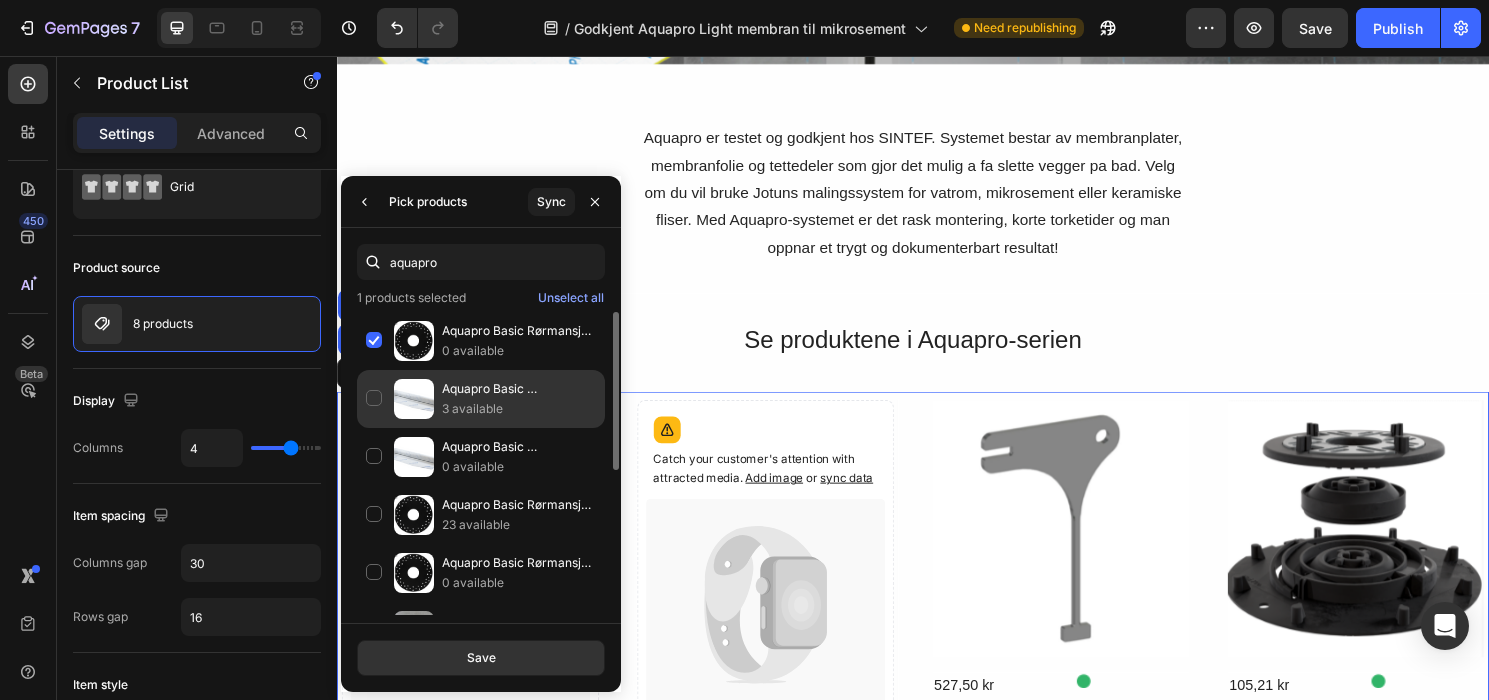click on "Aquapro Basic Membranfolie 1x10m 3 available" 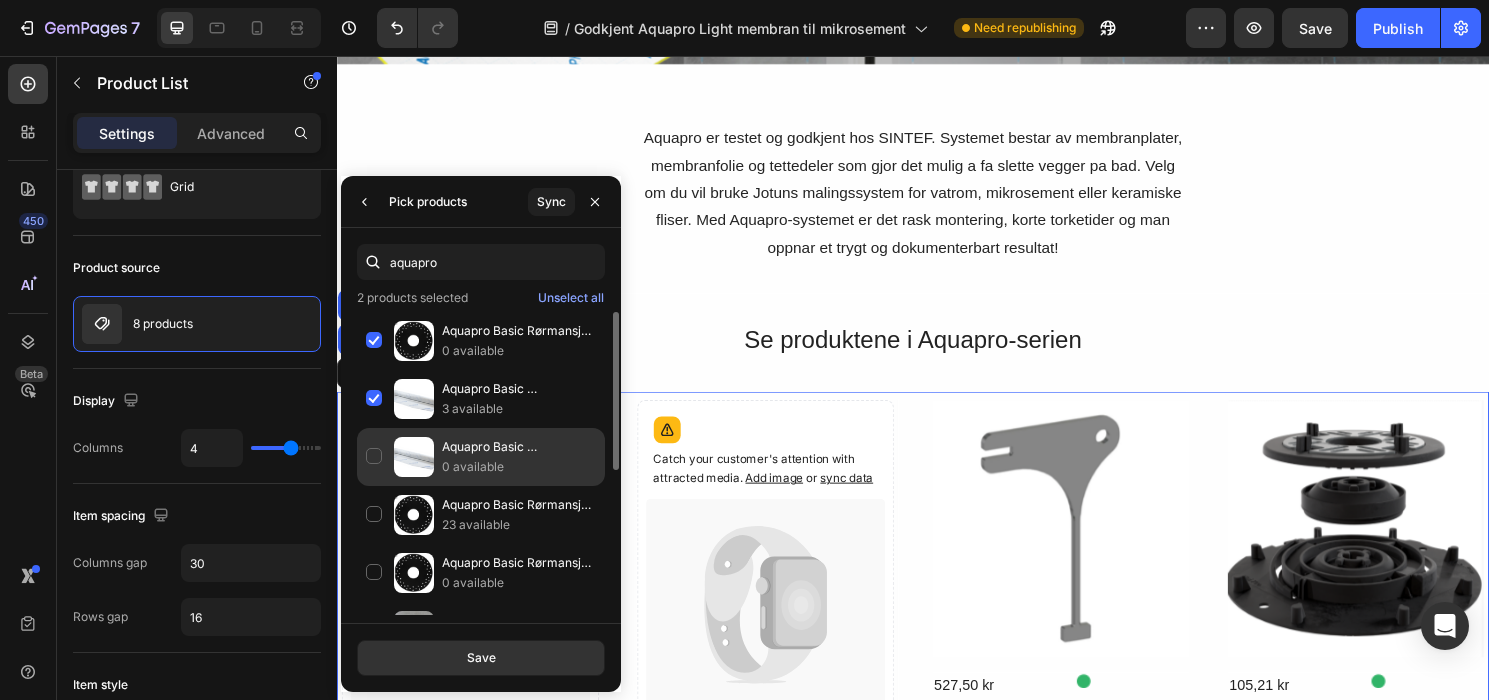 click on "Aquapro Basic Membranfolie 1x30m 0 available" 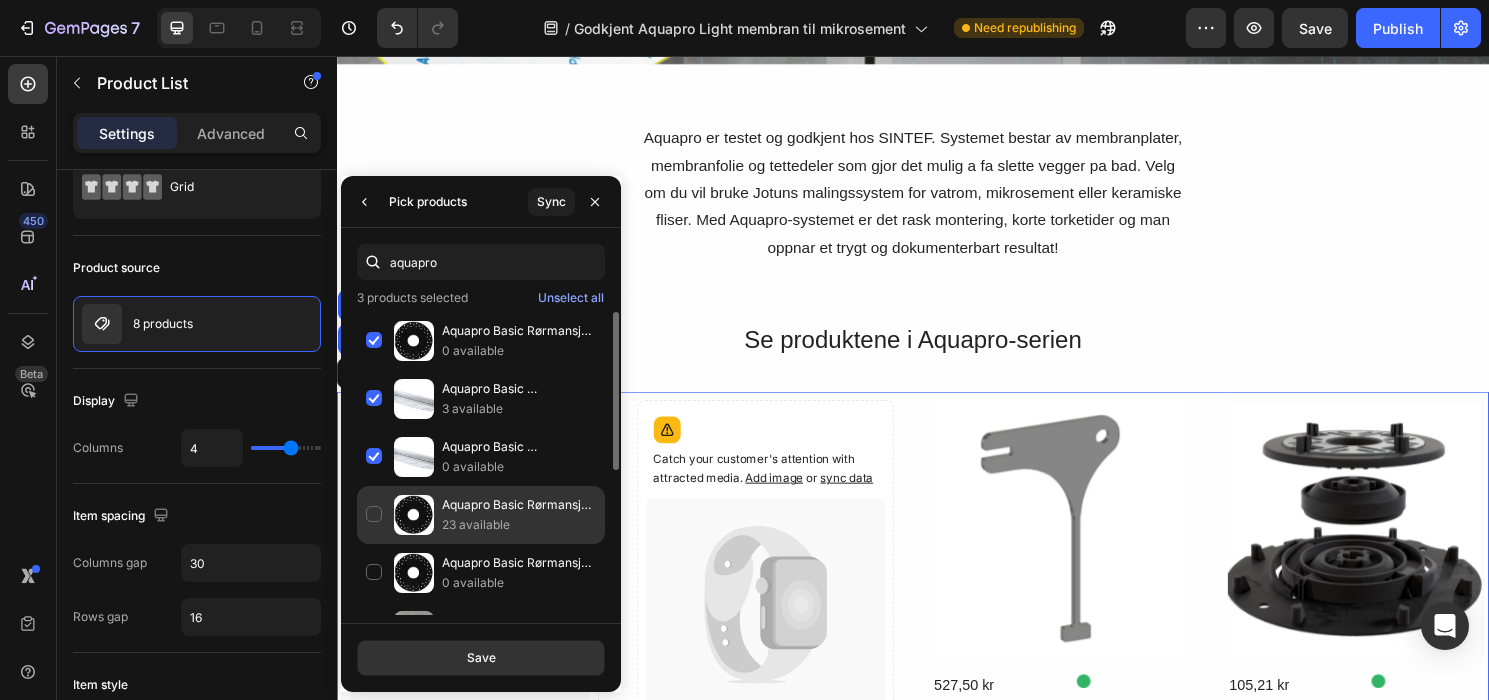 click on "Aquapro Basic Rørmansjett 30-60mm 23 available" 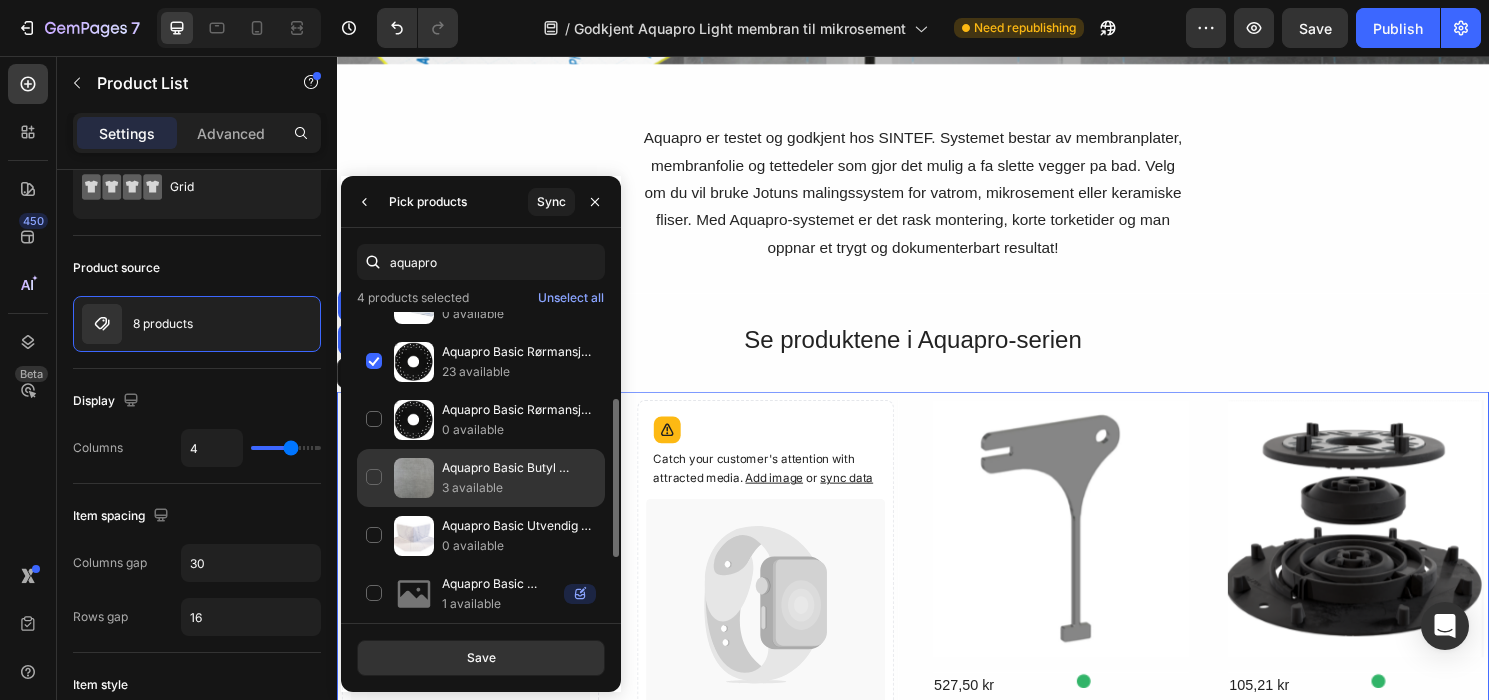 scroll, scrollTop: 158, scrollLeft: 0, axis: vertical 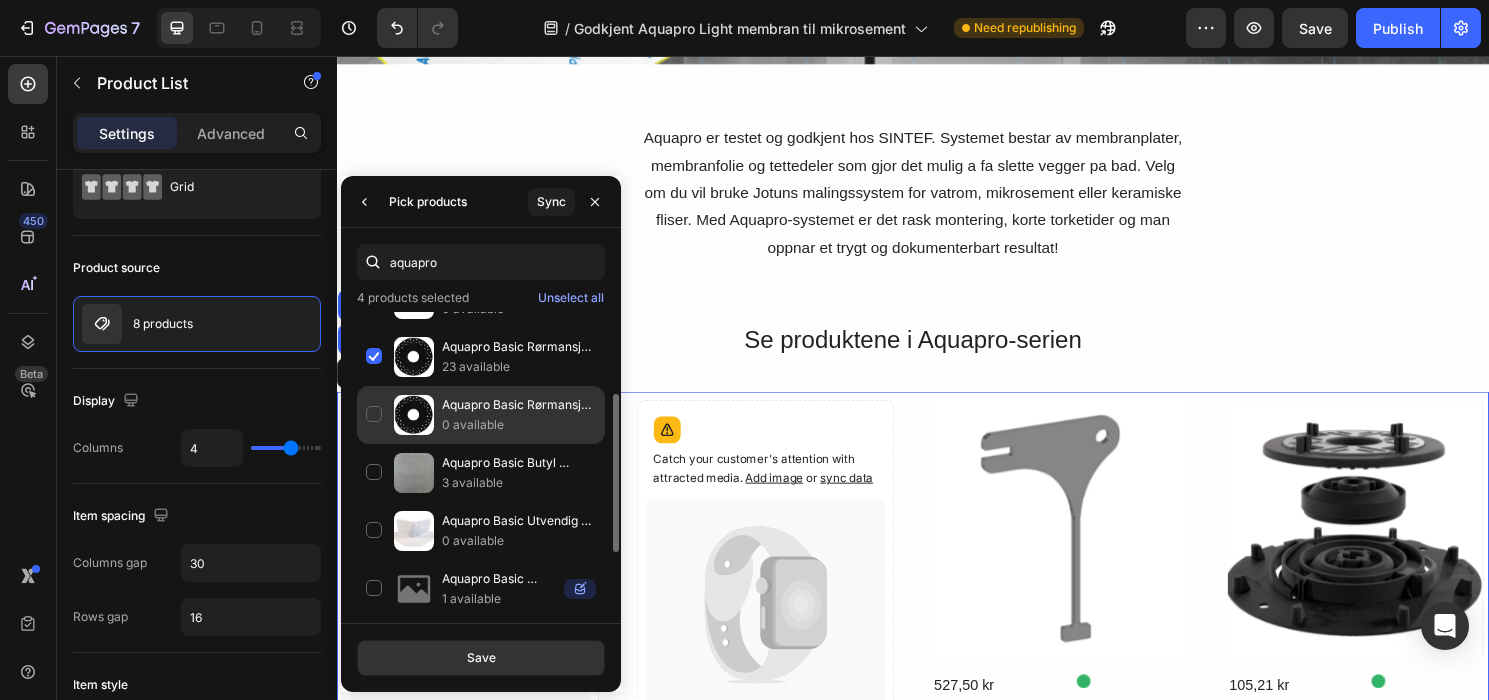 click on "Aquapro Basic Rørmansjett 70-110mm 0 available" 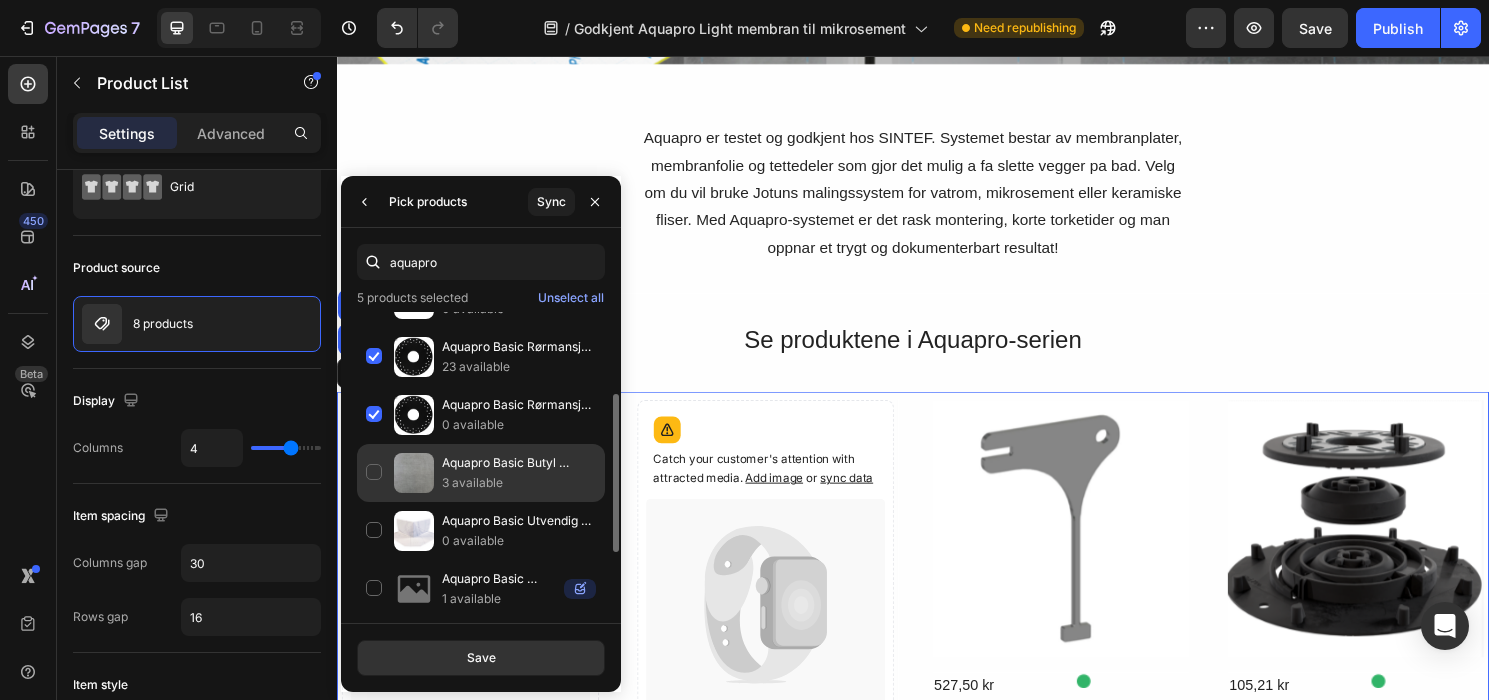 click on "Aquapro Basic Butyl Slukmansjett 40x40 3 available" 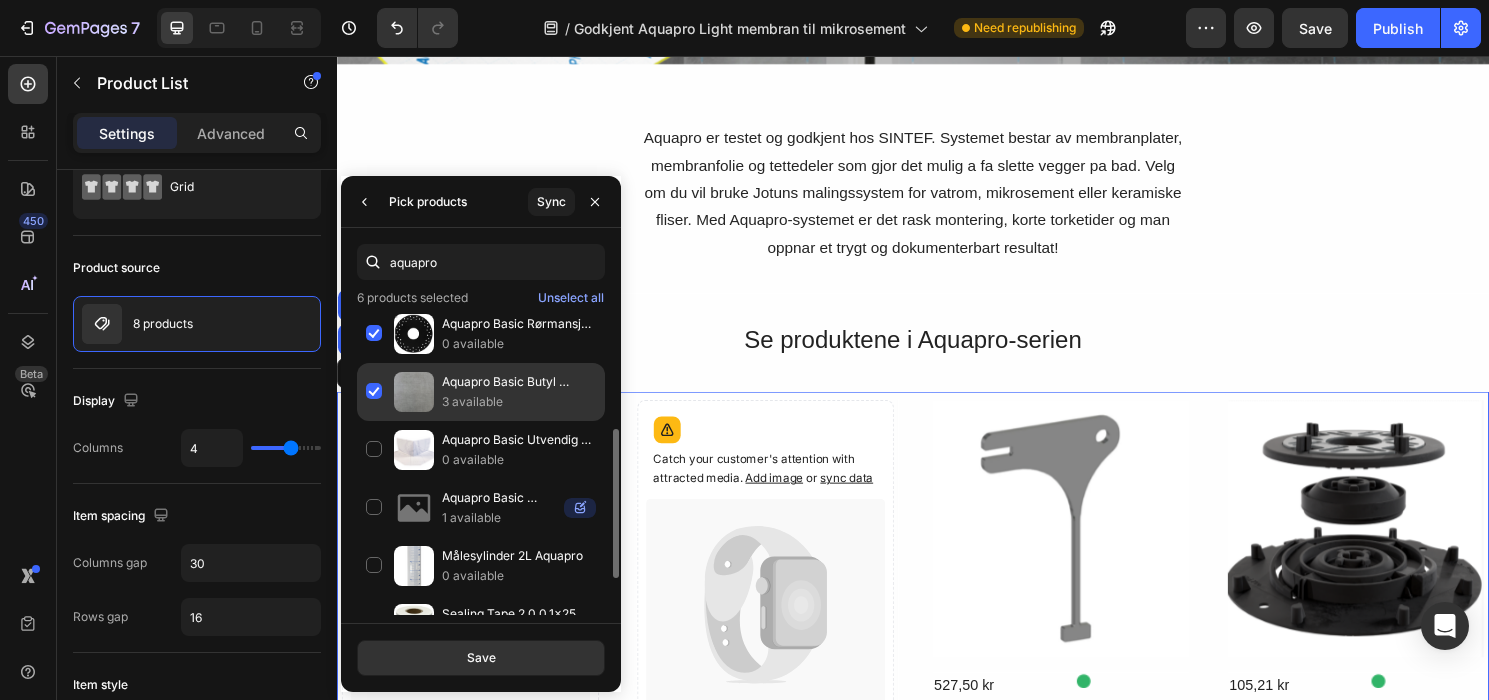 scroll, scrollTop: 245, scrollLeft: 0, axis: vertical 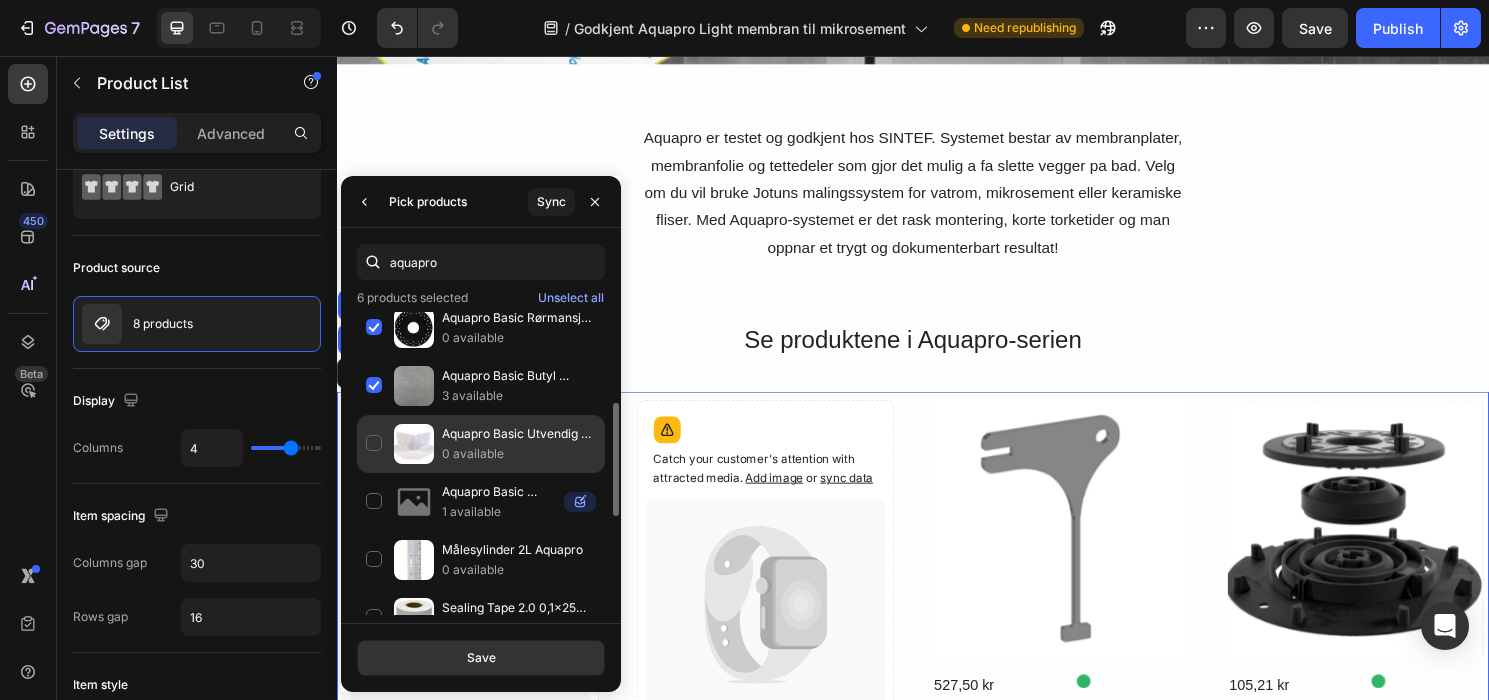 click on "Aquapro Basic Utvendig hjørne 0 available" 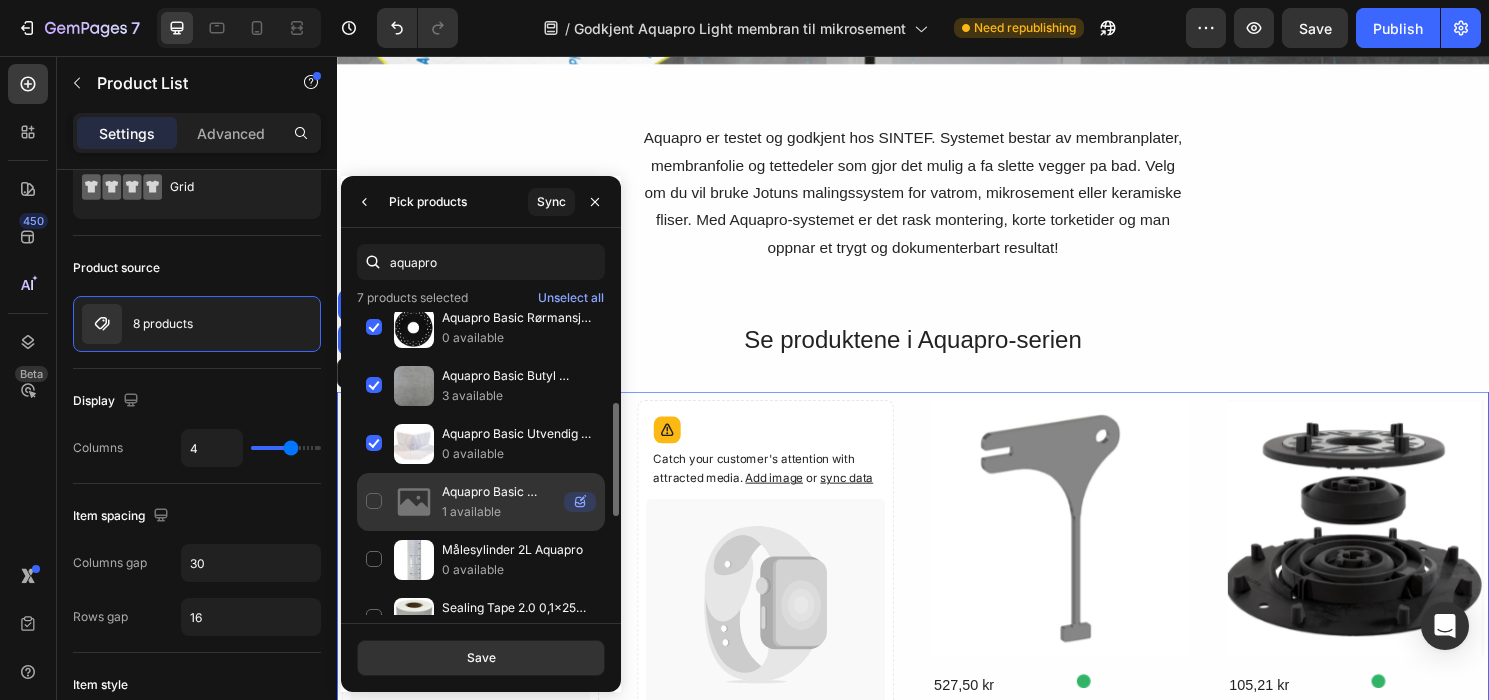 click on "Aquapro Basic Butylremse 10cm x 10m 1 available" 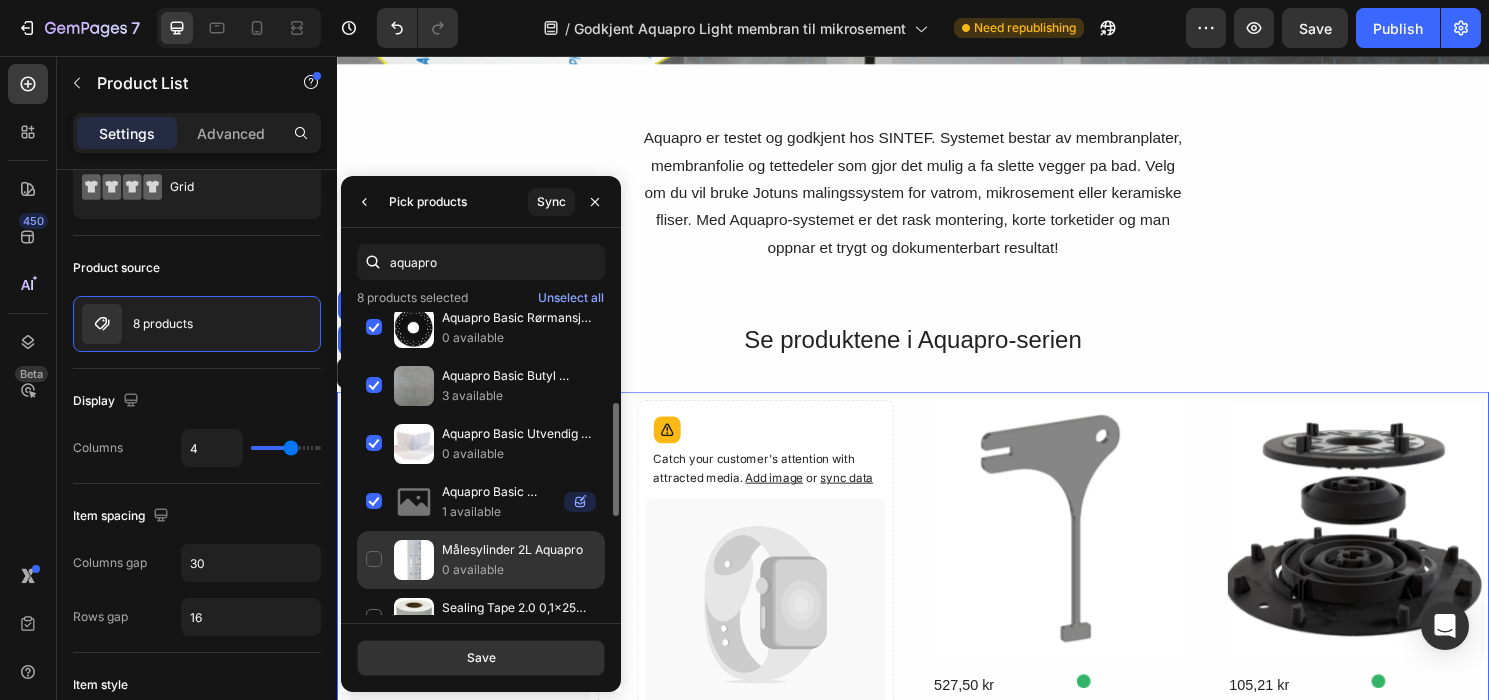 click on "Målesylinder 2L Aquapro 0 available" 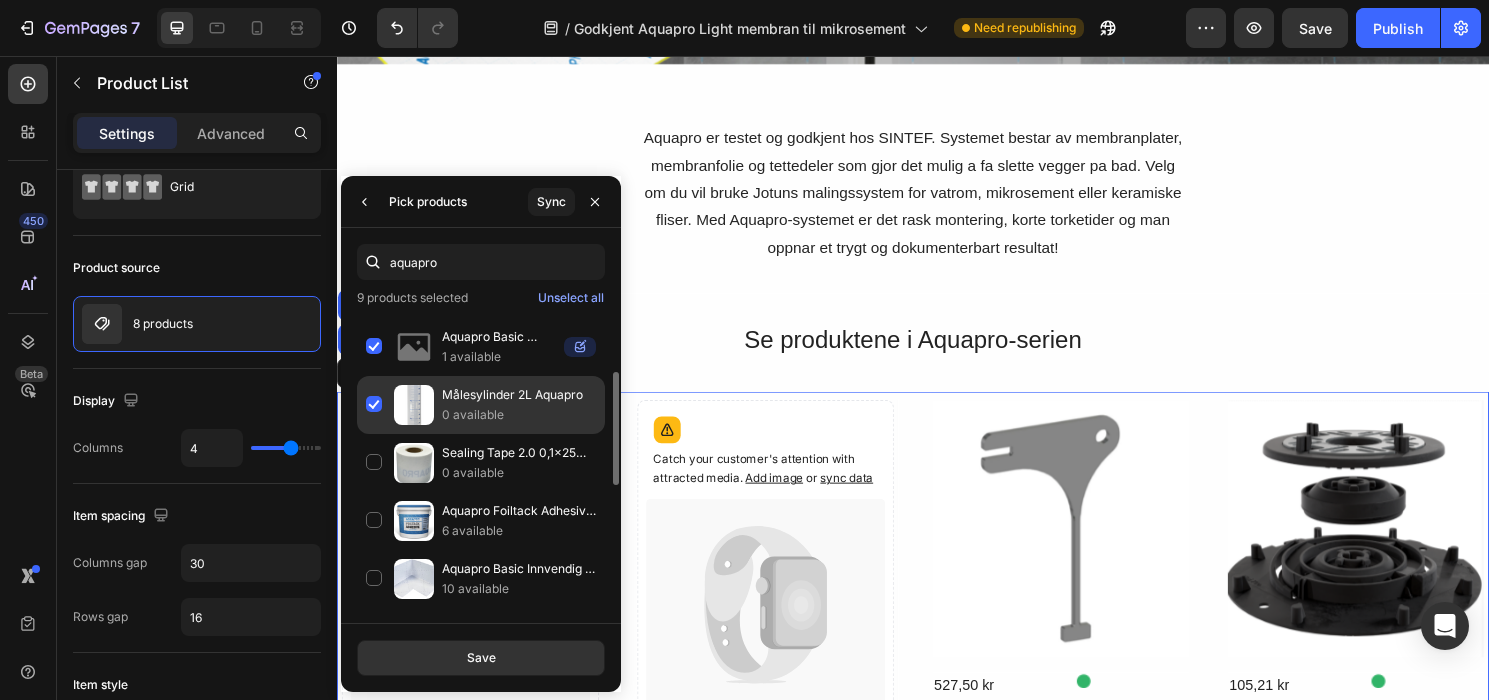 scroll, scrollTop: 509, scrollLeft: 0, axis: vertical 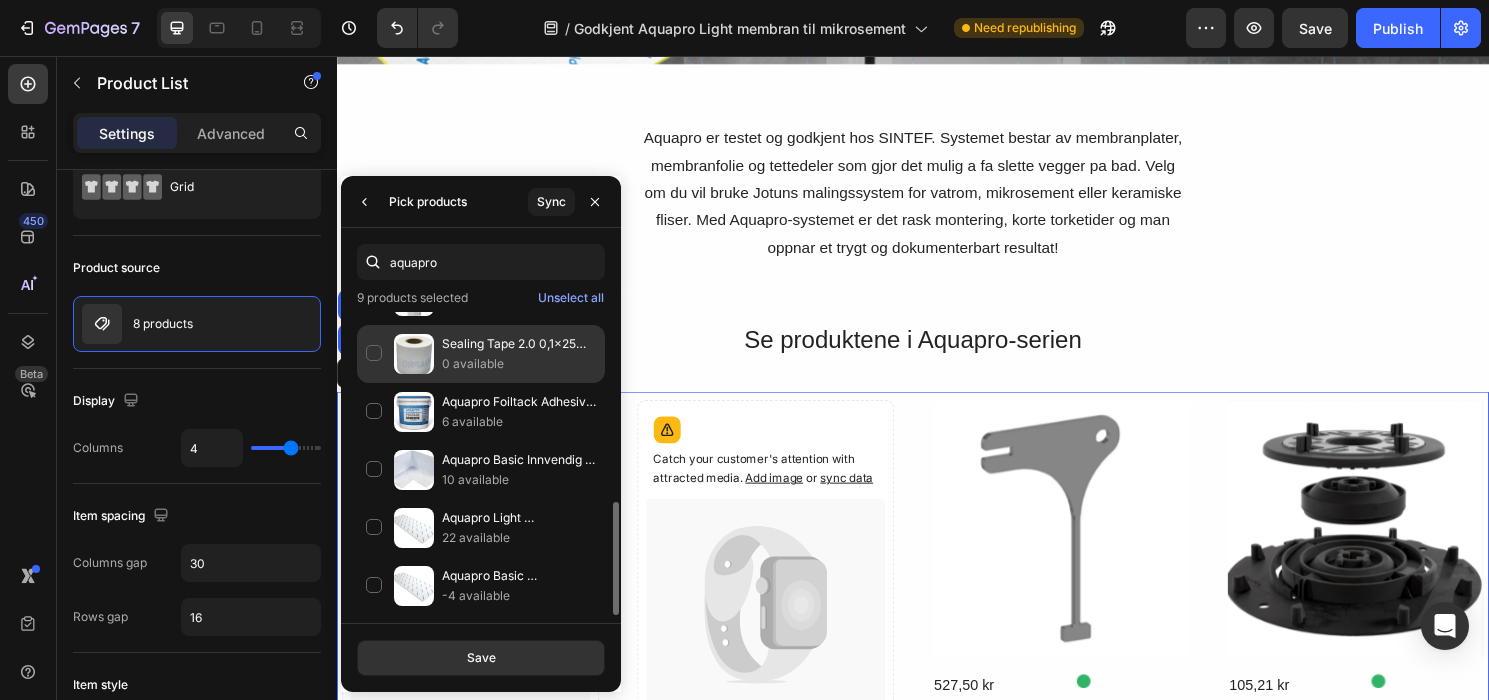 click on "Sealing Tape 2.0 0,1x25m Aquapro 0 available" 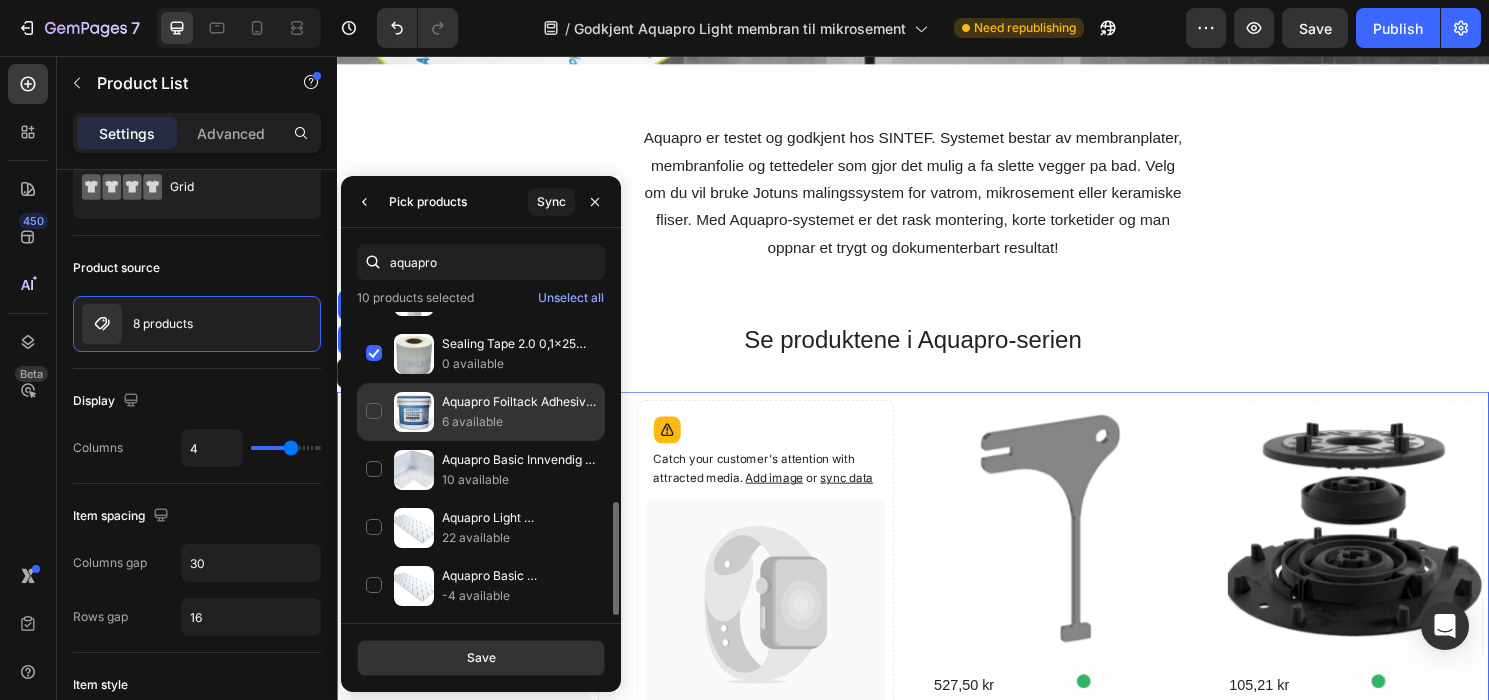 click on "Aquapro Foiltack Adhesive 4 kg (5,4 kg (5m2) 6 available" 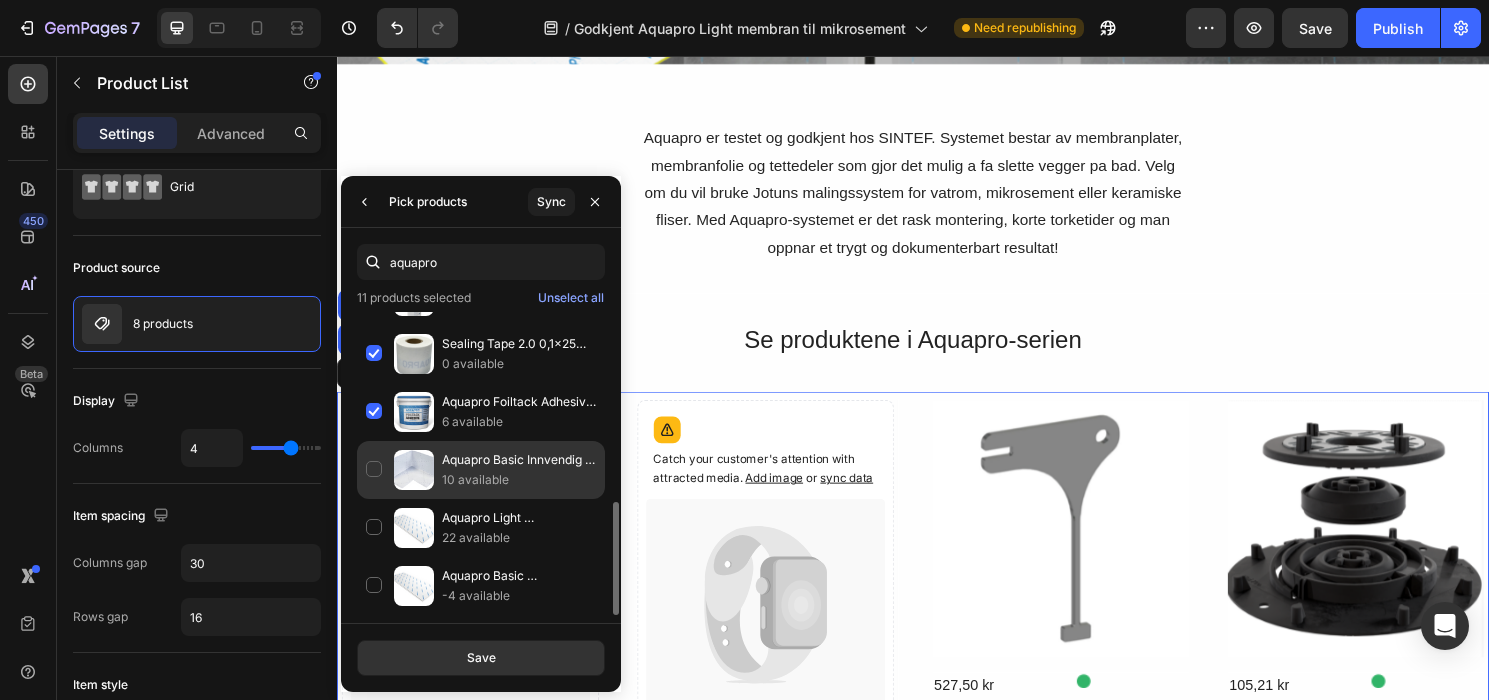 click on "Aquapro Basic Innvendig hjørne 10 available" 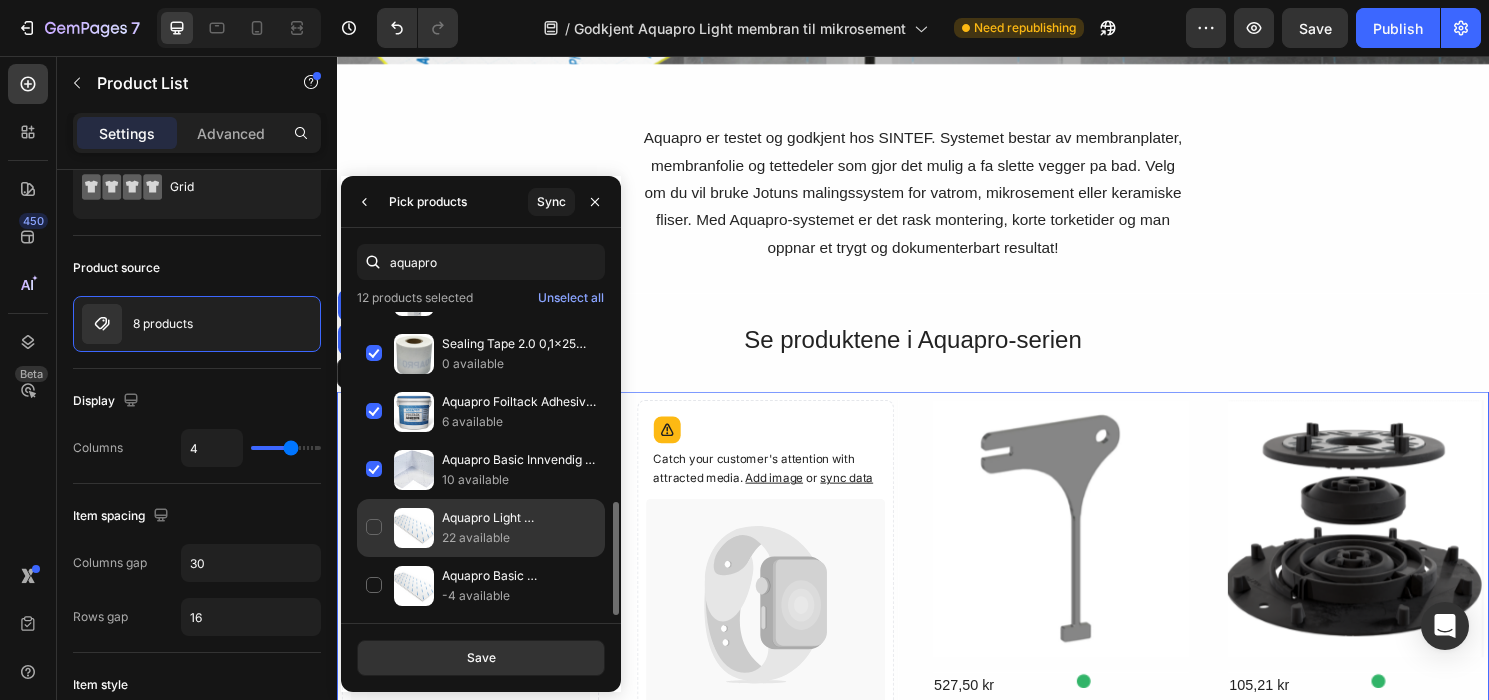click on "Aquapro Light Membranplate 8x900x2400mm 22 available" 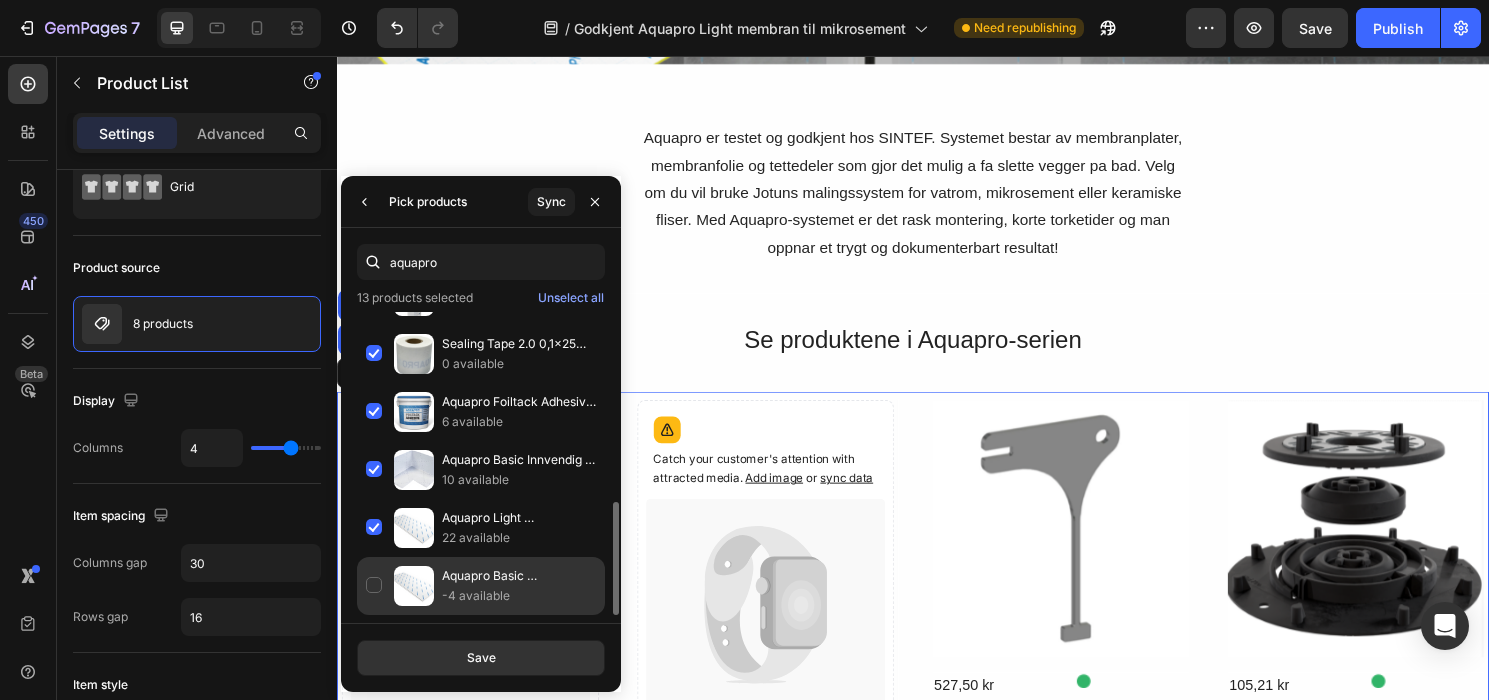 click on "Aquapro Basic Membranplate 8x600x2400mm -4 available" 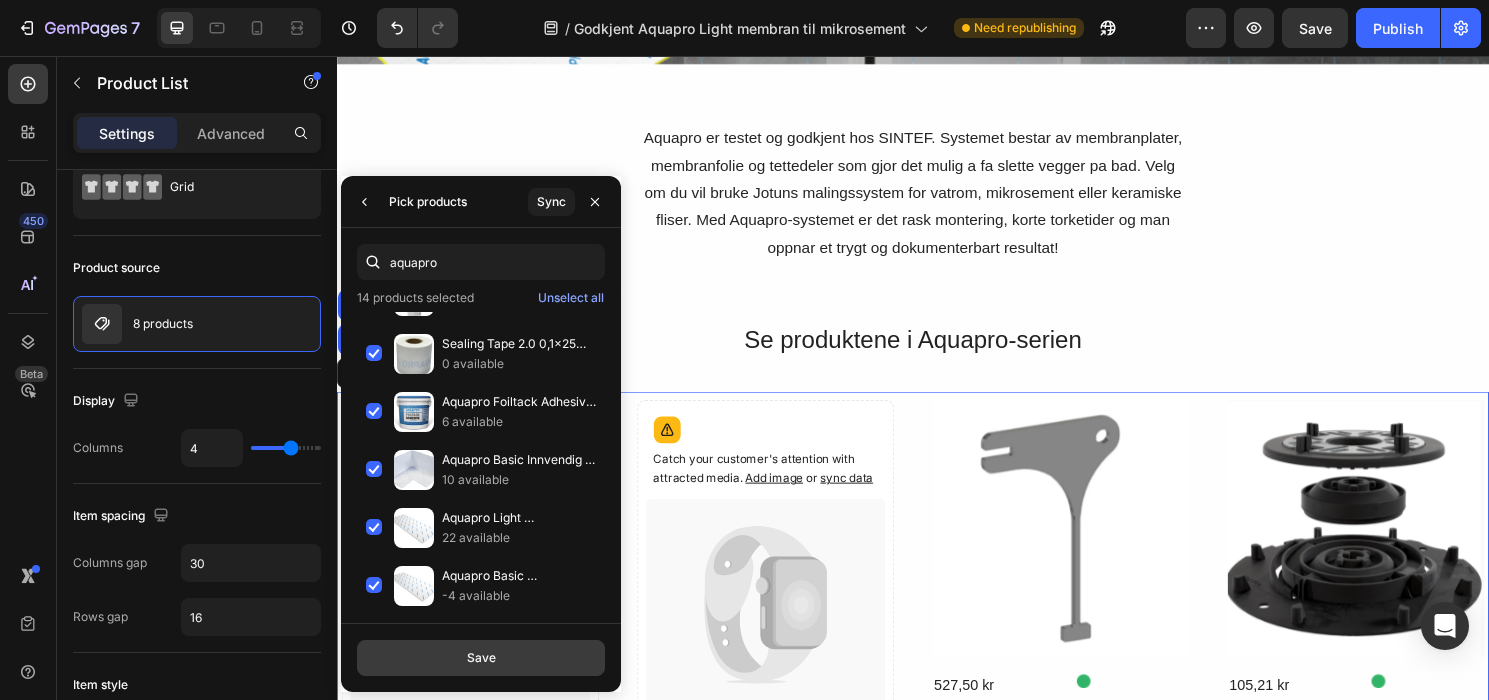 click on "Save" at bounding box center [481, 658] 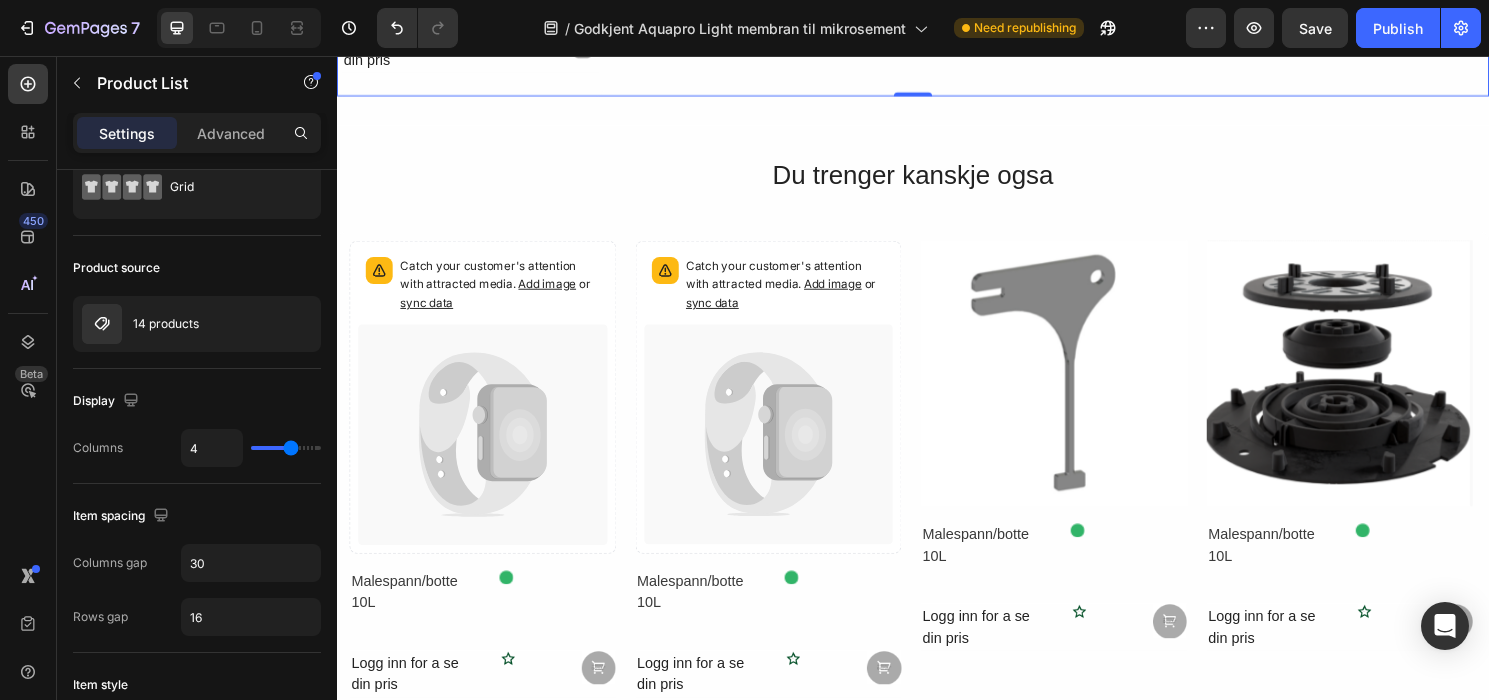 scroll, scrollTop: 7102, scrollLeft: 0, axis: vertical 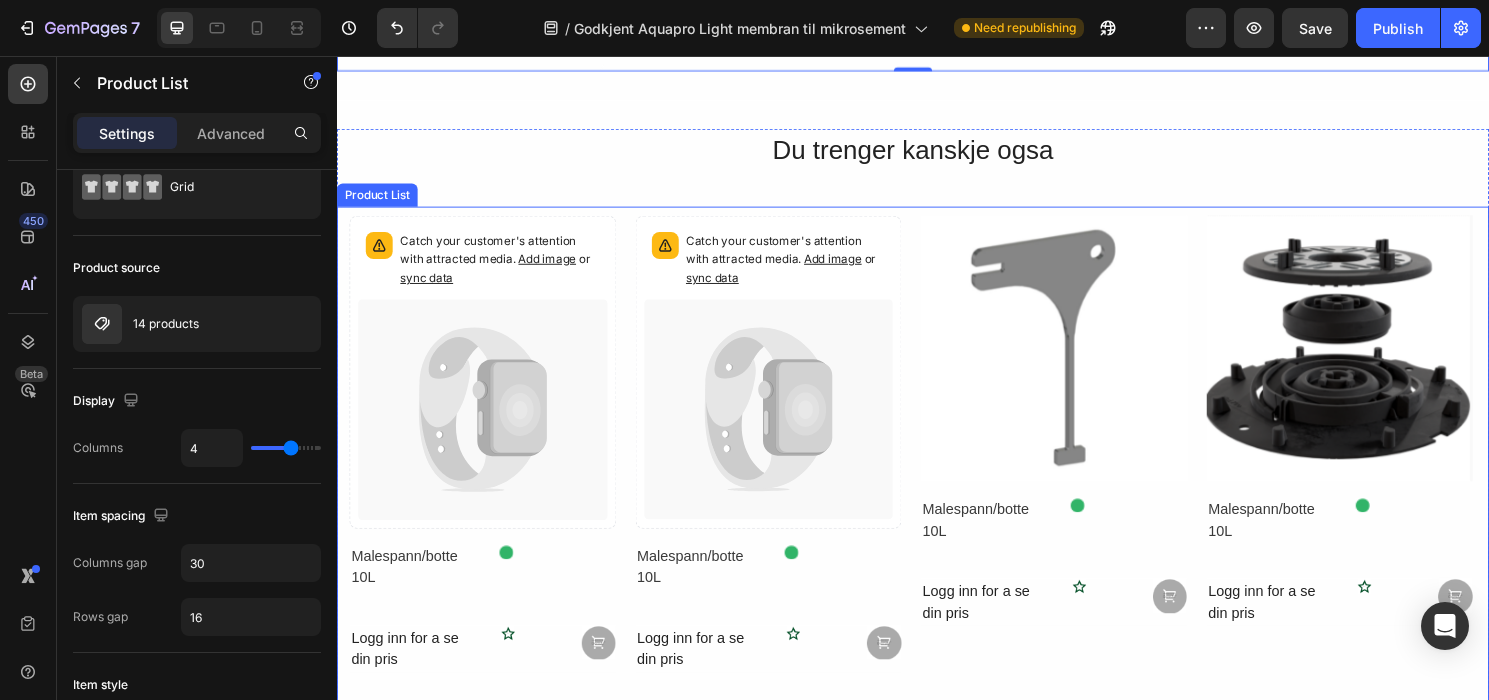 click on "Catch your customer's attention with attracted media.       Add image   or   sync data
Product Images Malespann/botte 10L Text Block     Icon Row Logg inn for a se din pris Text Block     Icon Image Row Product List Catch your customer's attention with attracted media.       Add image   or   sync data
Product Images Malespann/botte 10L Text Block     Icon Row Logg inn for a se din pris Text Block     Icon Image Row Product List Product Images Malespann/botte 10L Text Block     Icon Row Logg inn for a se din pris Text Block     Icon Image Row Product List" at bounding box center [935, 460] 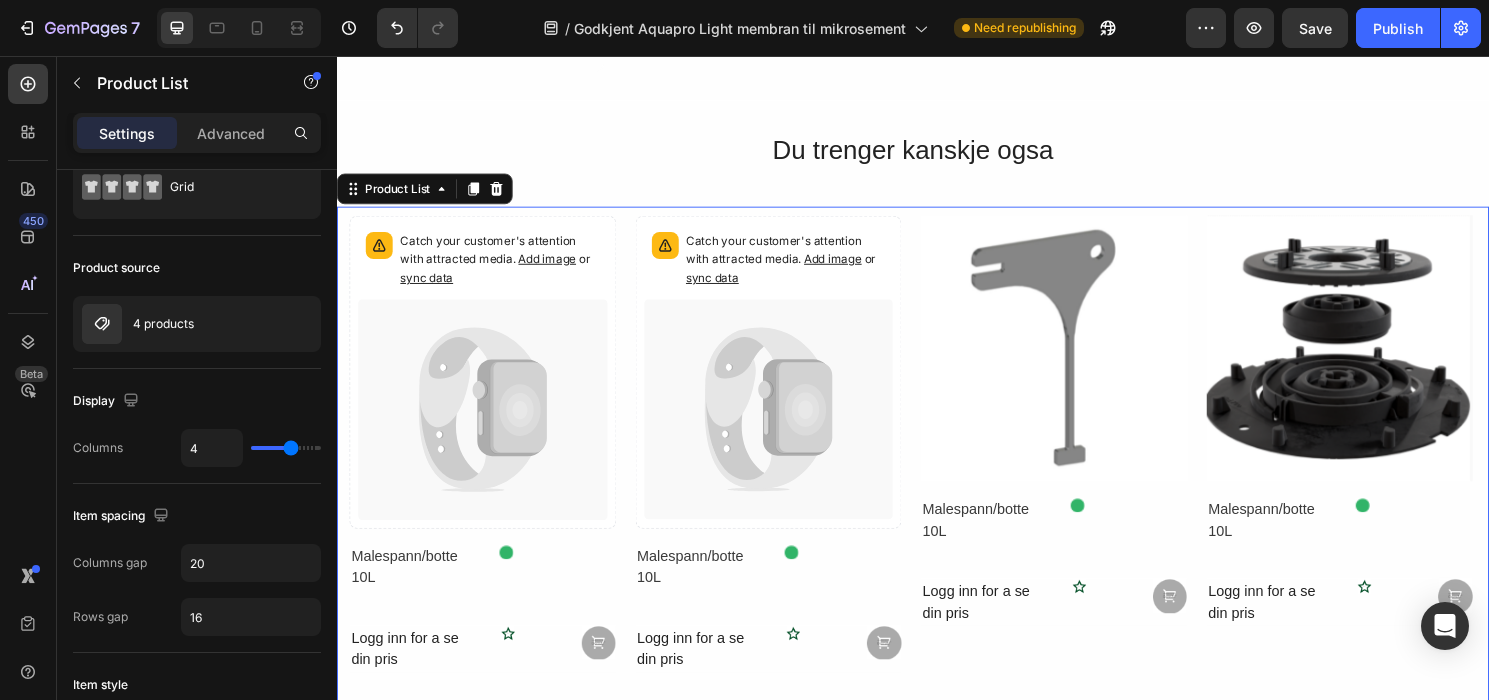 click on "Catch your customer's attention with attracted media.       Add image   or   sync data
Product Images Malespann/botte 10L Text Block     Icon Row Logg inn for a se din pris Text Block     Icon Image Row Product List   0 Catch your customer's attention with attracted media.       Add image   or   sync data
Product Images Malespann/botte 10L Text Block     Icon Row Logg inn for a se din pris Text Block     Icon Image Row Product List   0 Product Images Malespann/botte 10L Text Block     Icon Row Logg inn for a se din pris Text Block     Icon Image Row   0" at bounding box center [935, 460] 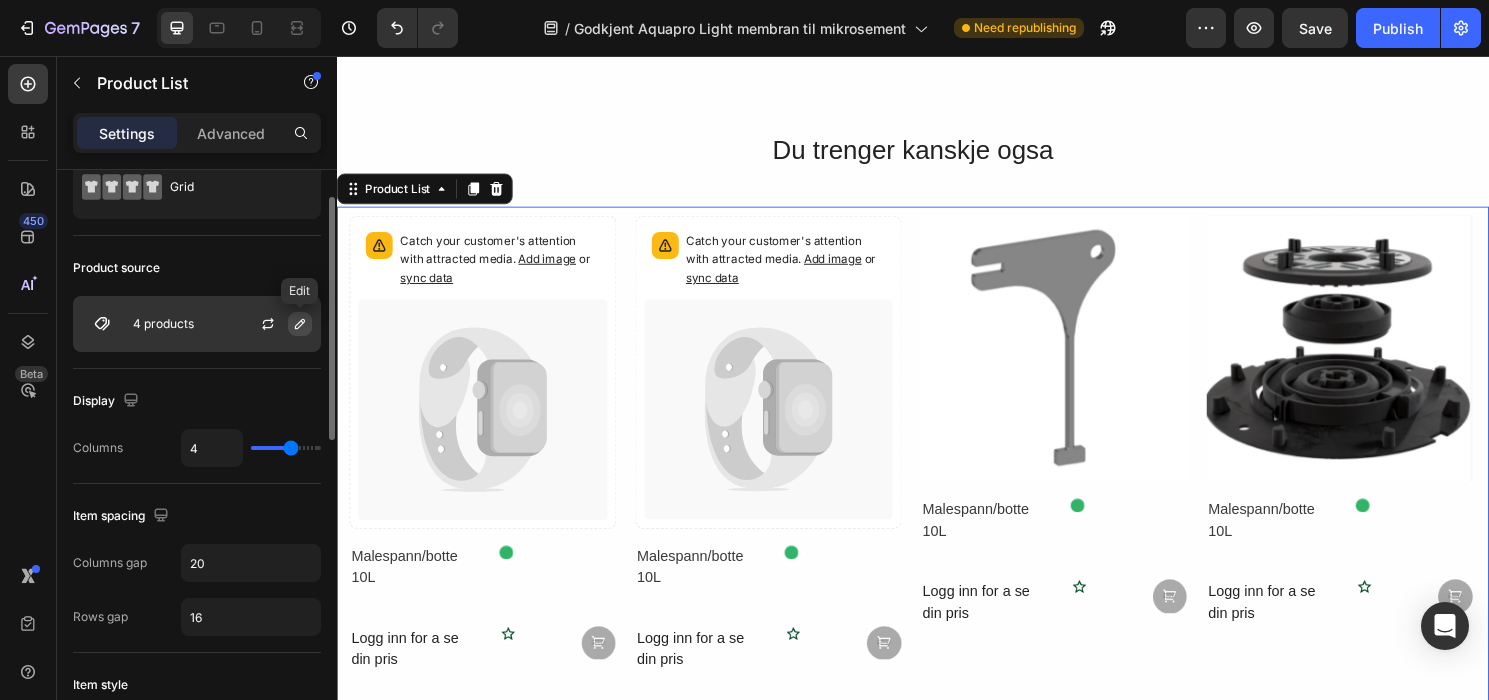 click 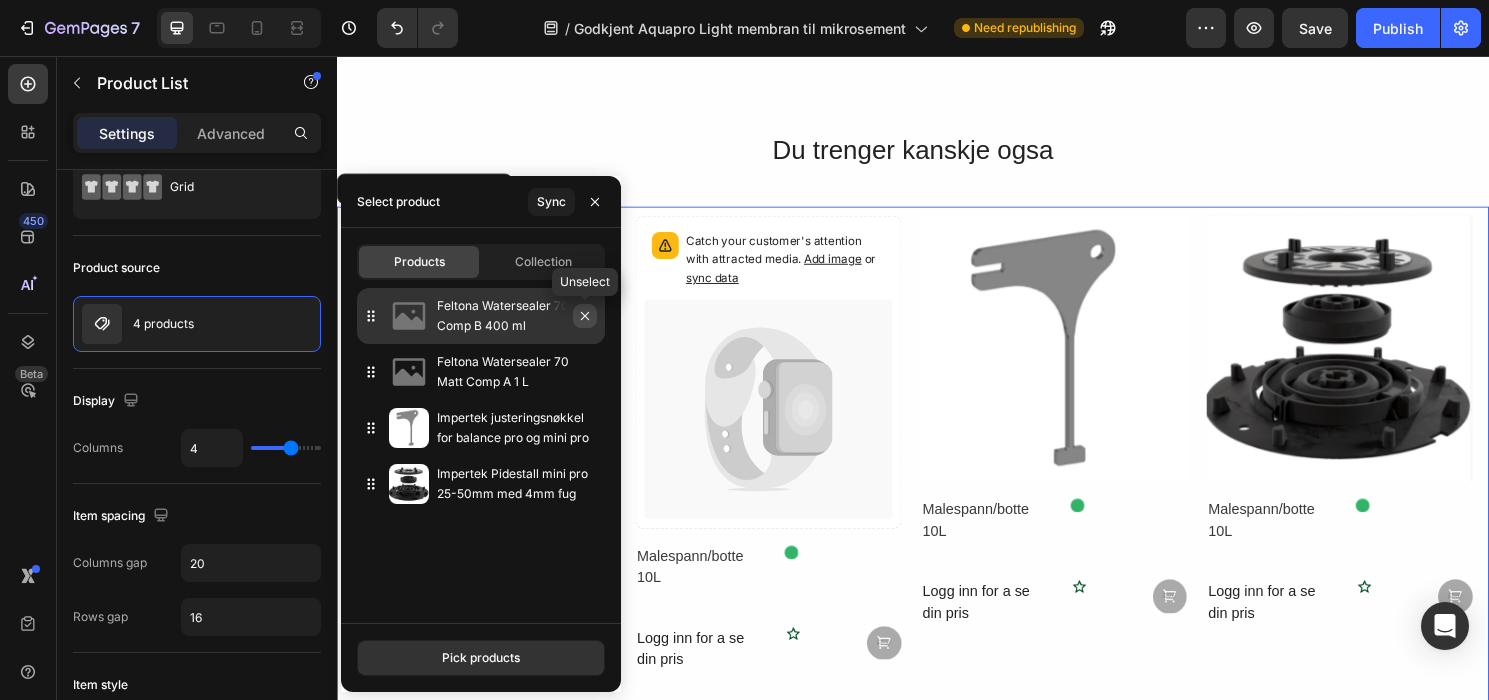 click 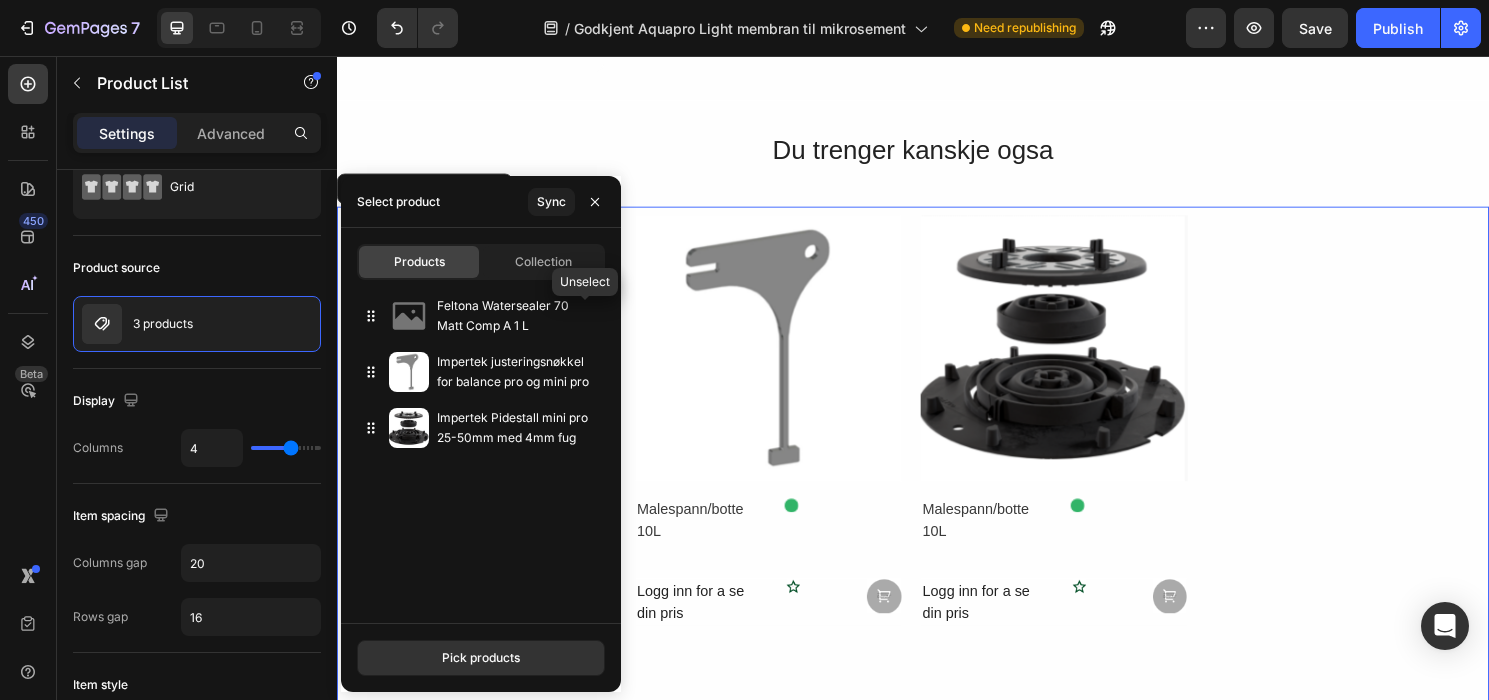 click 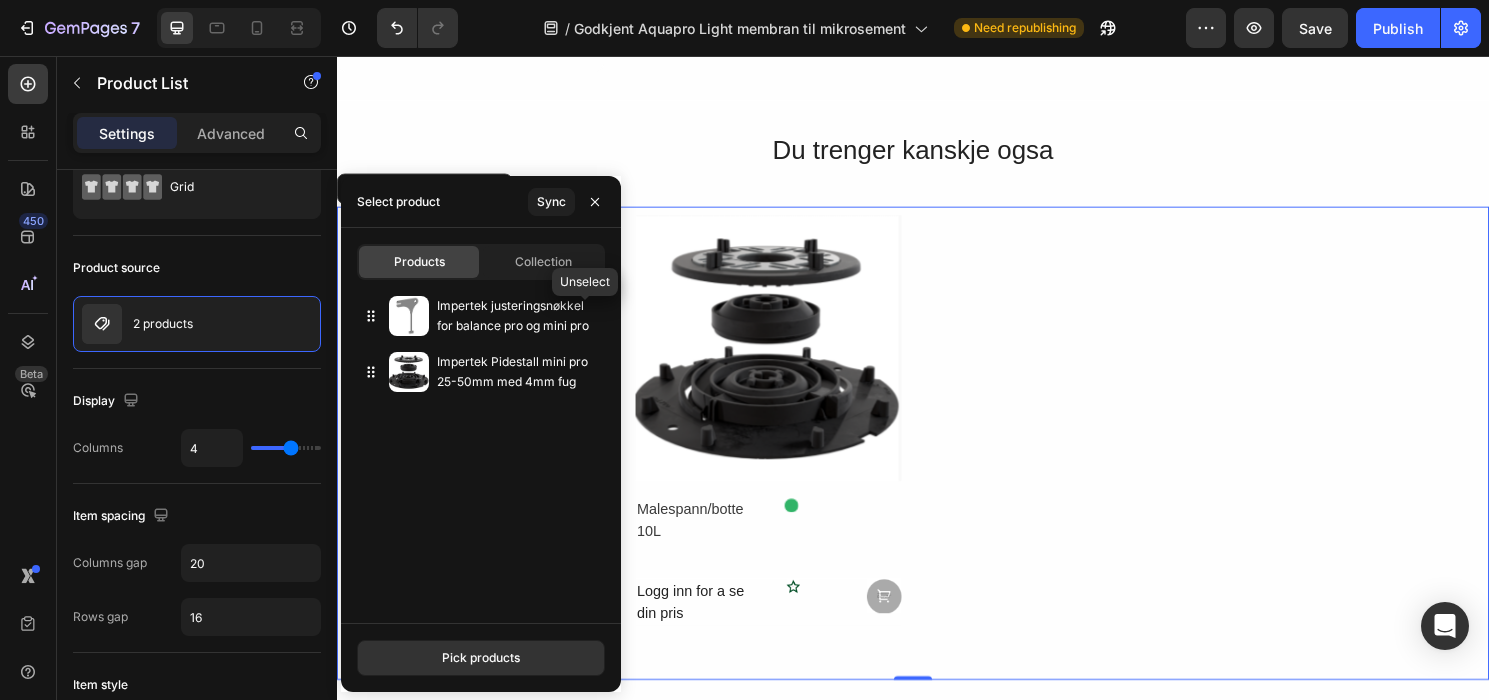 click 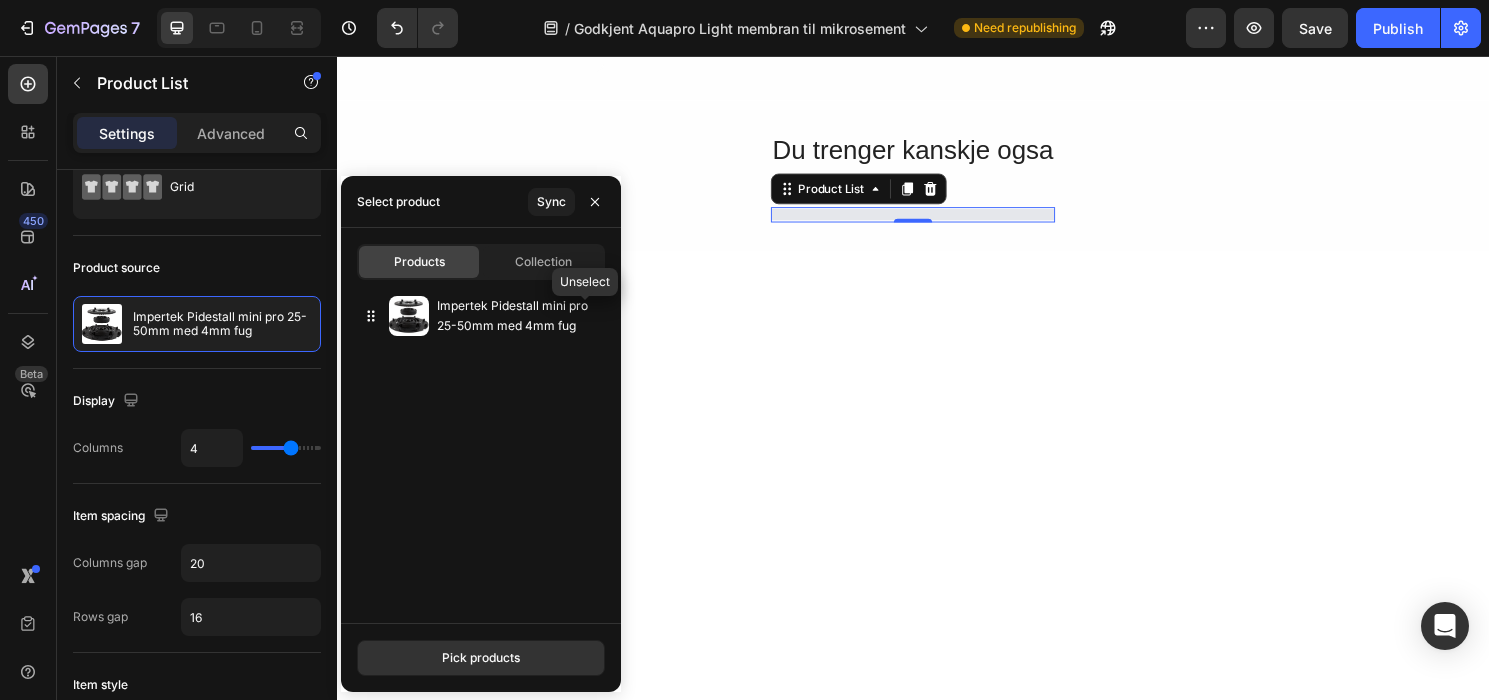 click 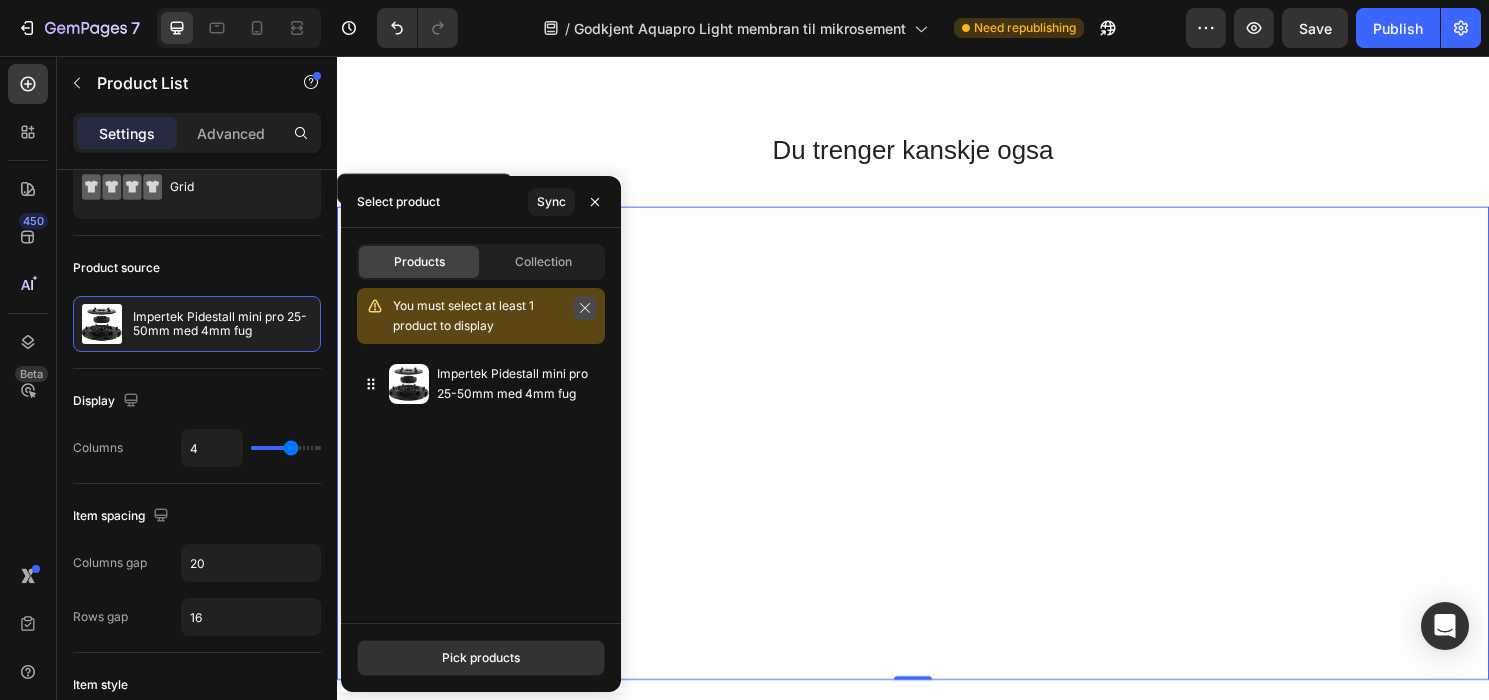 click 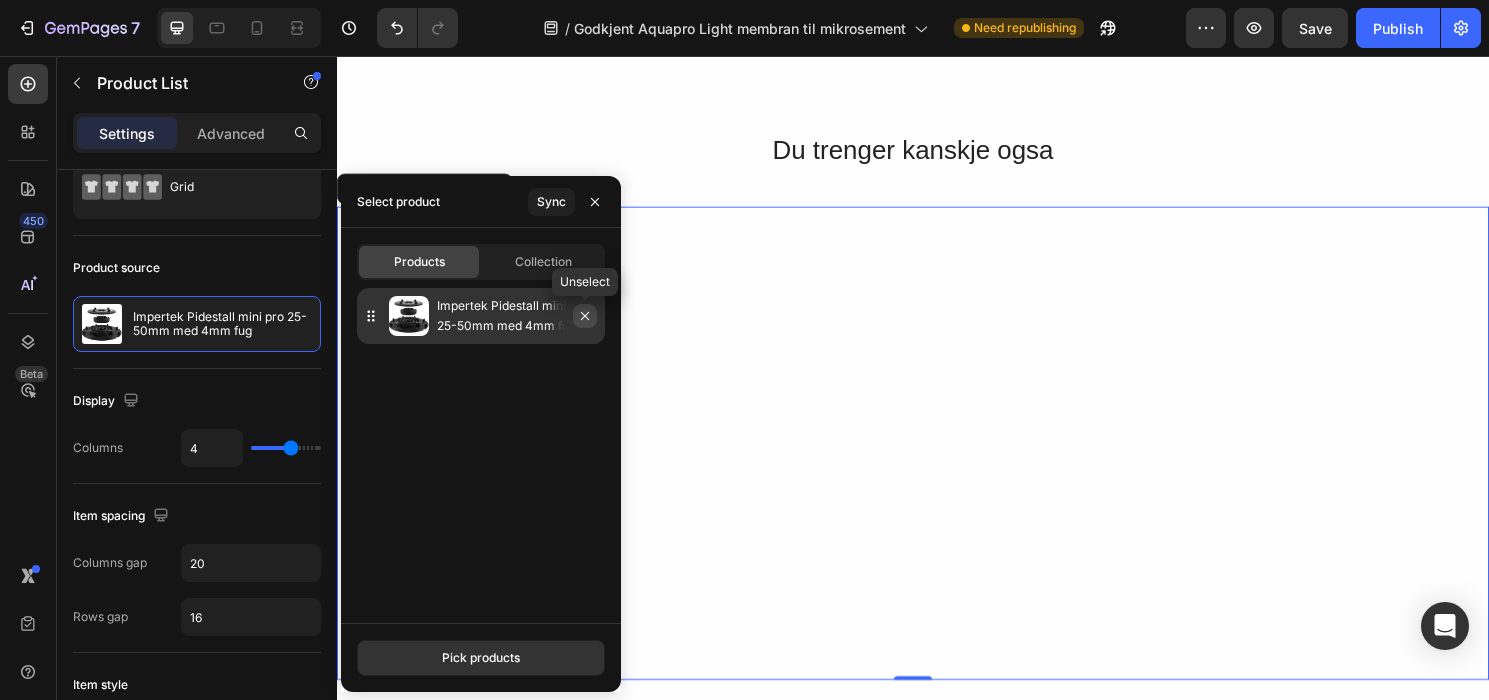 click 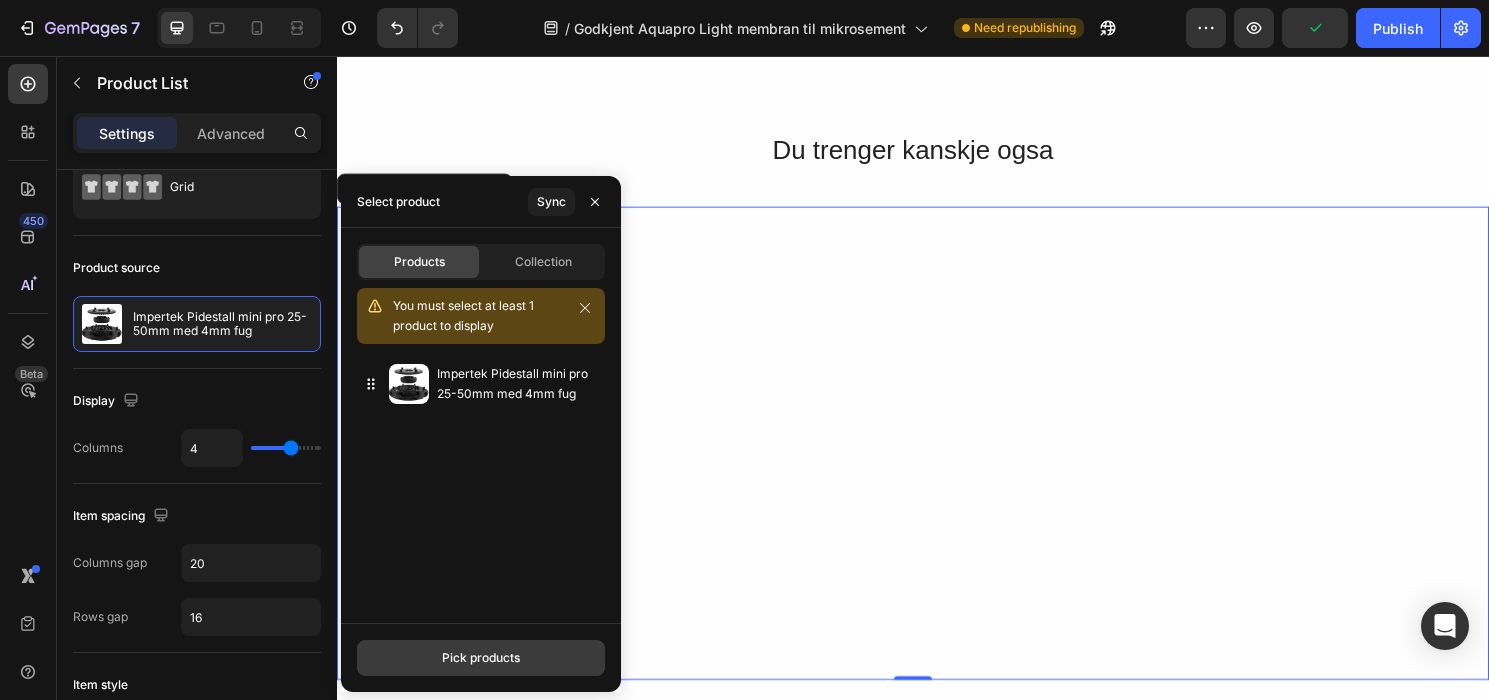 click on "Pick products" at bounding box center (481, 658) 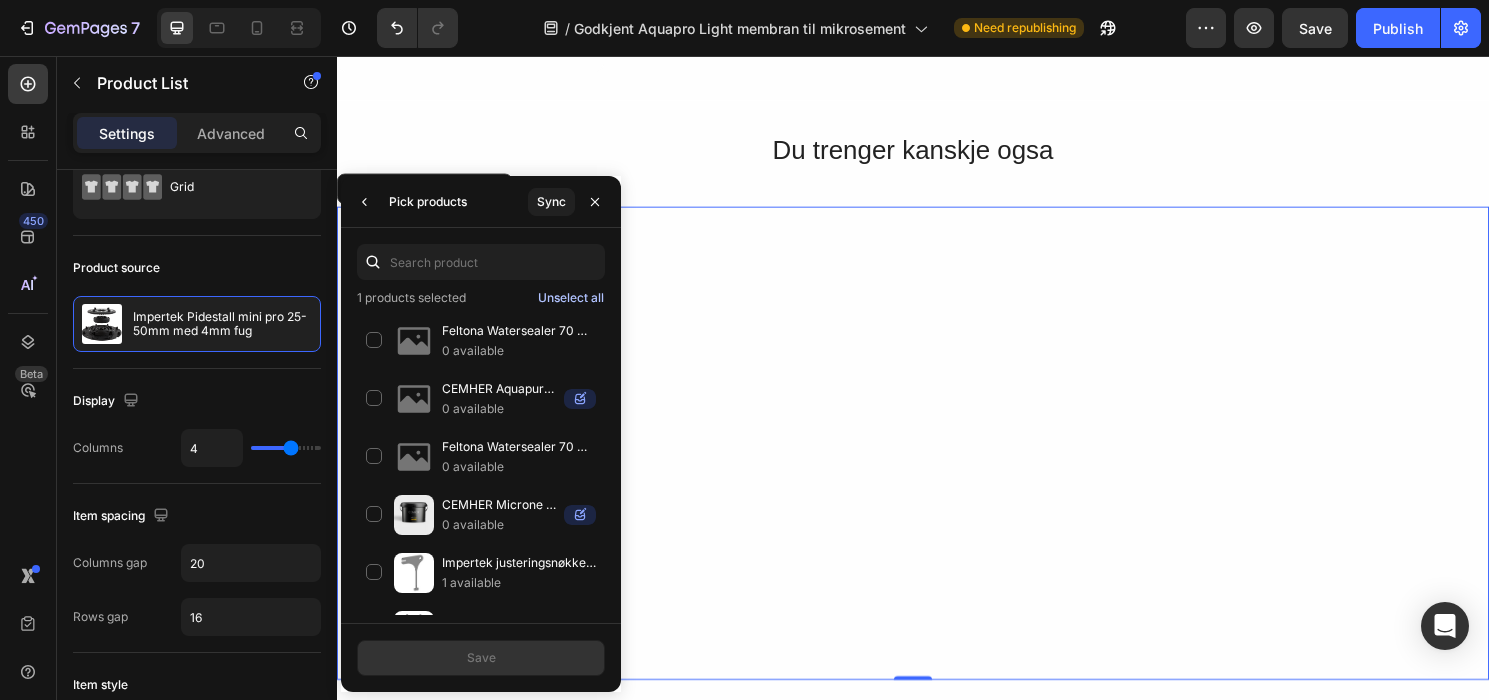 click on "Unselect all" at bounding box center (571, 298) 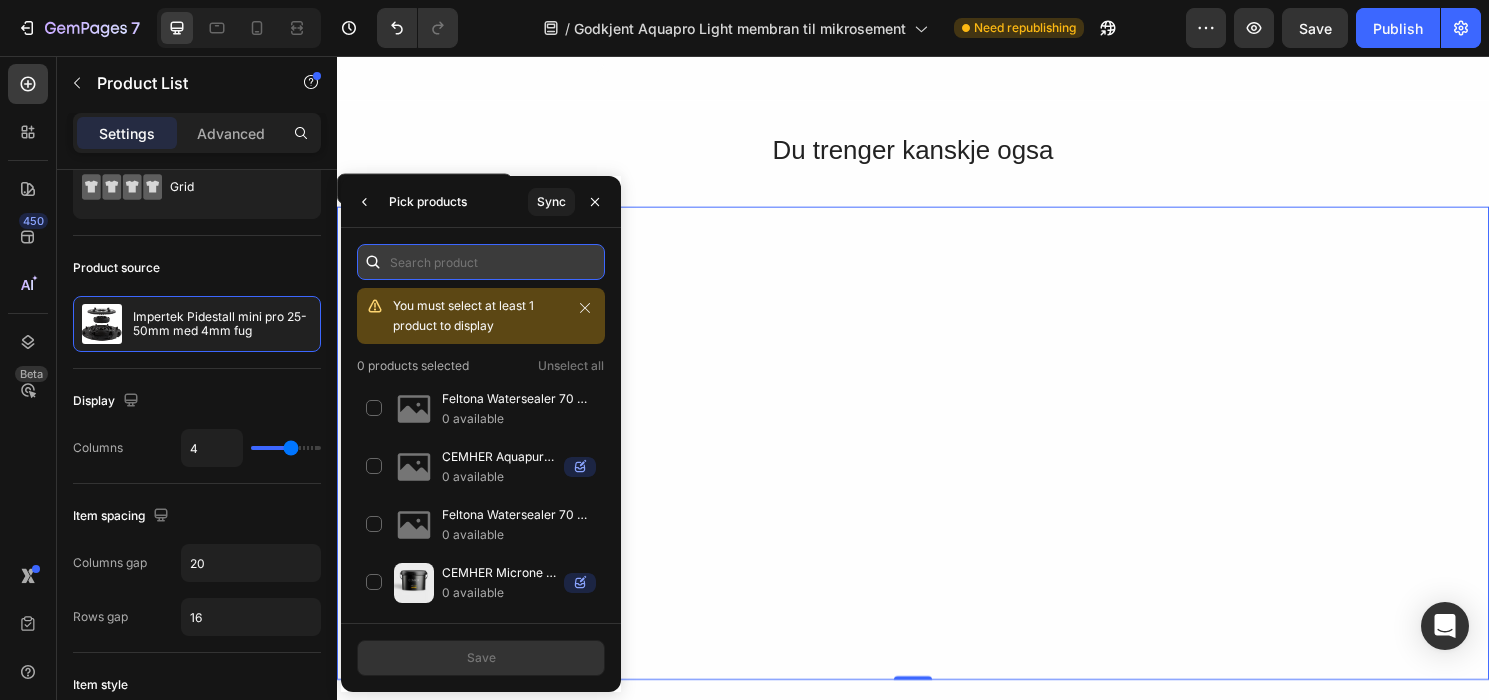 click at bounding box center (481, 262) 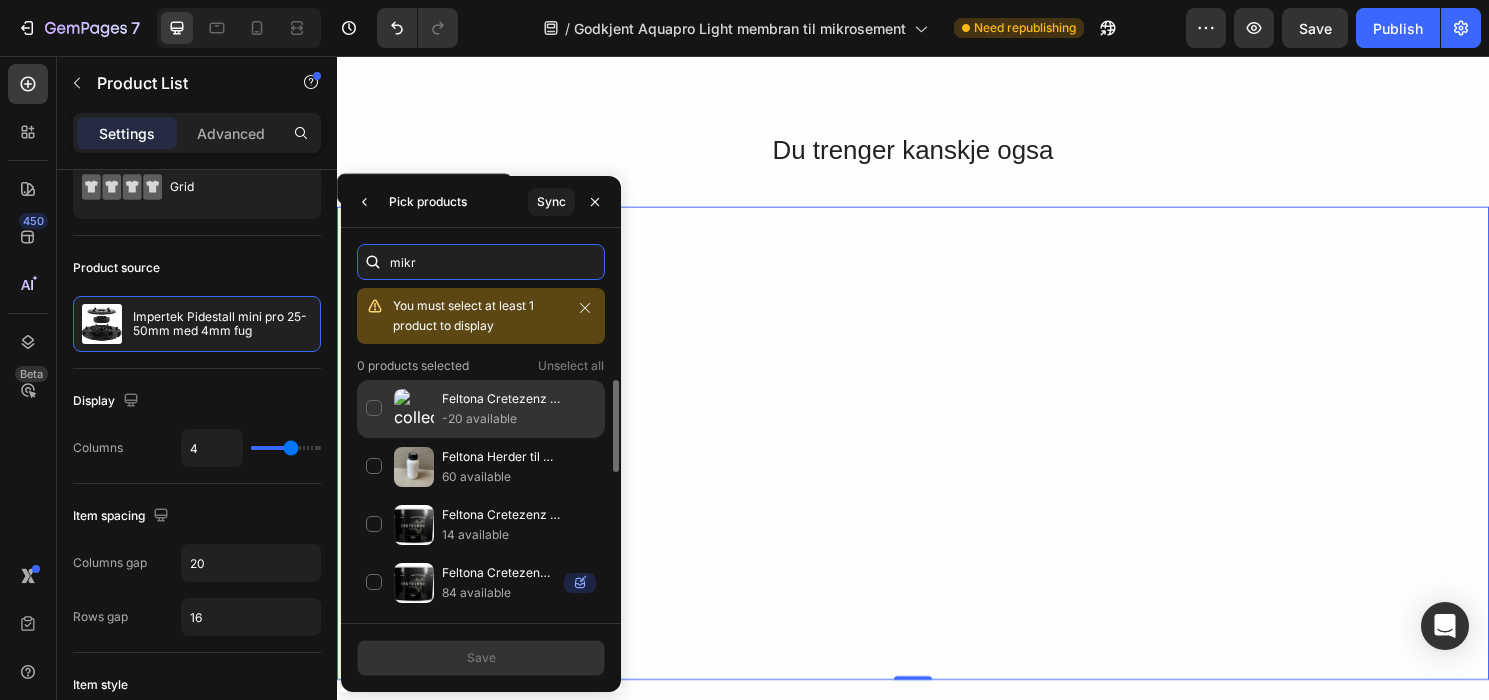 type on "mikr" 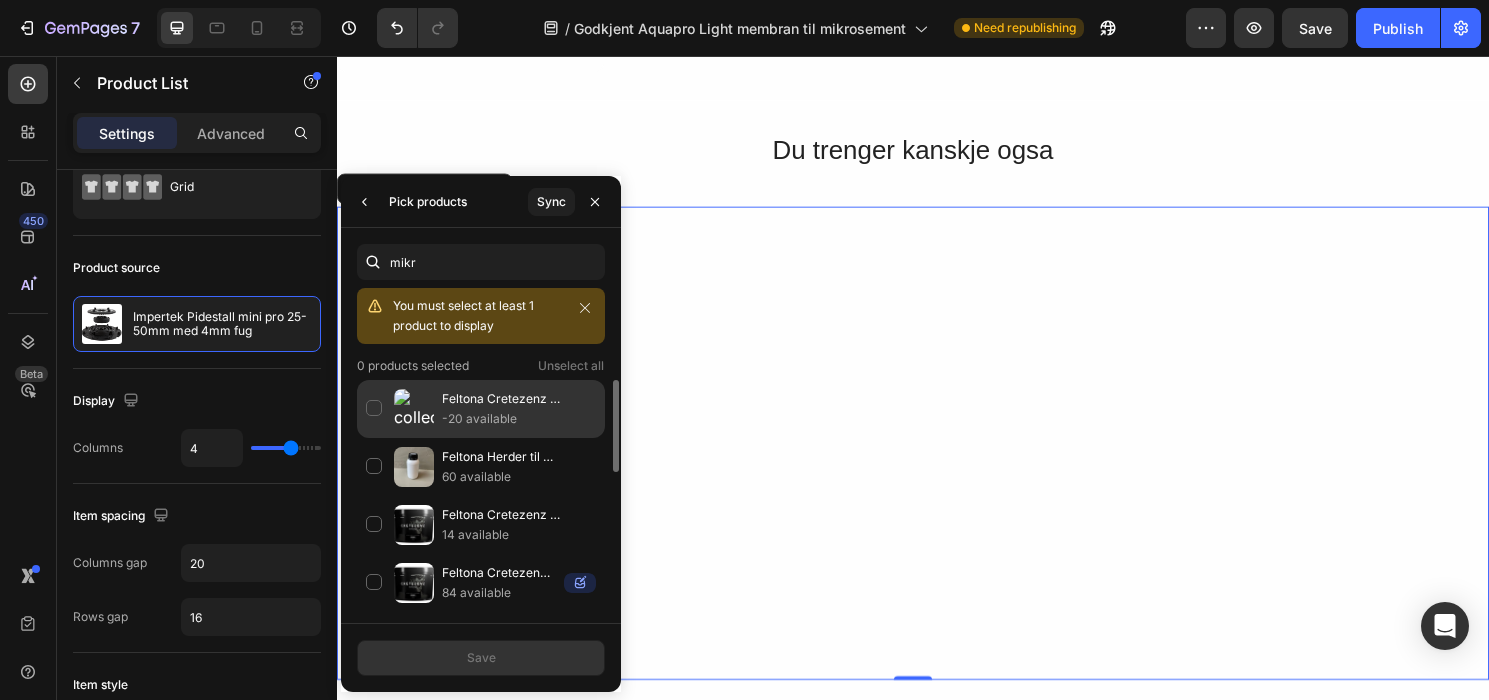 click on "Feltona Cretezenz mikrosement - Base 12 kg -20 available" 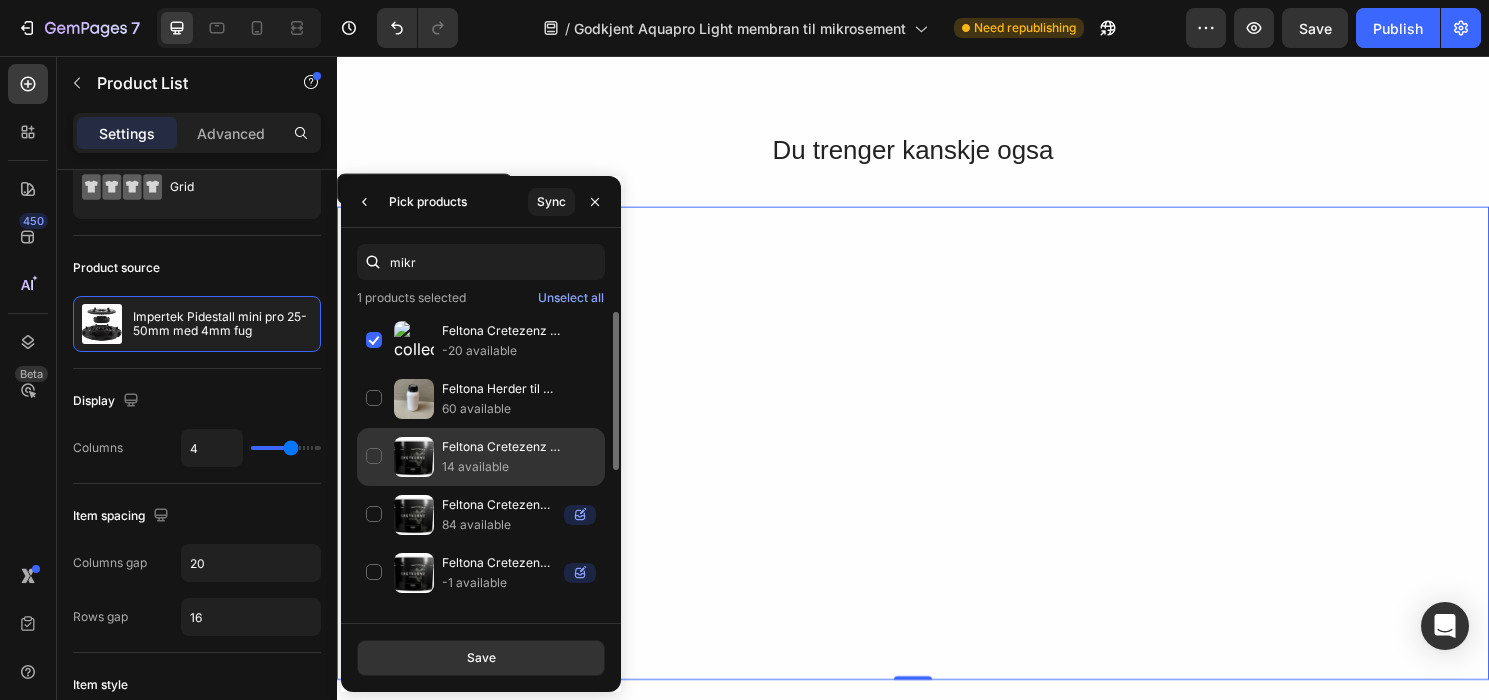 click on "Feltona Cretezenz mikrosement - Medium 4 kg 14 available" 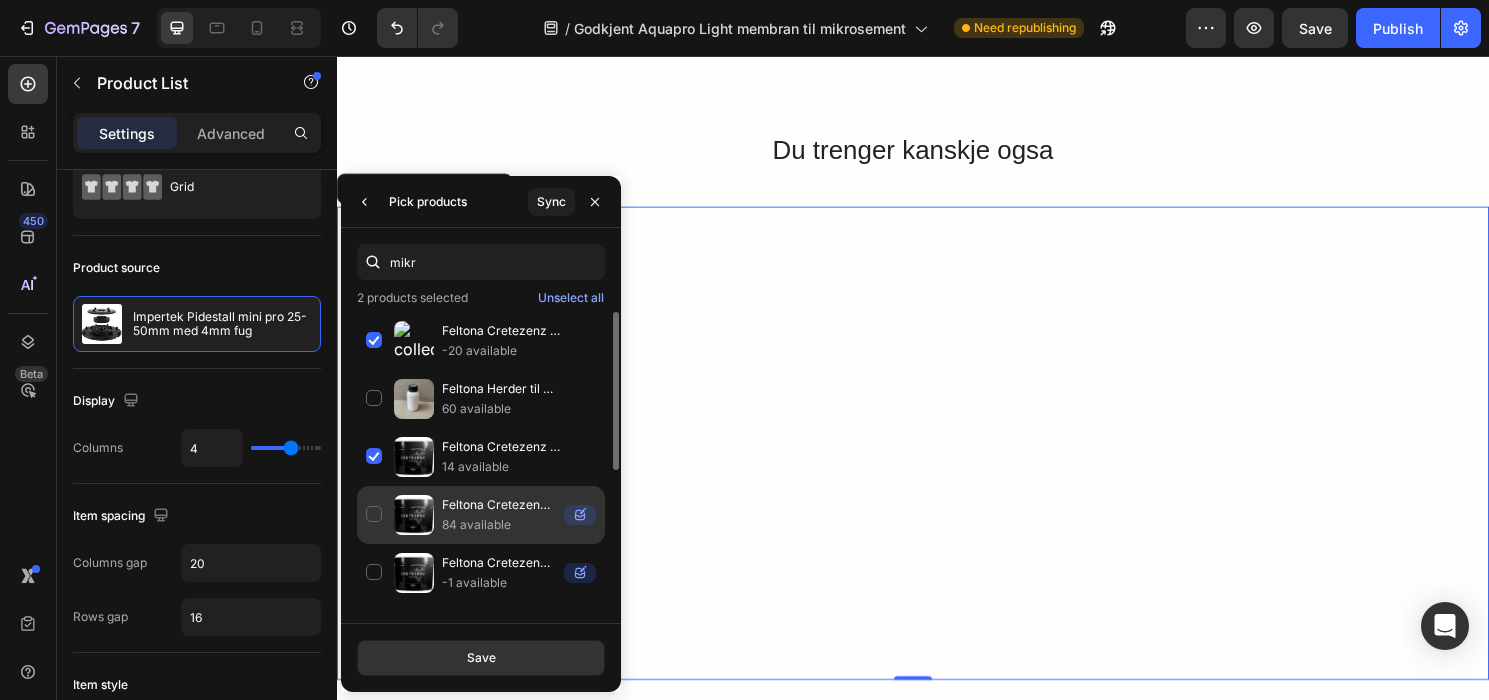 click on "Feltona Cretezenz mikrosement - Base 10 kg 84 available" 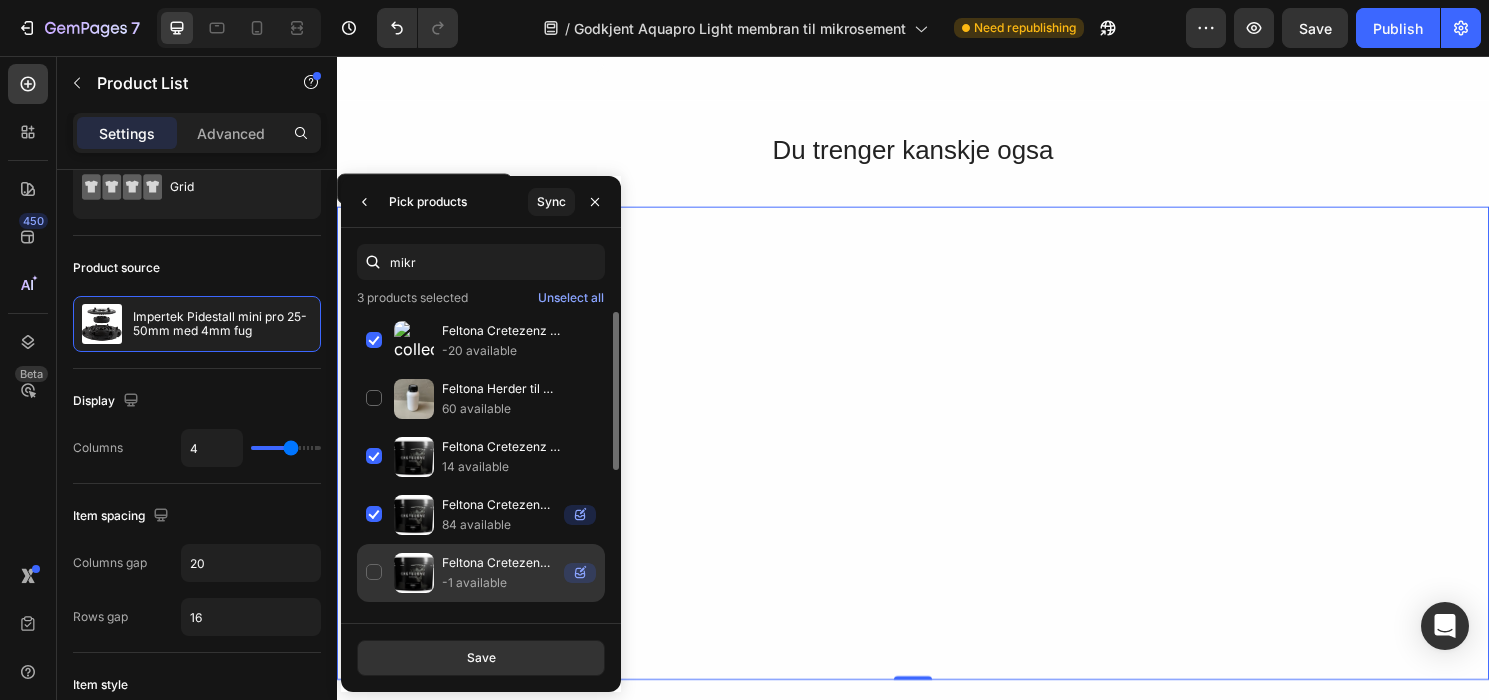 click on "Feltona Cretezenz mikrosement - Medium 10 kg -1 available" 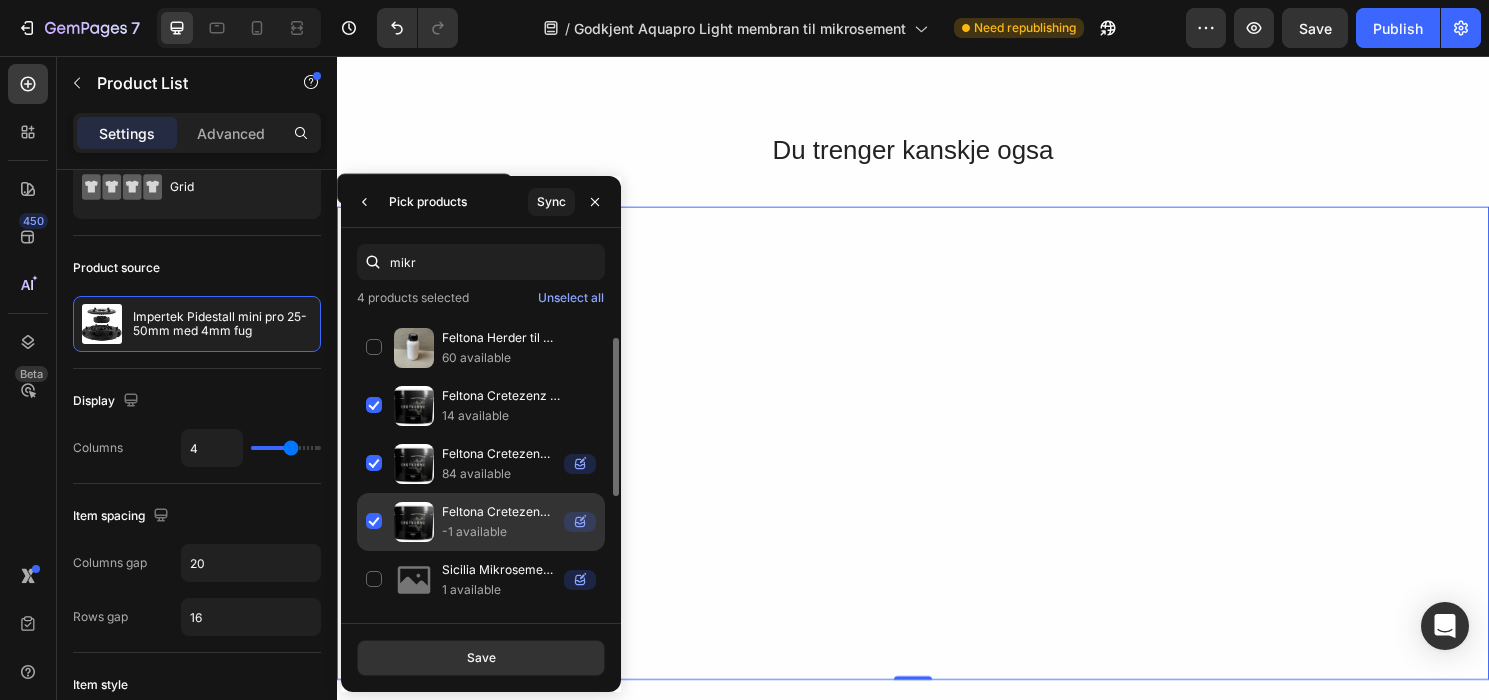 scroll, scrollTop: 60, scrollLeft: 0, axis: vertical 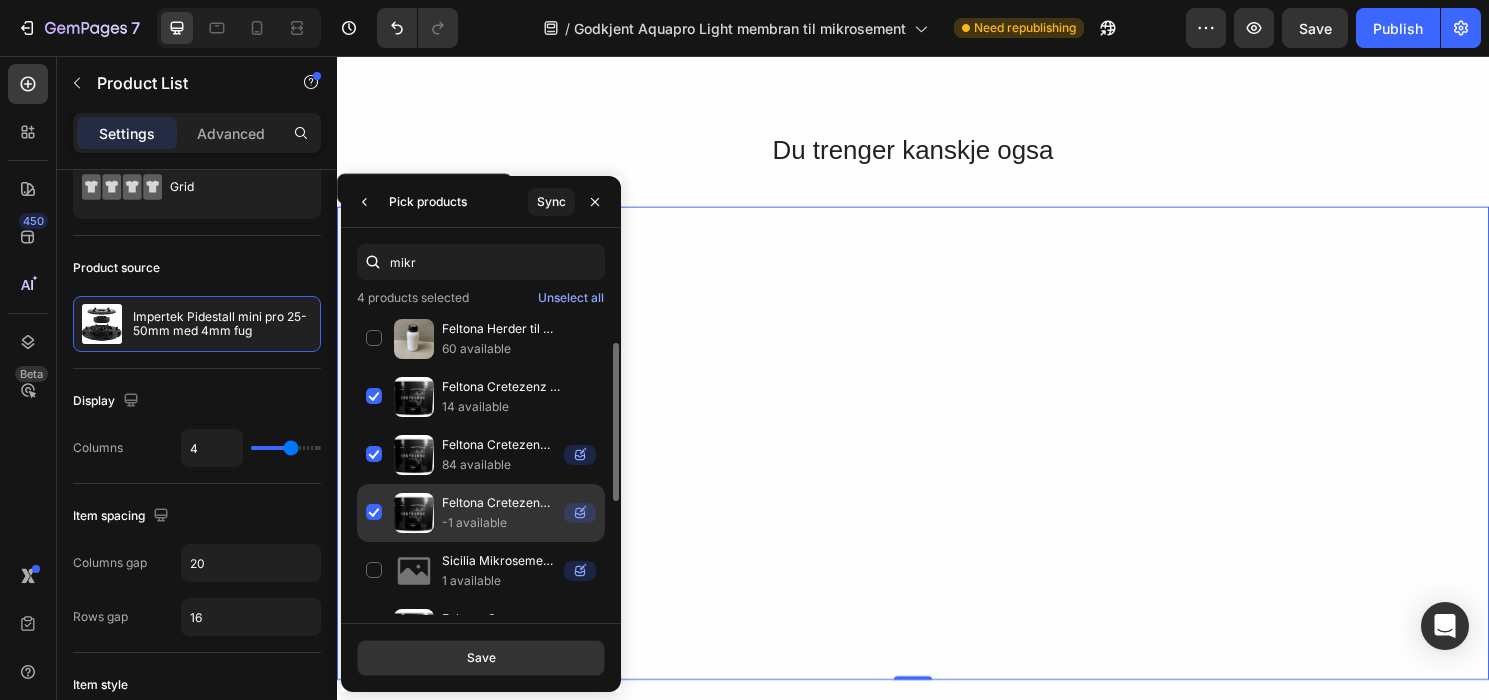 click on "Feltona Cretezenz mikrosement - Medium 10 kg -1 available" 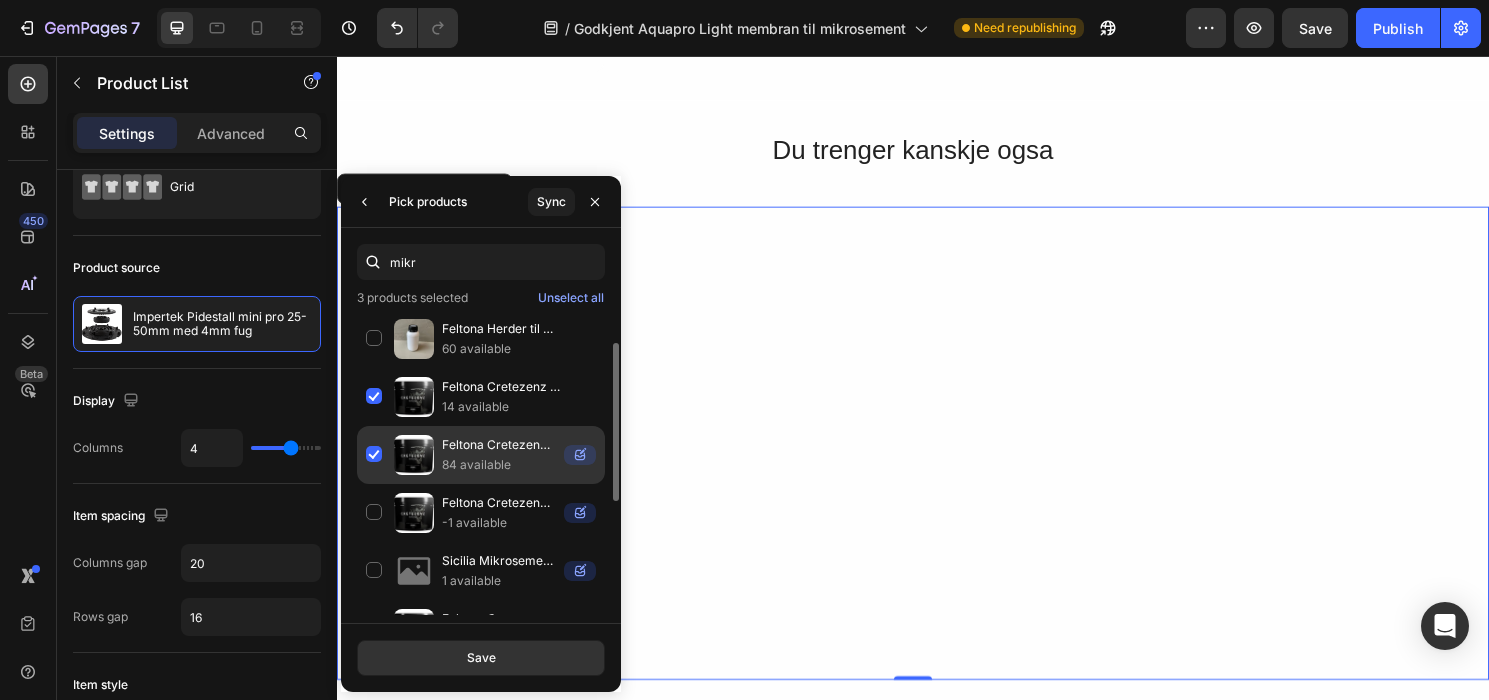 click on "Feltona Cretezenz mikrosement - Base 10 kg 84 available" 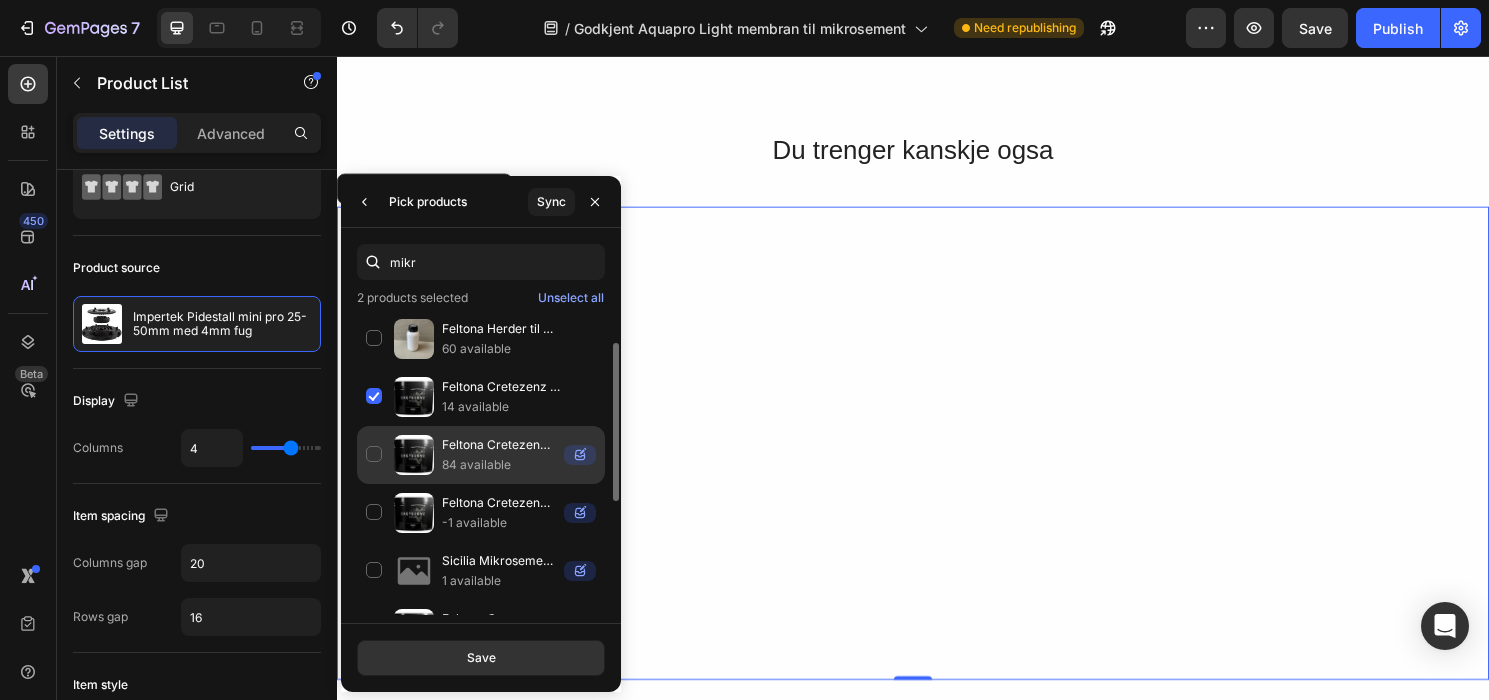 click on "Feltona Cretezenz mikrosement - Base 10 kg 84 available" 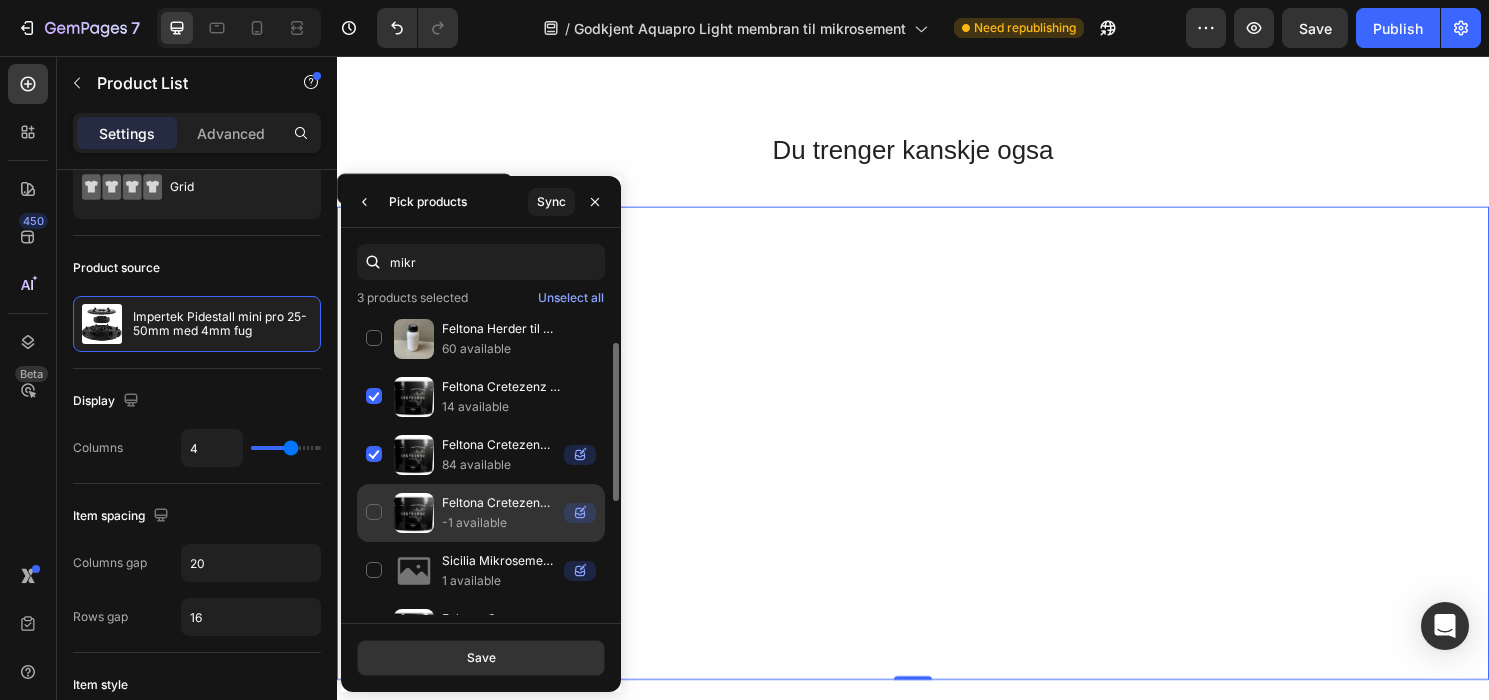 click on "Feltona Cretezenz mikrosement - Medium 10 kg -1 available" 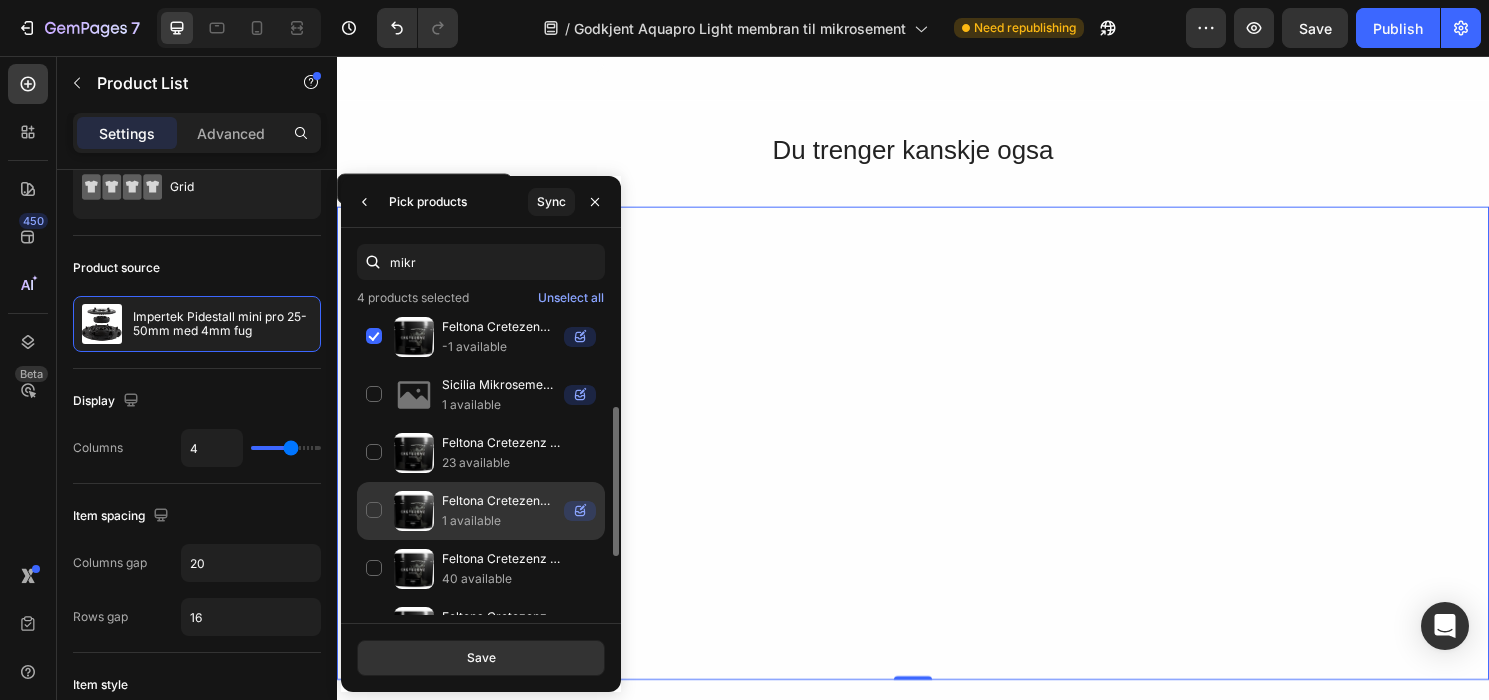 scroll, scrollTop: 238, scrollLeft: 0, axis: vertical 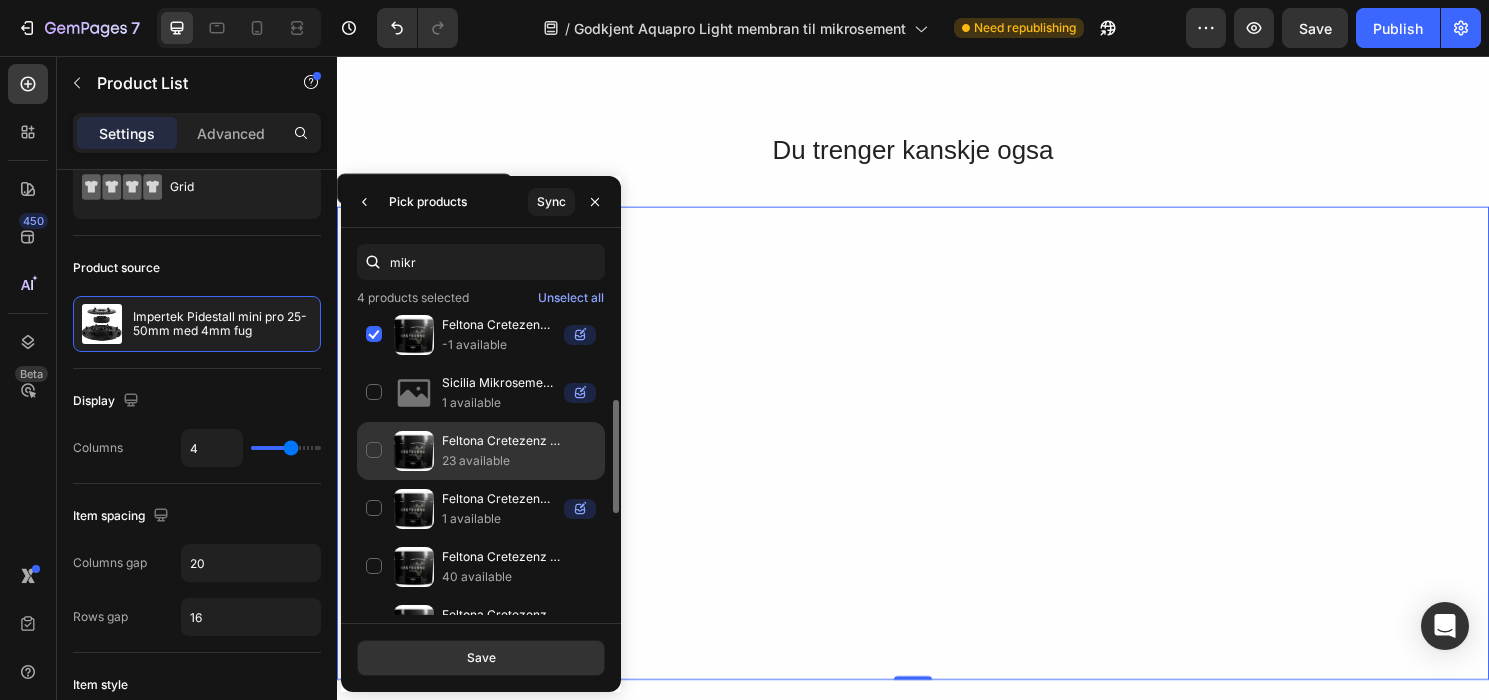 click on "Feltona Cretezenz mikrosement - Fin 12 kg 23 available" 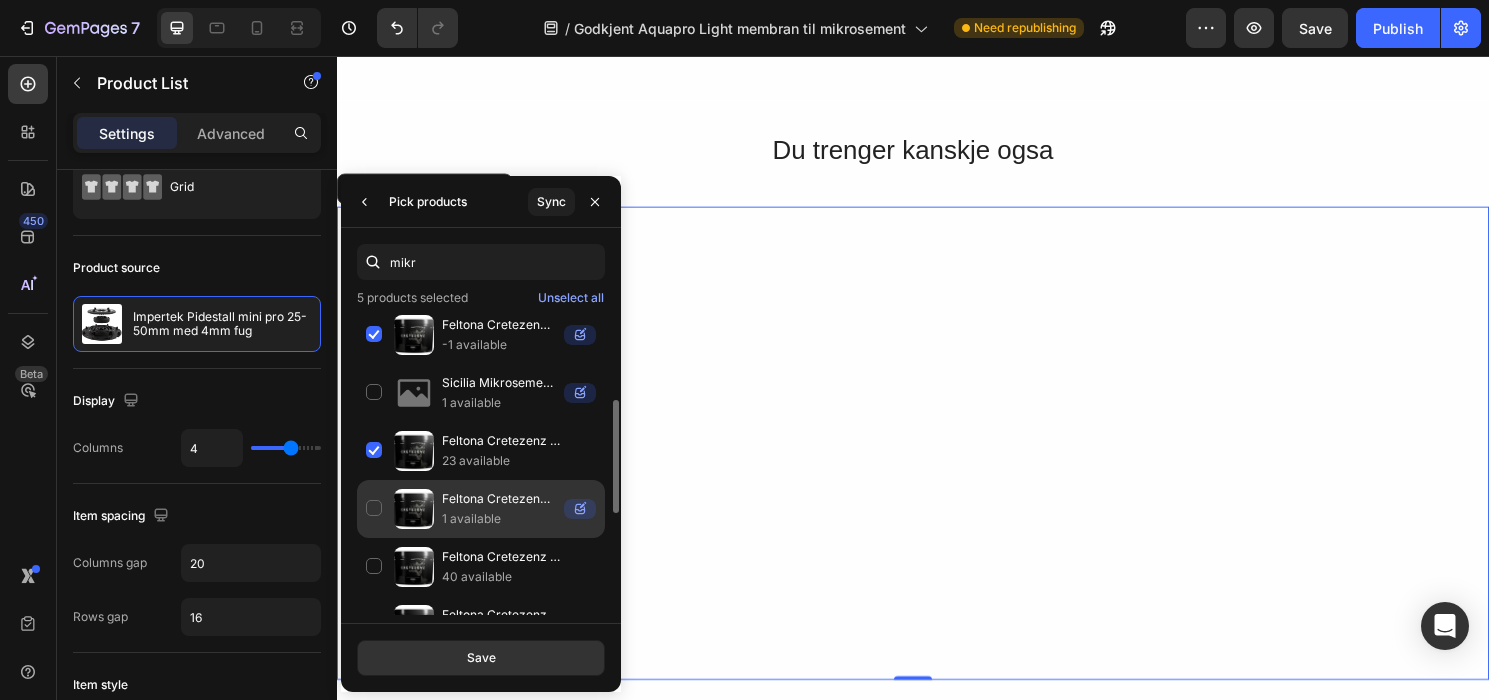 click on "Feltona Cretezenz mikrosement - Fin 10 kg 1 available" 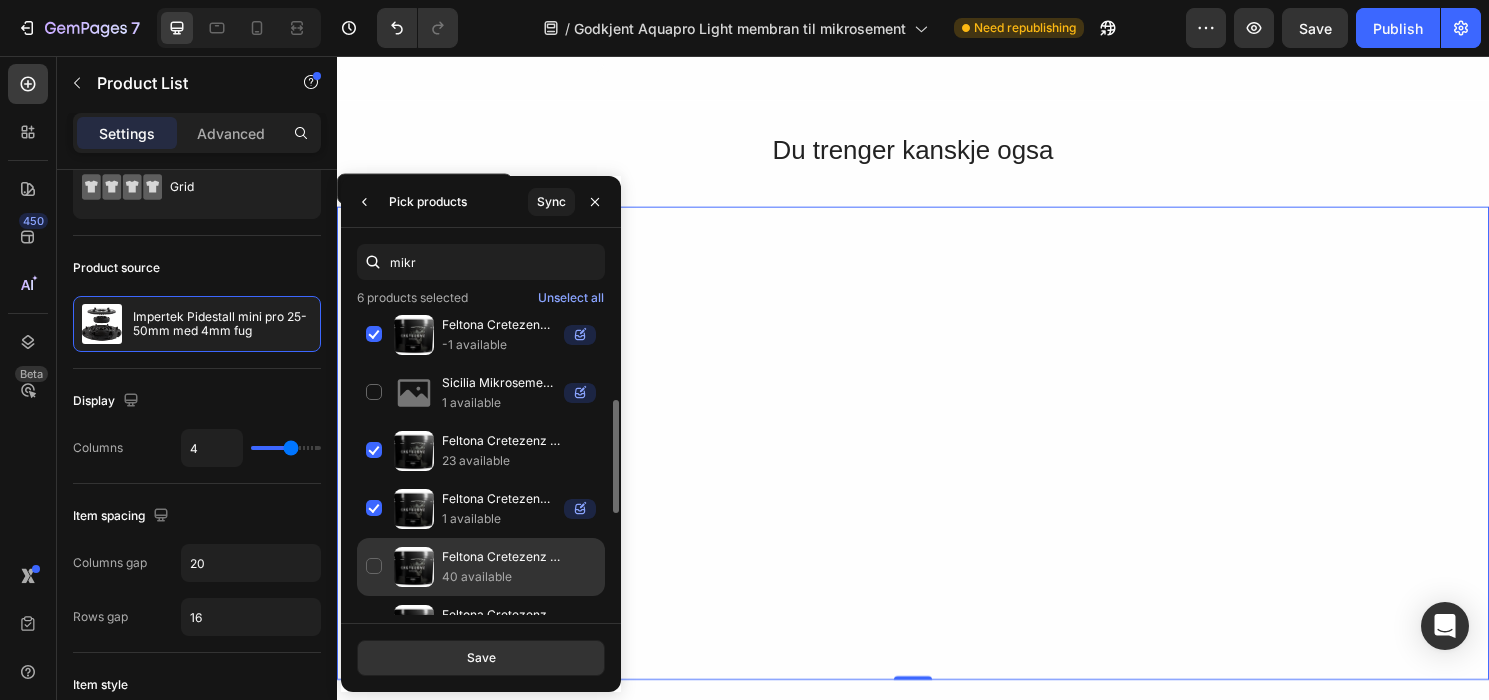 click on "Feltona Cretezenz mikrosement - Base 4 kg 40 available" 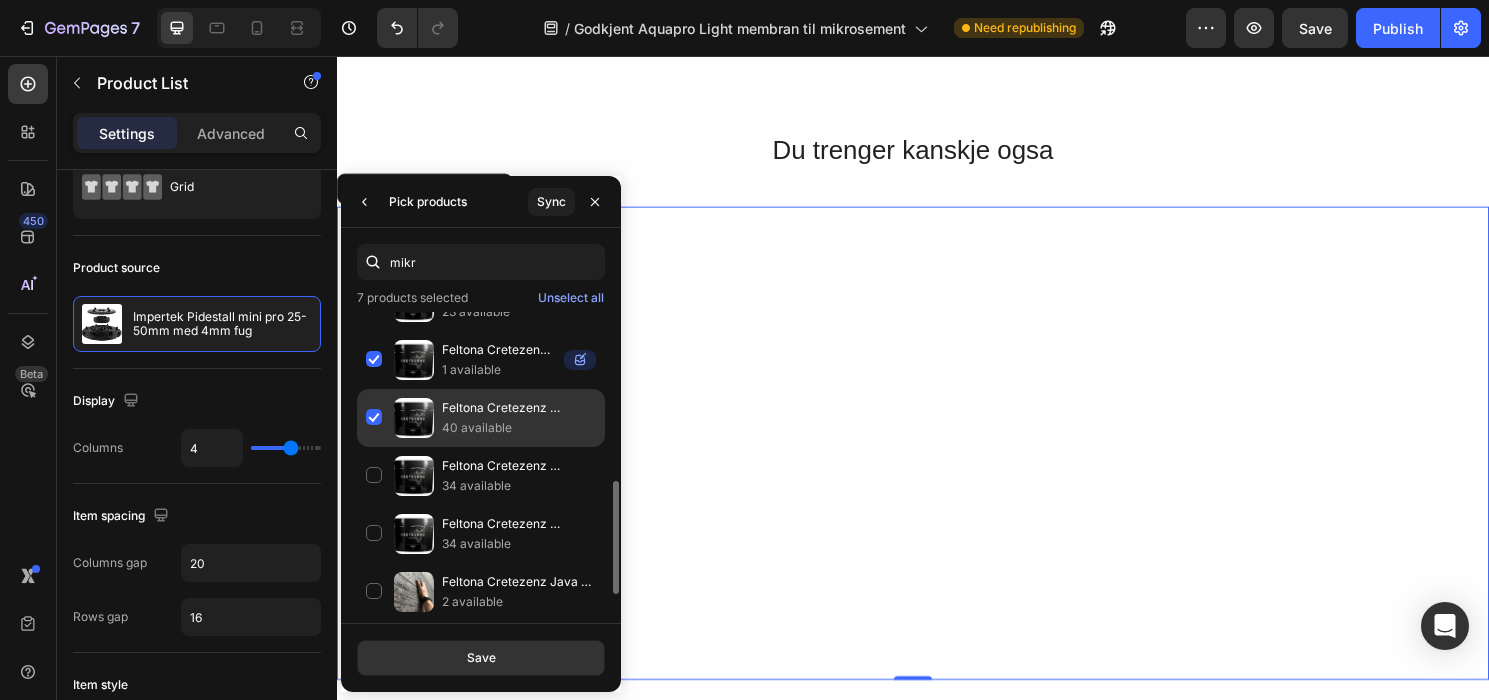scroll, scrollTop: 407, scrollLeft: 0, axis: vertical 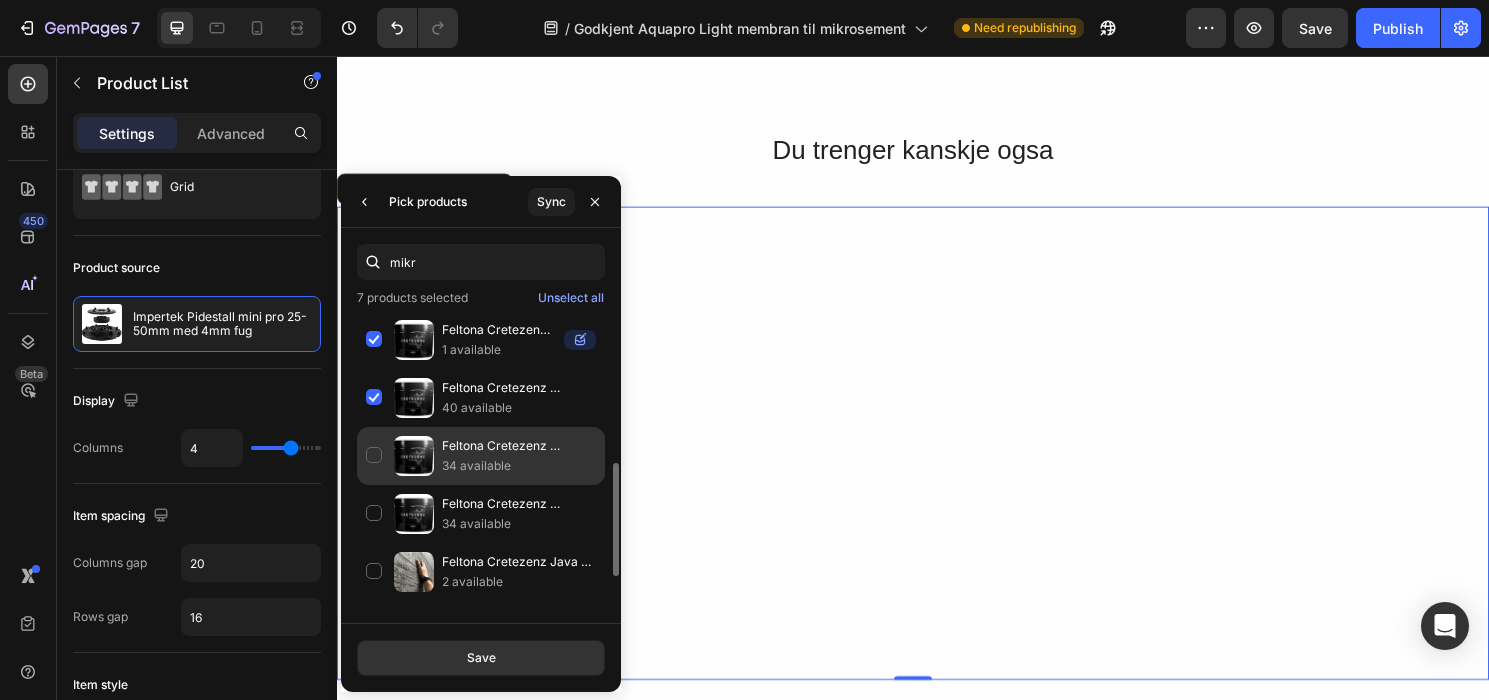 click on "Feltona Cretezenz mikrosement - Medium 12 kg 34 available" 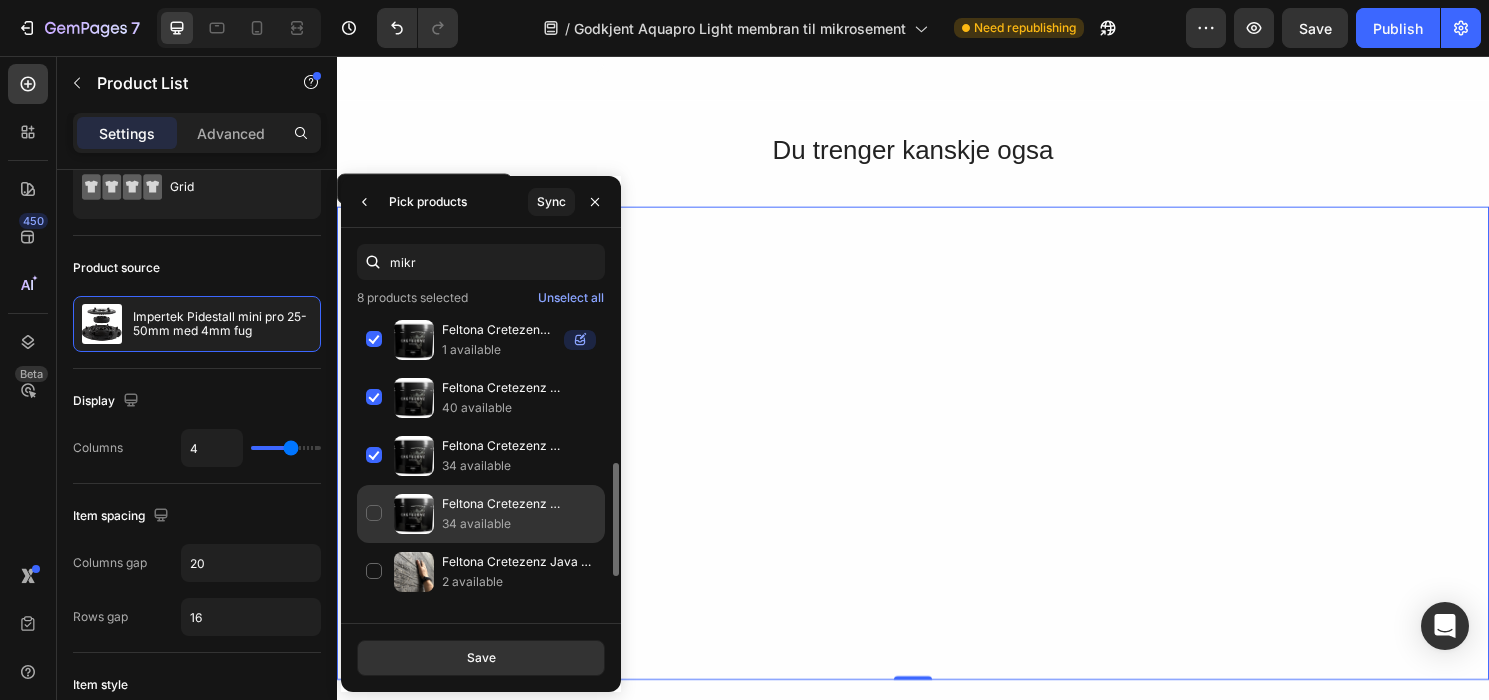 click on "Feltona Cretezenz mikrosement - Fin 4 kg 34 available" 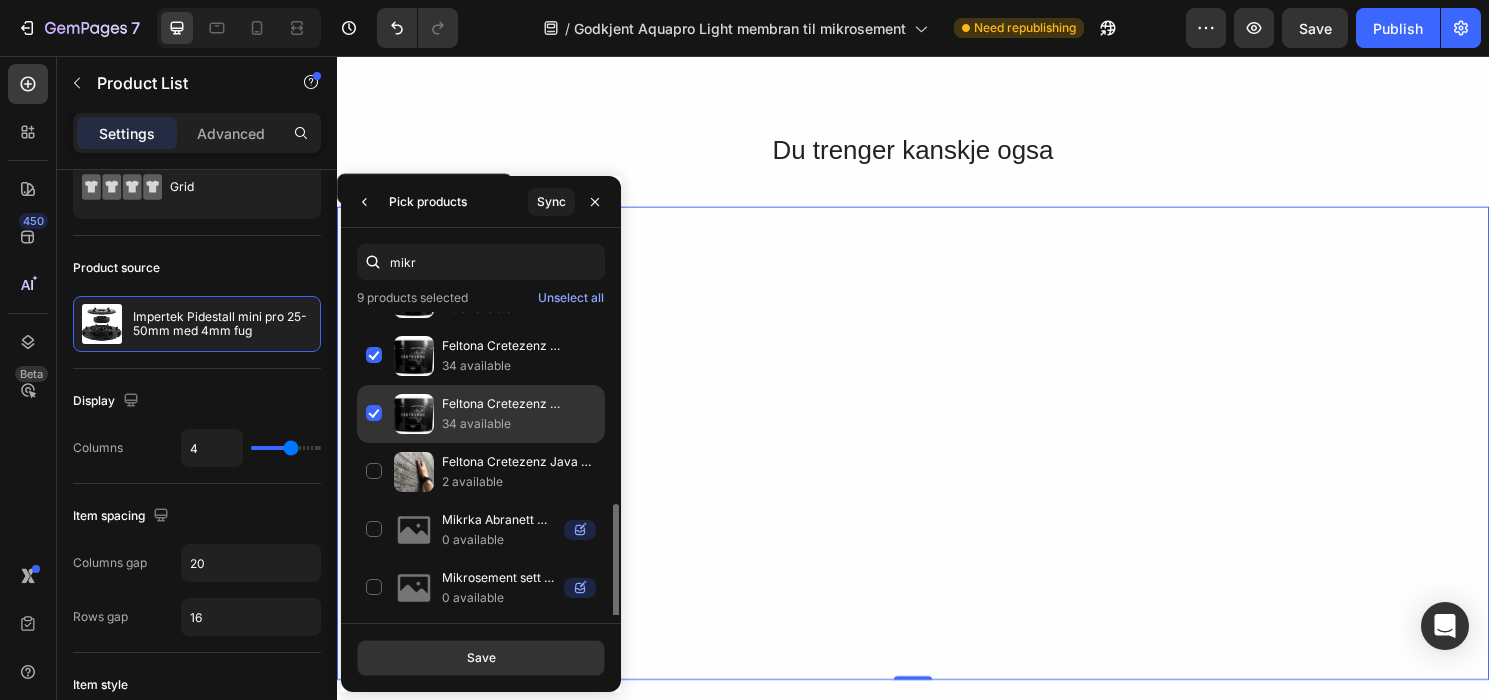 scroll, scrollTop: 509, scrollLeft: 0, axis: vertical 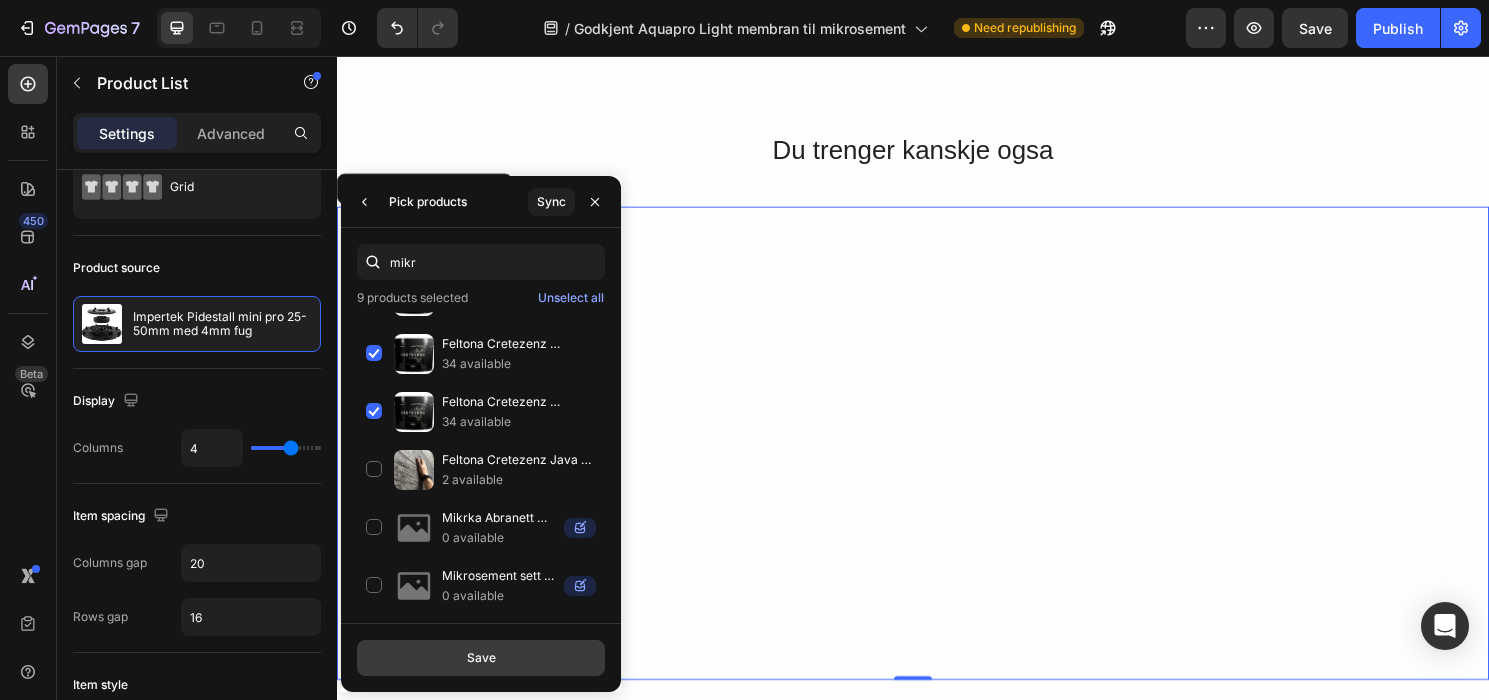 click on "Save" at bounding box center (481, 658) 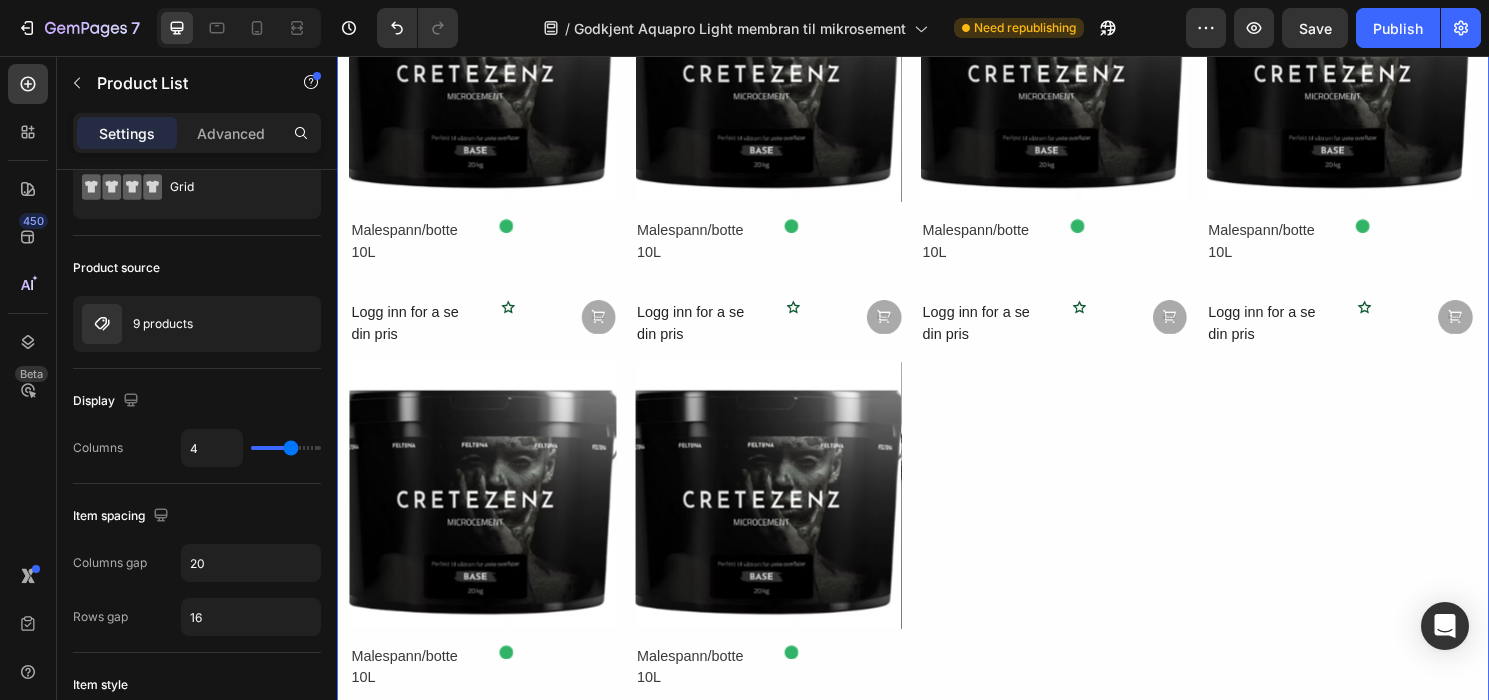 scroll, scrollTop: 7398, scrollLeft: 0, axis: vertical 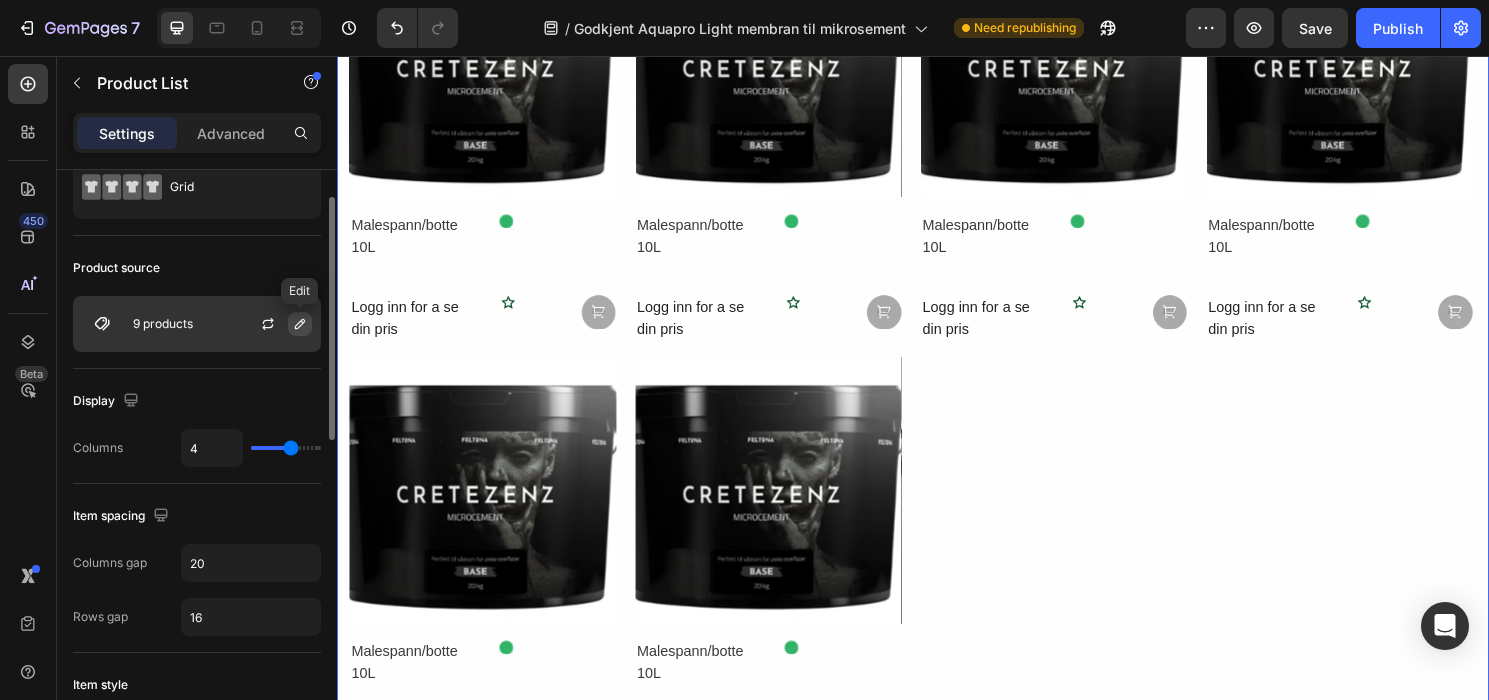 click 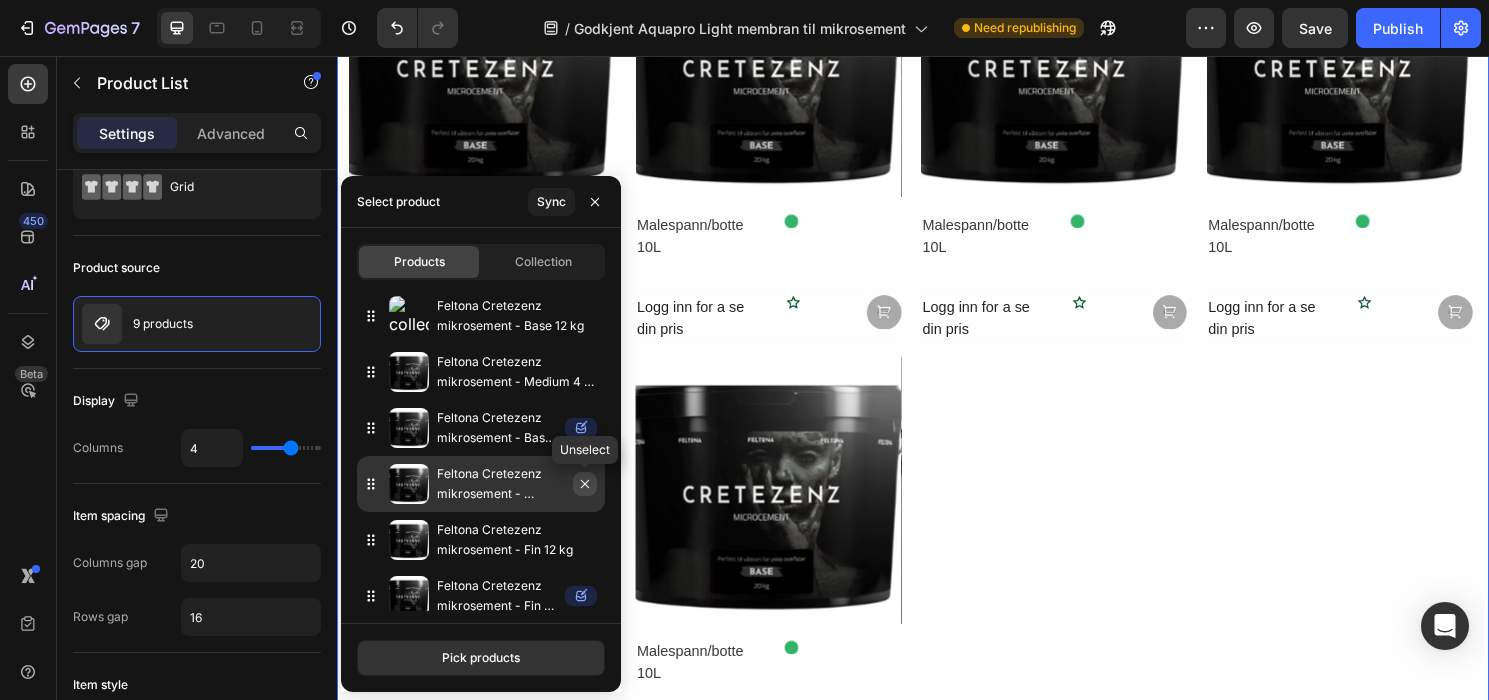 click 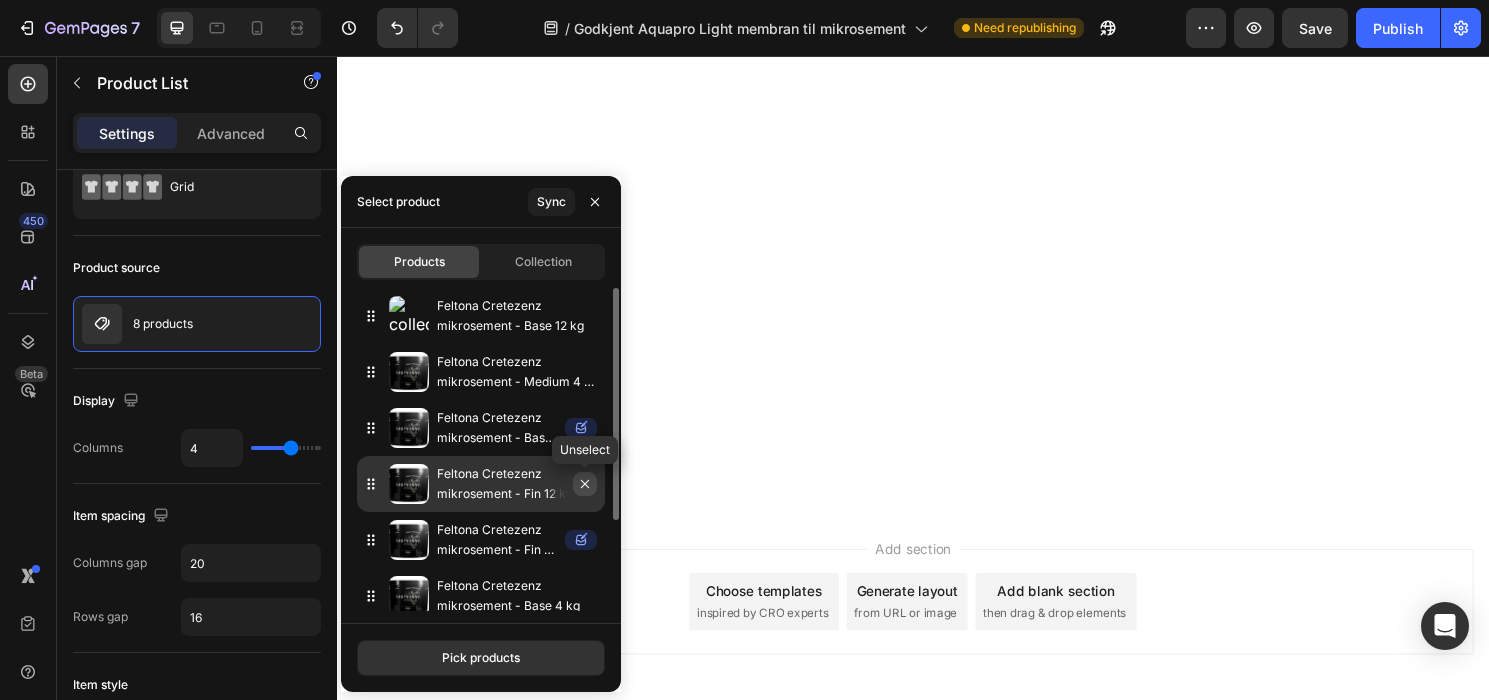 click 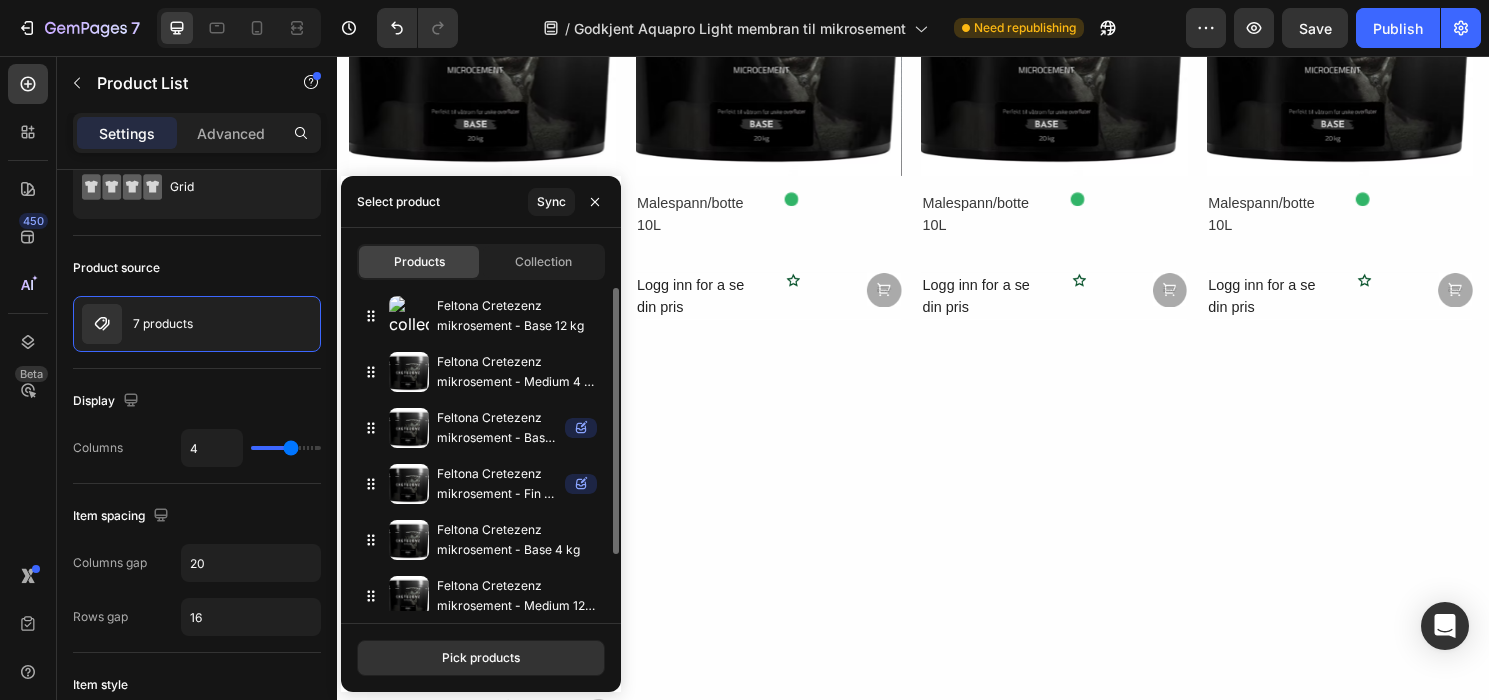 scroll, scrollTop: 5468, scrollLeft: 0, axis: vertical 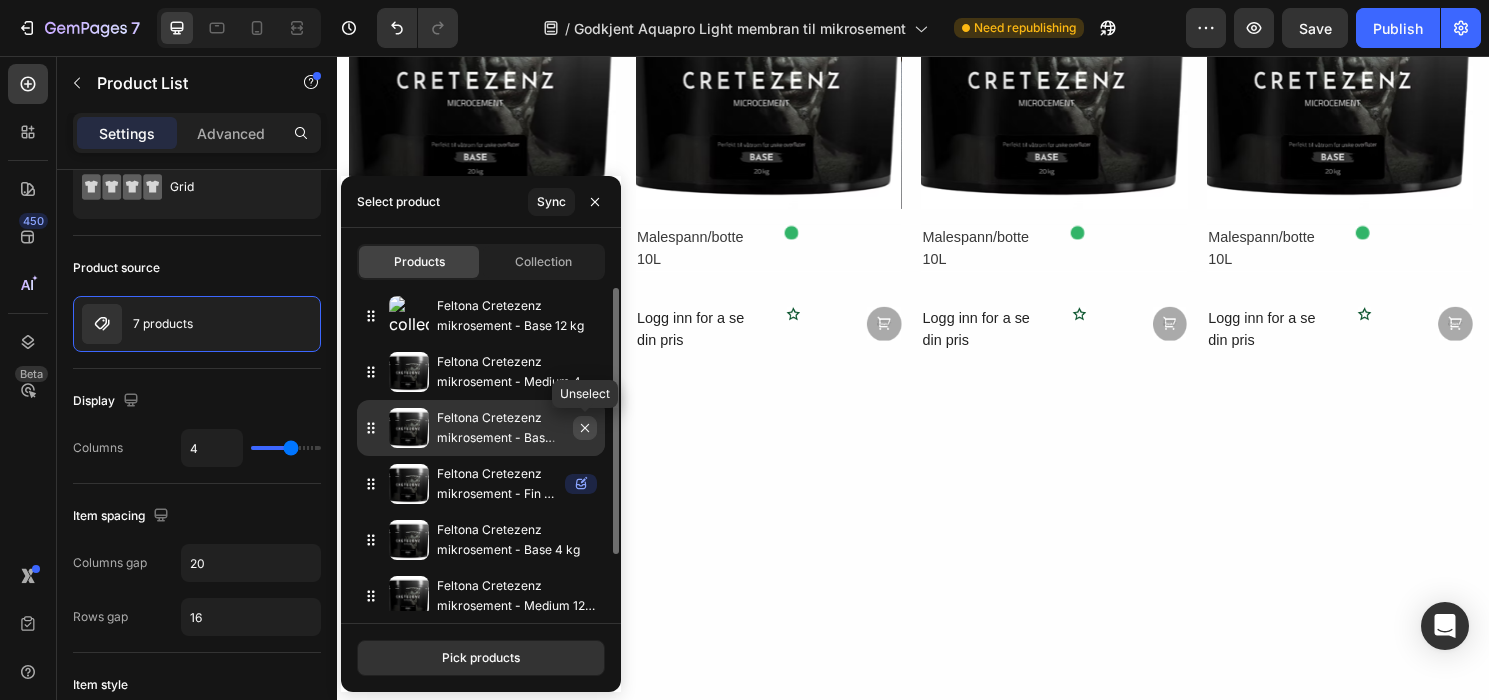 click 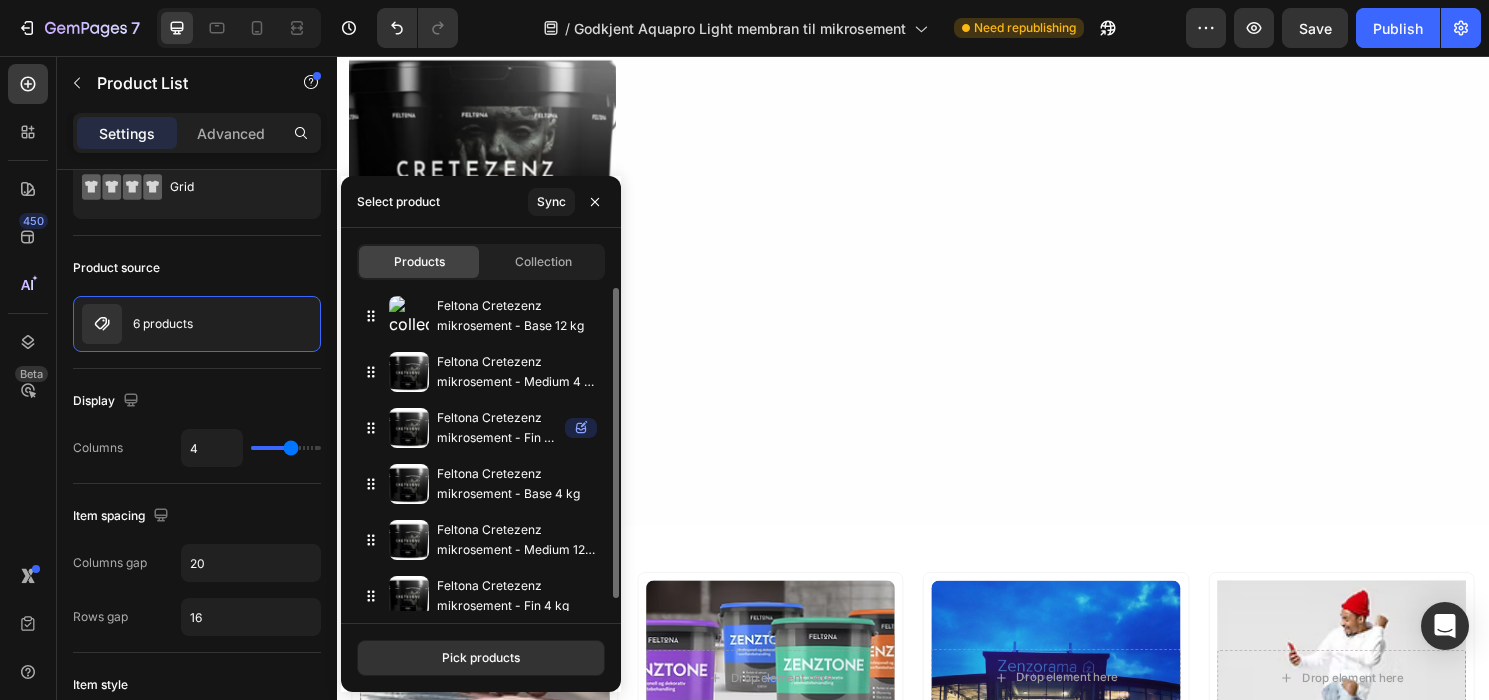 scroll, scrollTop: 7742, scrollLeft: 0, axis: vertical 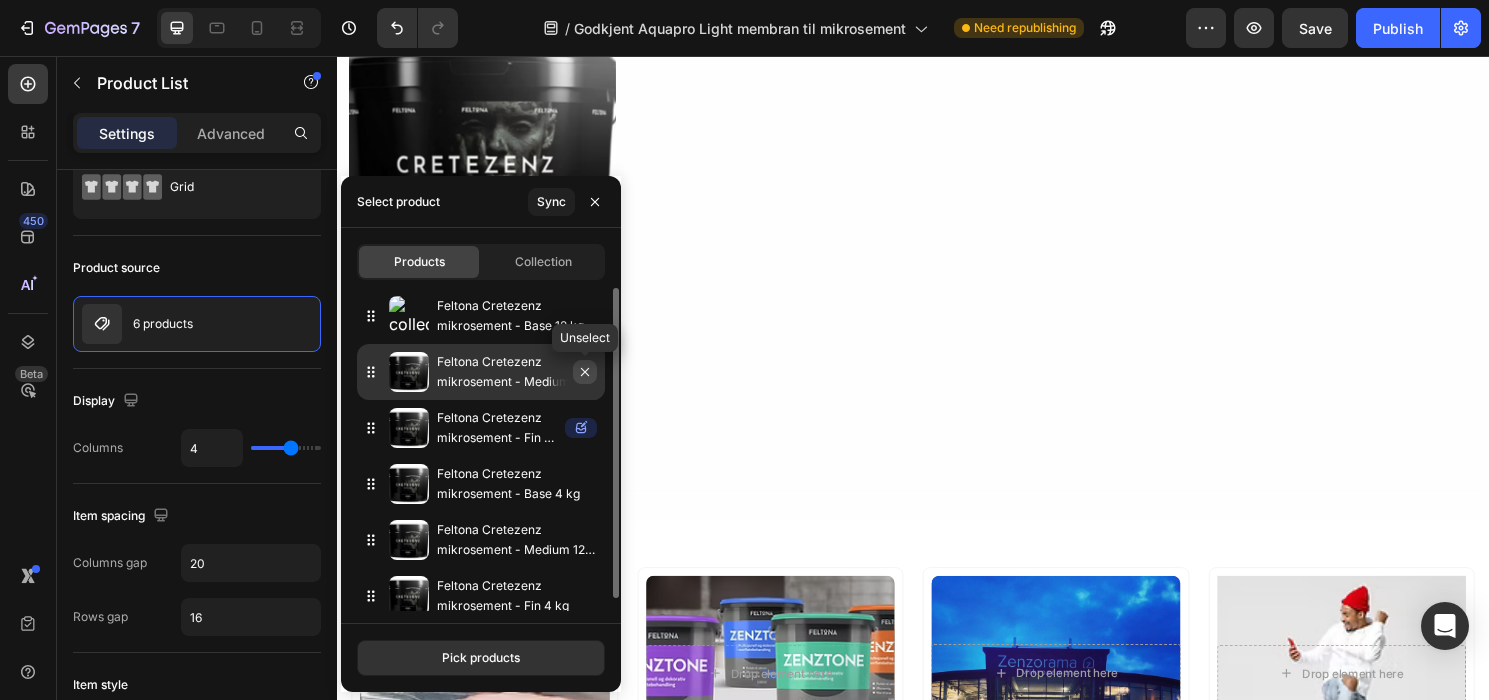 click 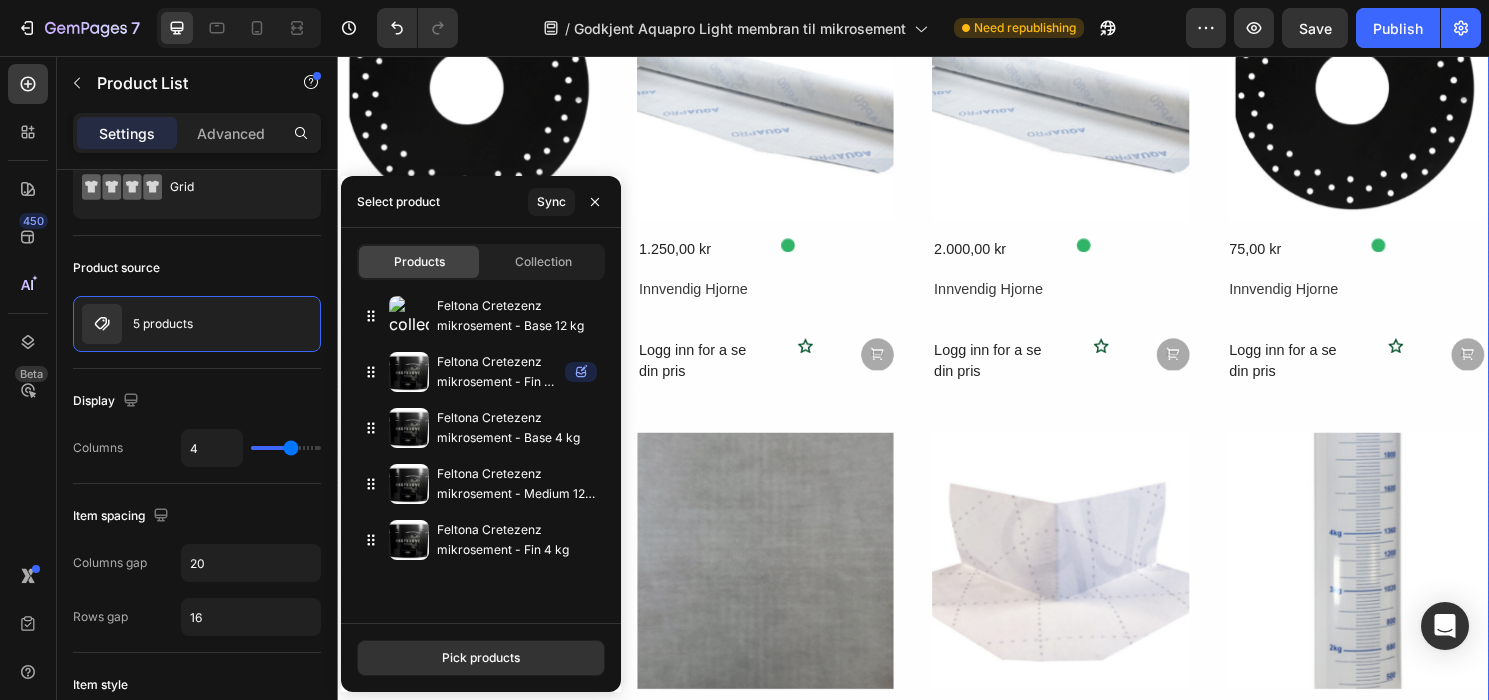 scroll, scrollTop: 5254, scrollLeft: 0, axis: vertical 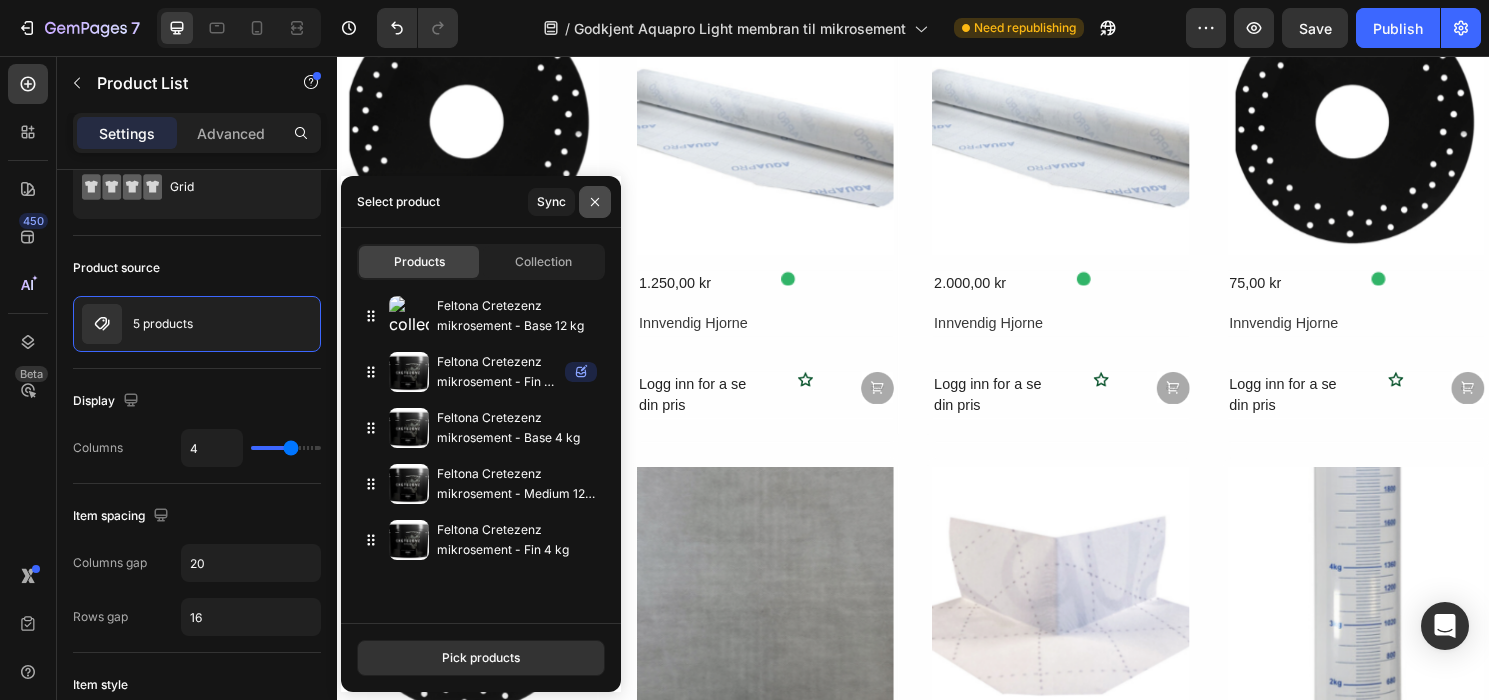 click 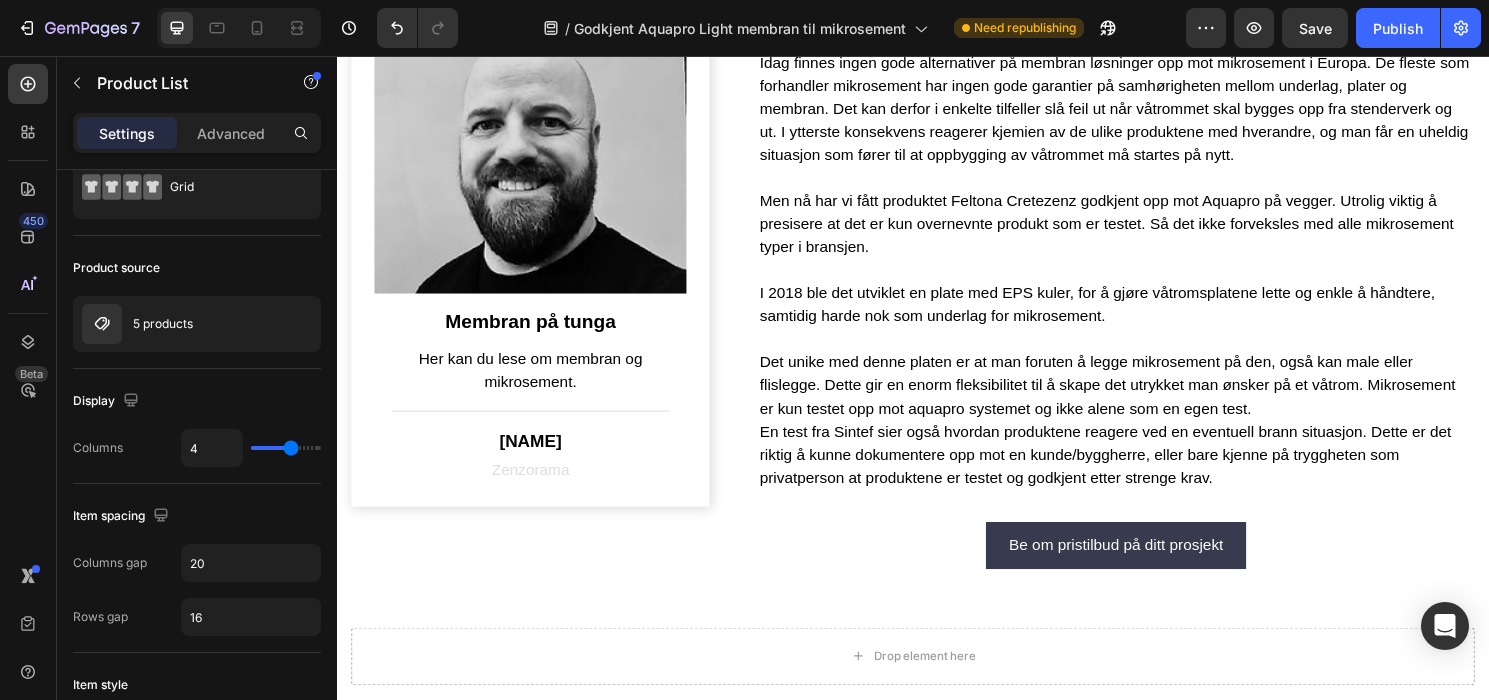 scroll, scrollTop: 683, scrollLeft: 0, axis: vertical 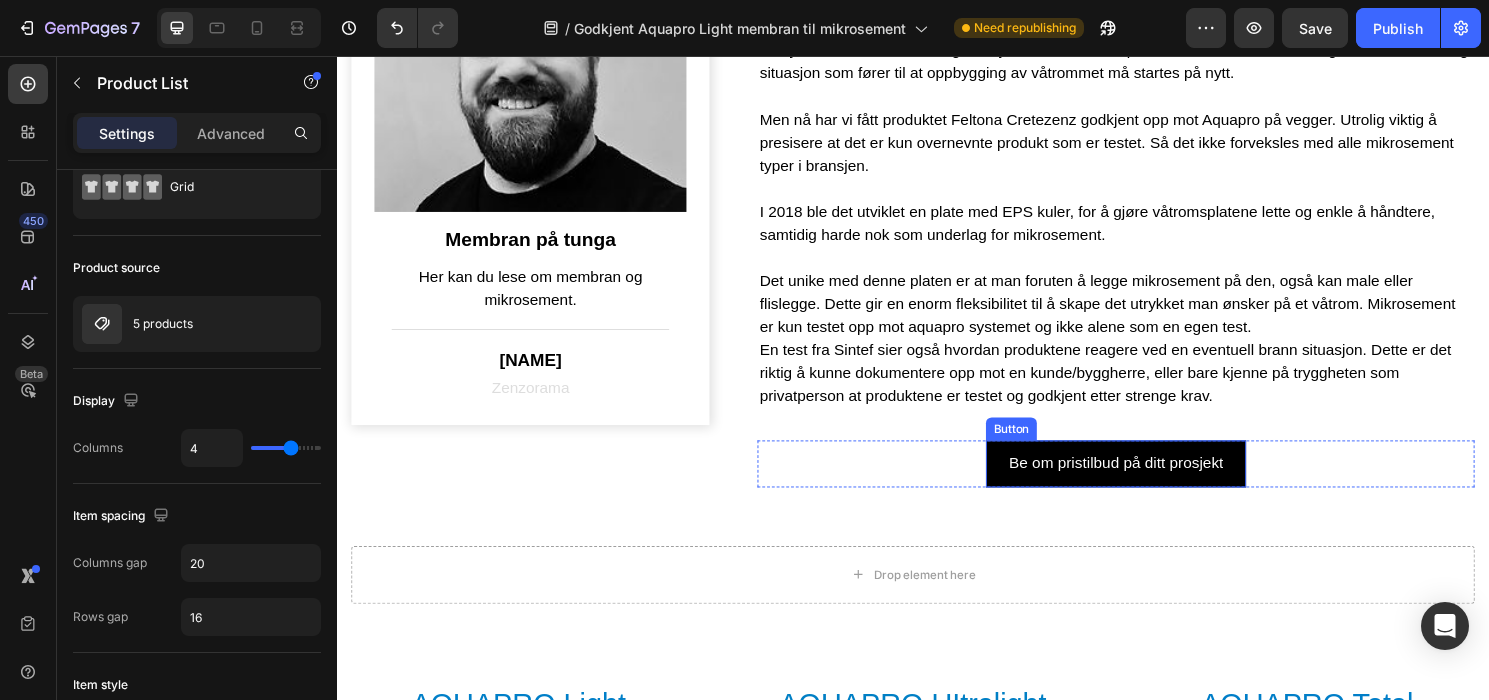 click on "Be om pristilbud på ditt prosjekt" at bounding box center [1148, 480] 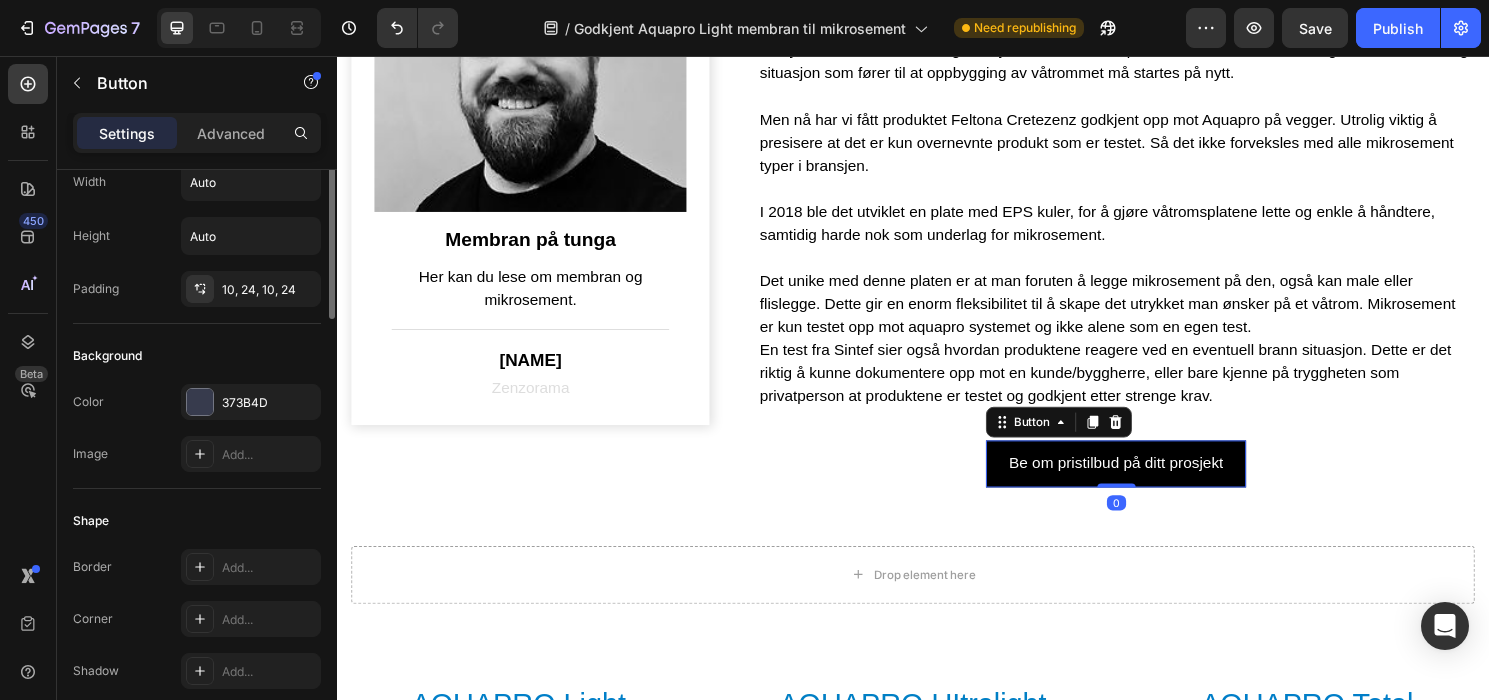 scroll, scrollTop: 0, scrollLeft: 0, axis: both 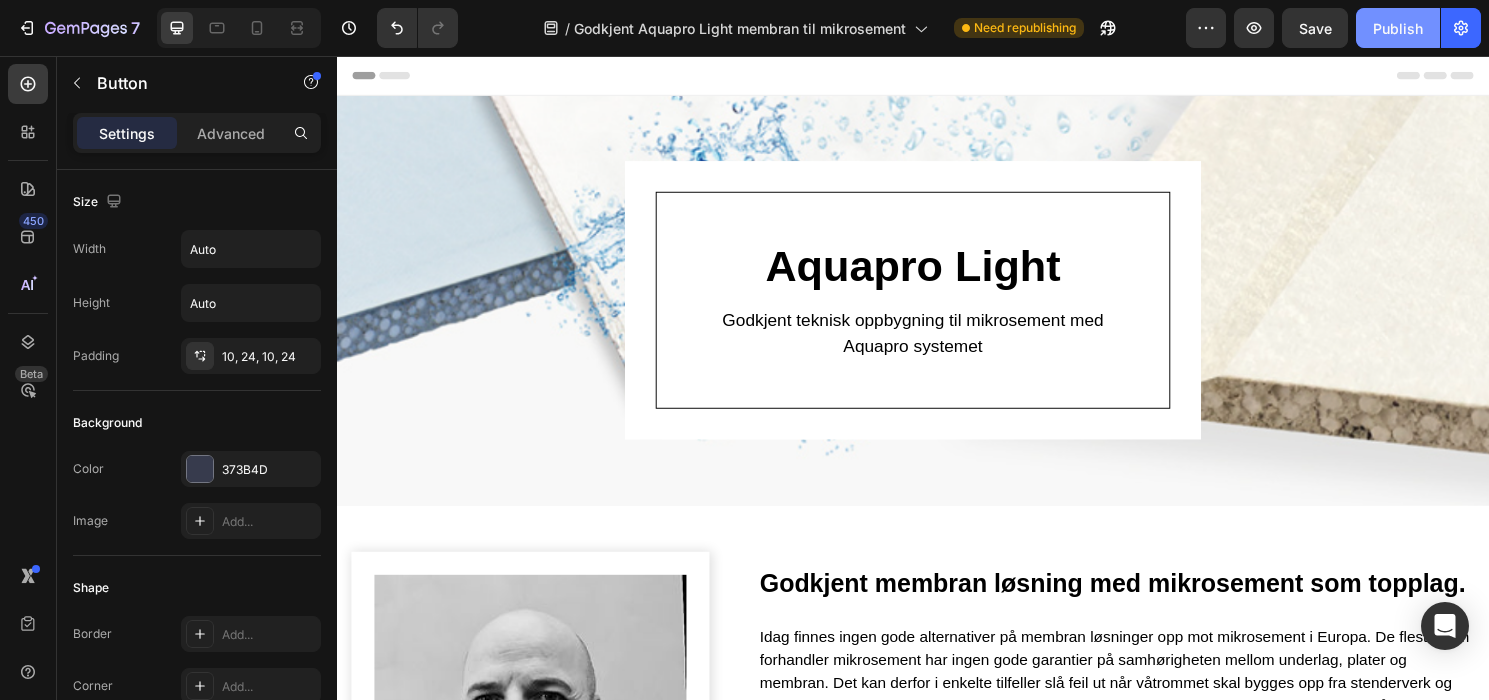 click on "Publish" at bounding box center (1398, 28) 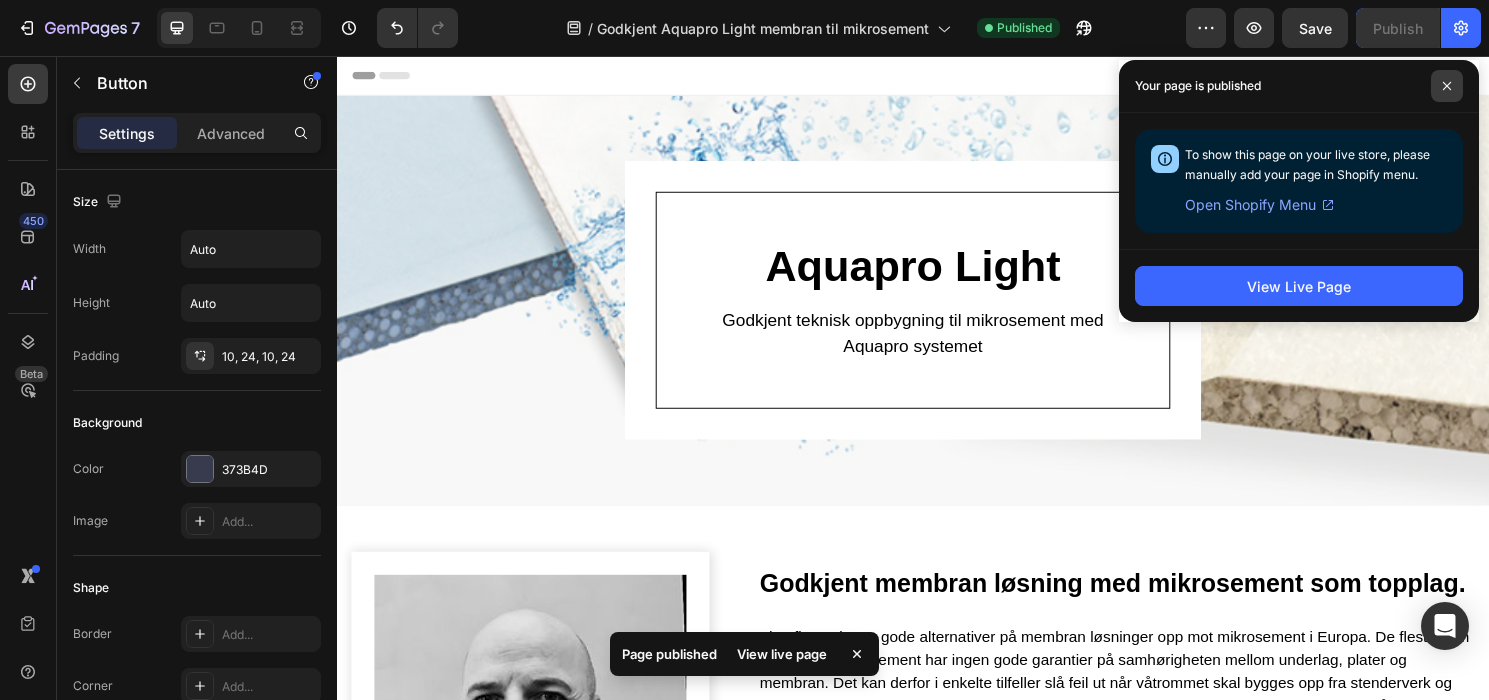 click 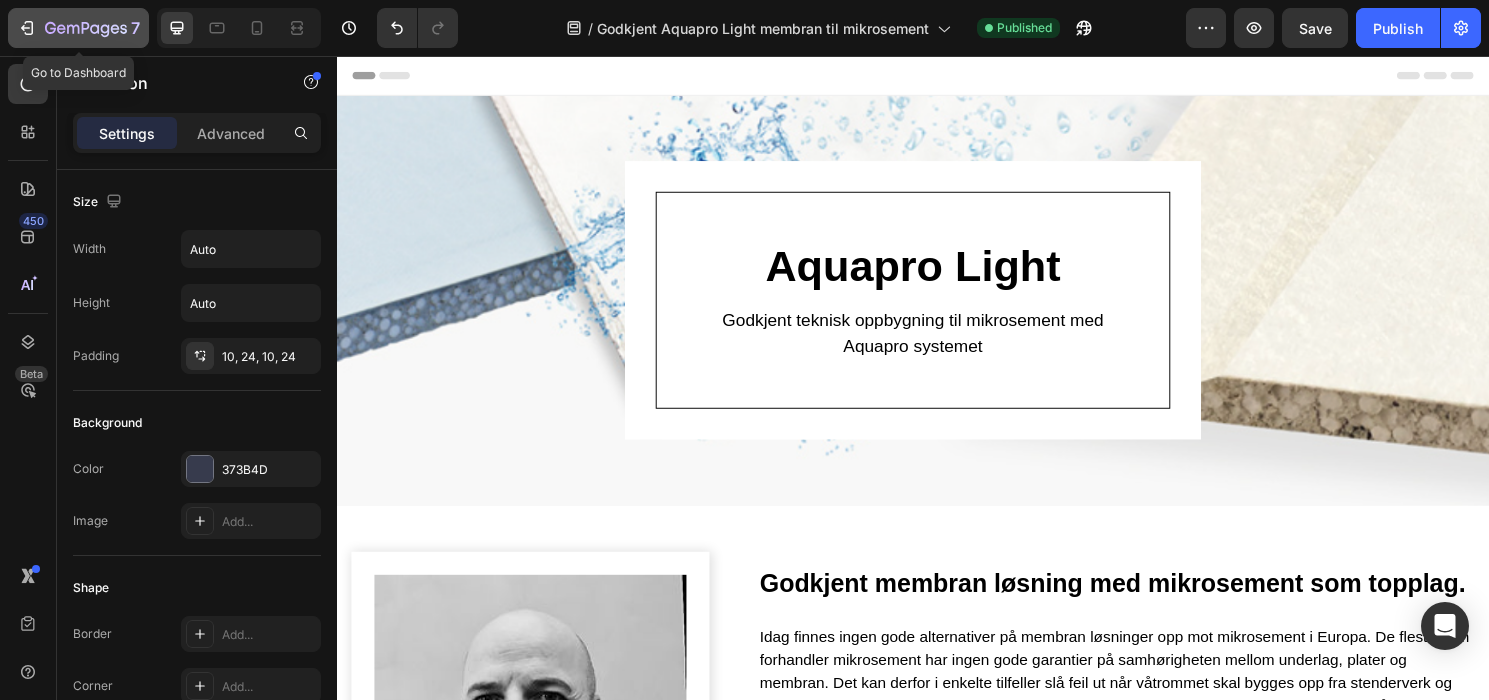 click 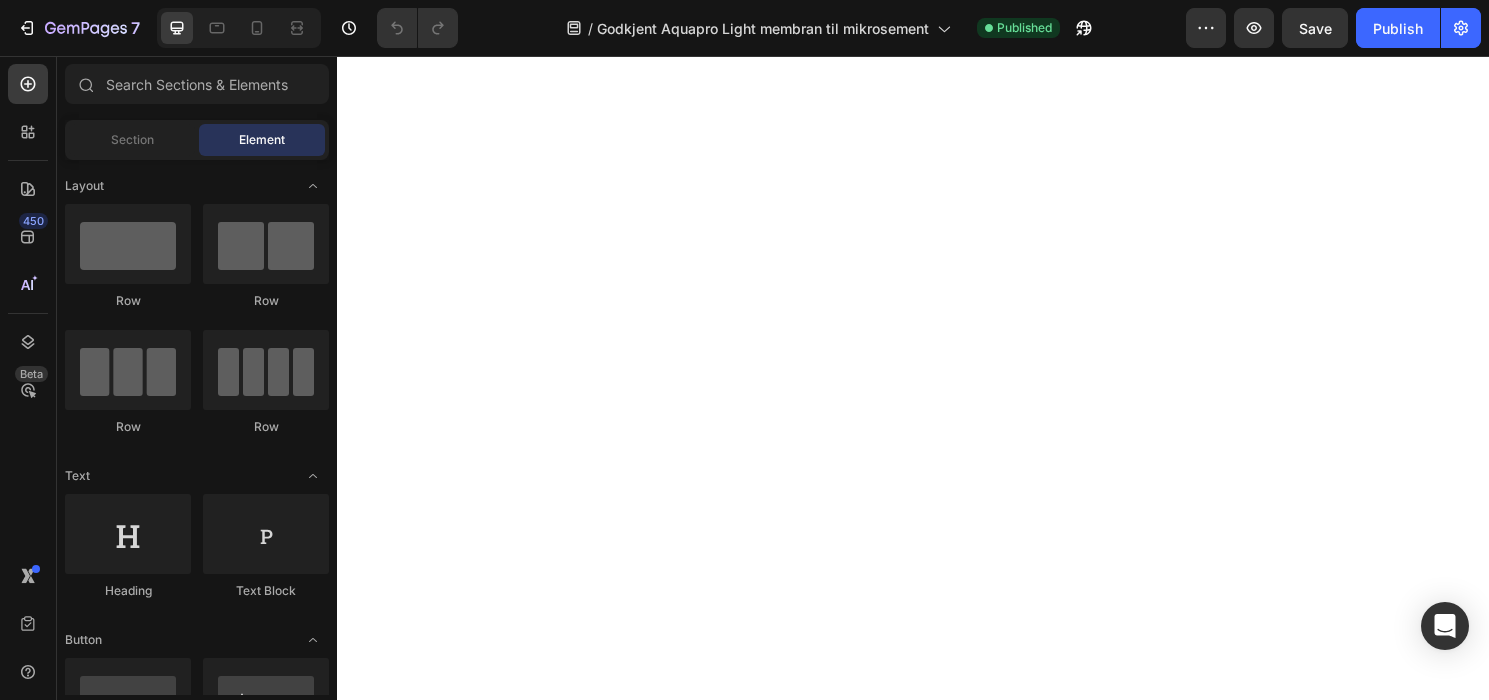 scroll, scrollTop: 0, scrollLeft: 0, axis: both 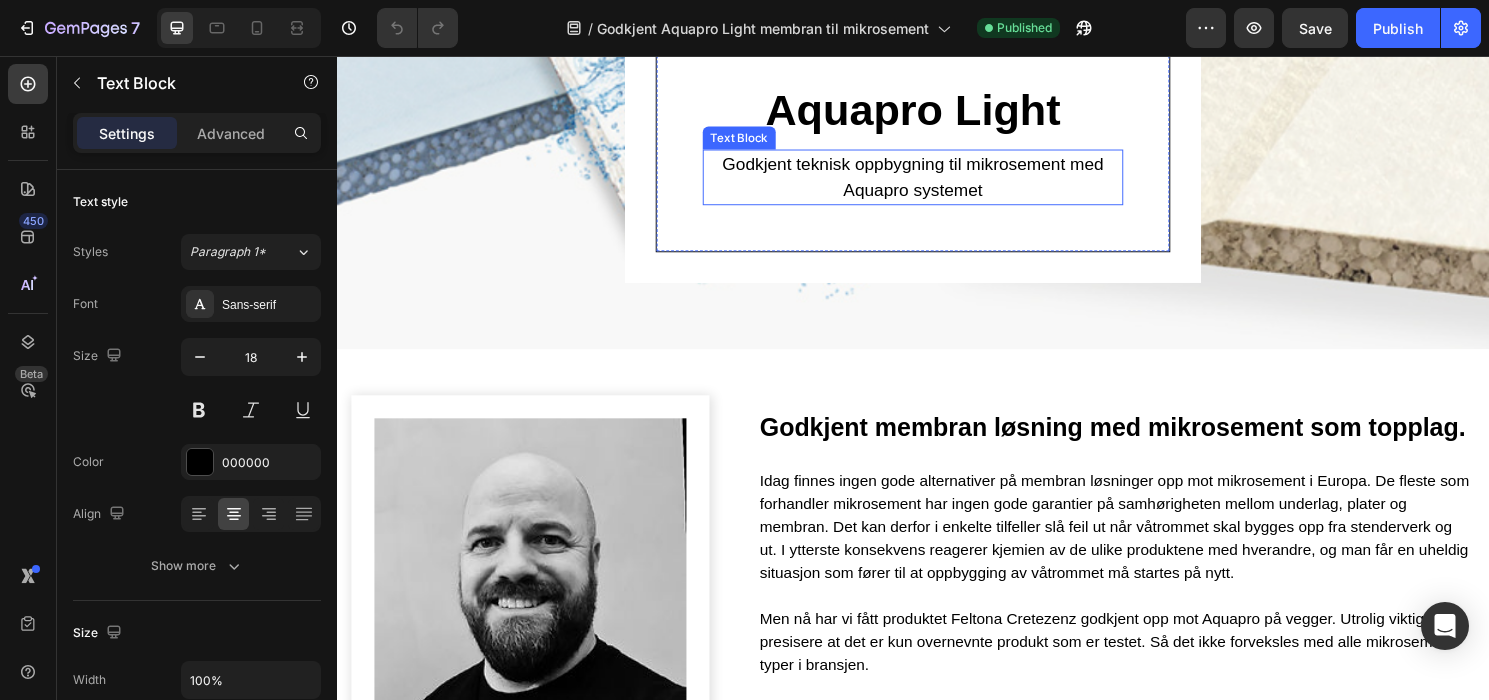 click on "Godkjent teknisk oppbygning til mikrosement med Aquapro systemet" at bounding box center [937, 182] 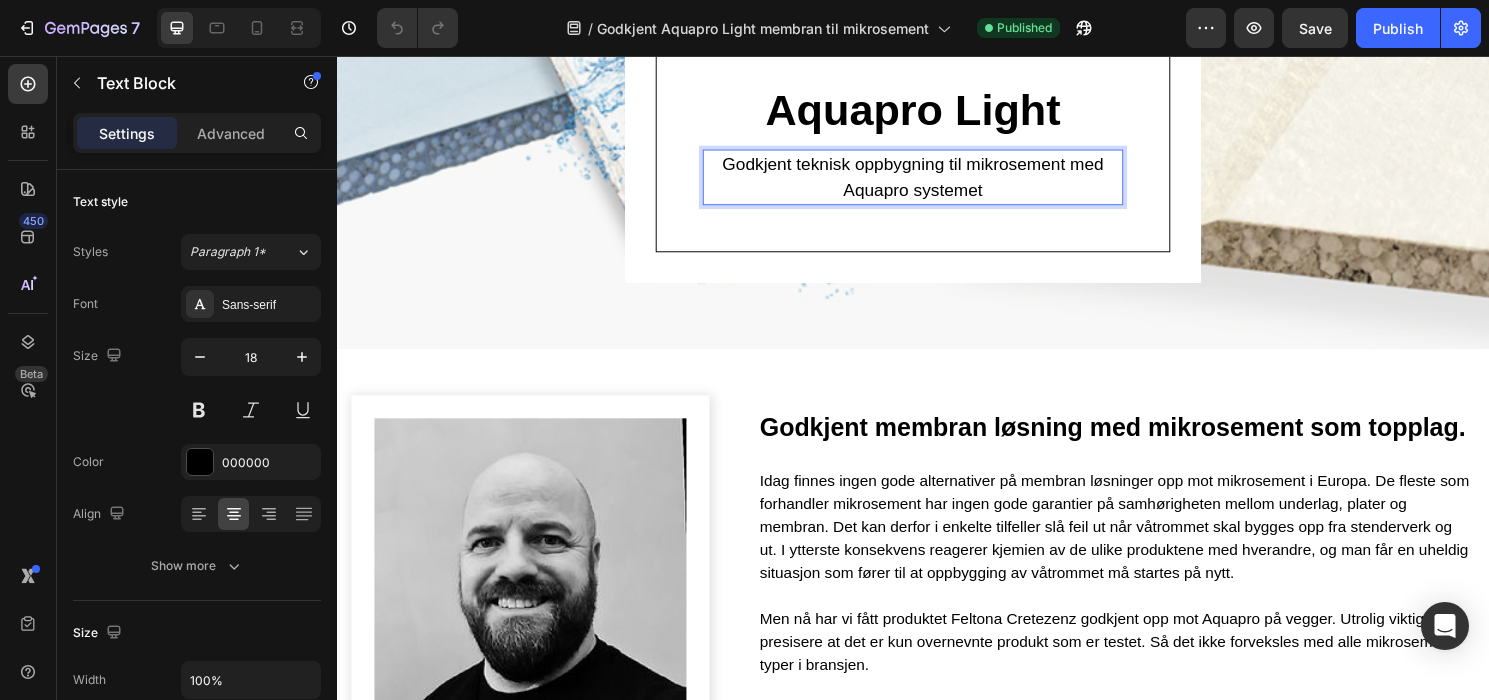click on "Aquapro Light Heading Godkjent teknisk oppbygning til mikrosement med Aquapro systemet  Text Block   0" at bounding box center (937, 147) 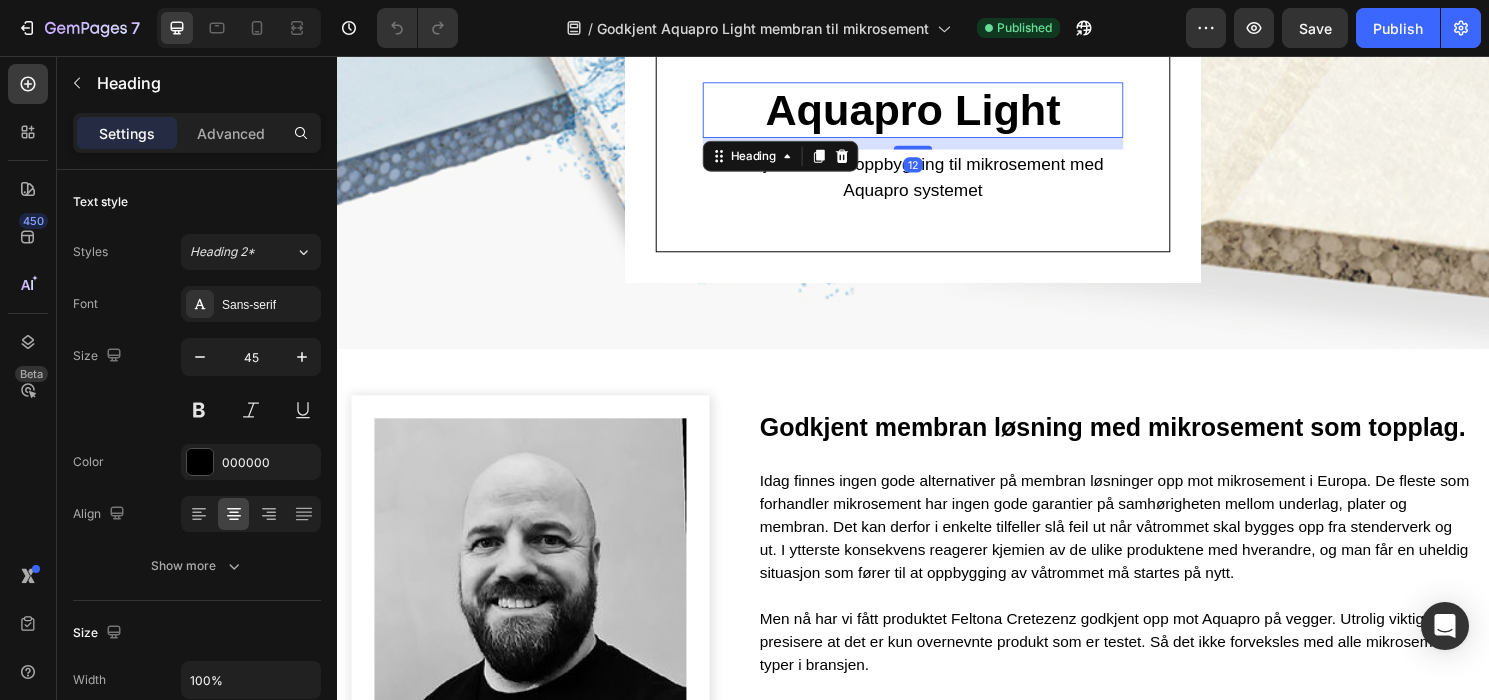 scroll, scrollTop: 134, scrollLeft: 0, axis: vertical 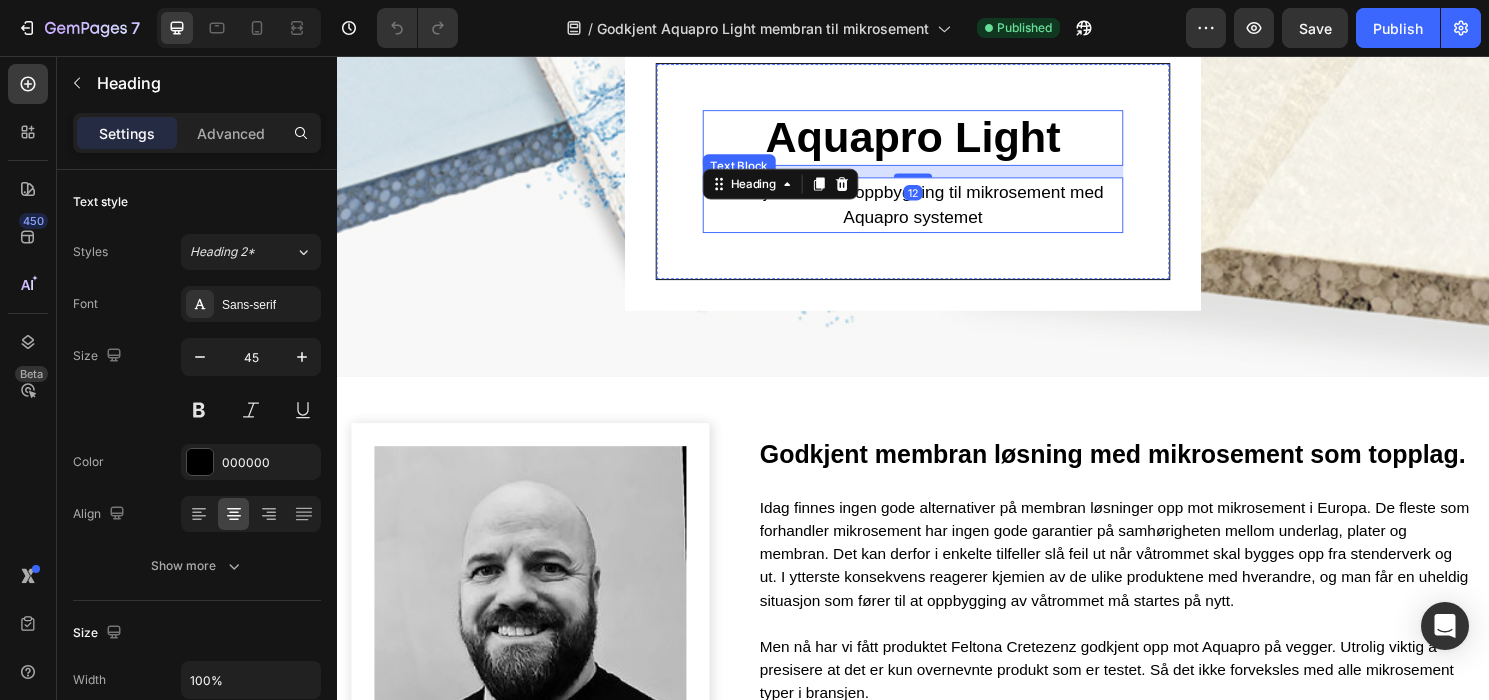 click on "Godkjent teknisk oppbygning til mikrosement med Aquapro systemet" at bounding box center (937, 211) 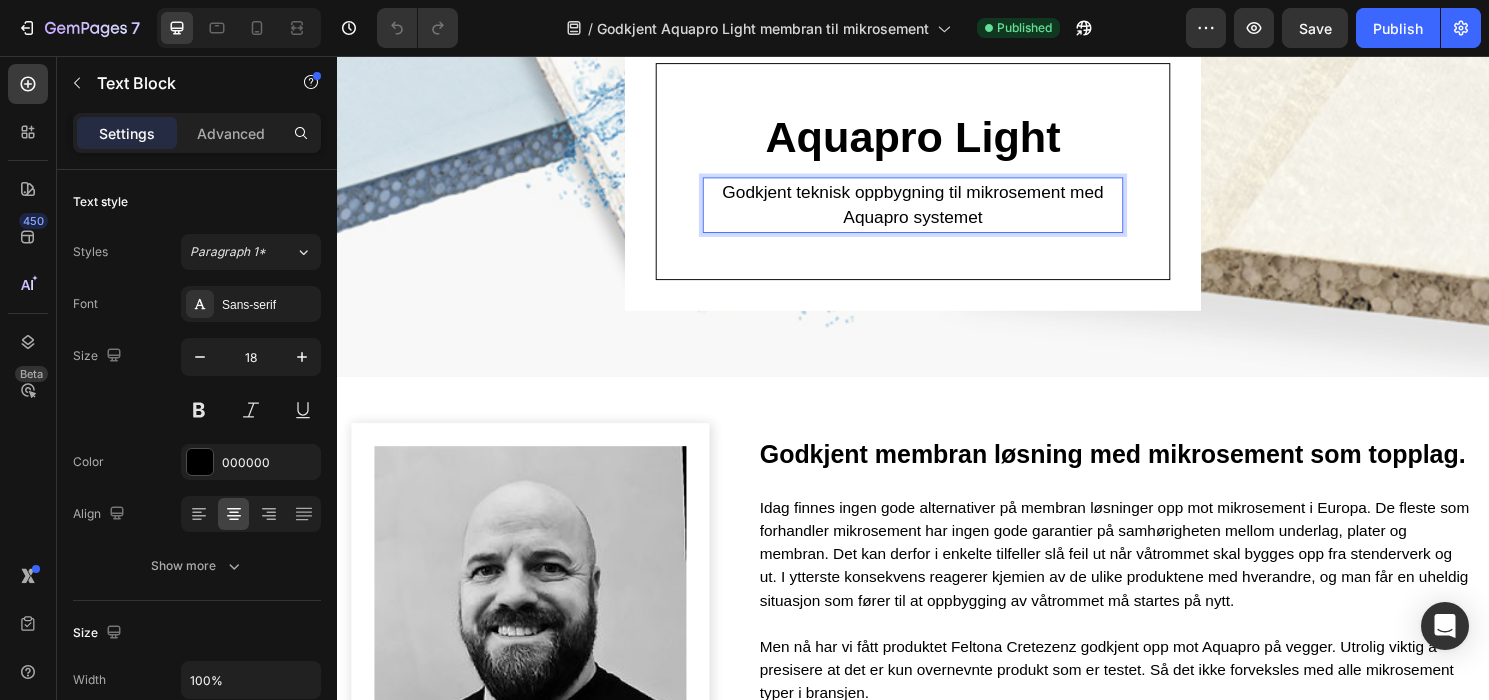 click on "Godkjent teknisk oppbygning til mikrosement med Aquapro systemet" at bounding box center [937, 211] 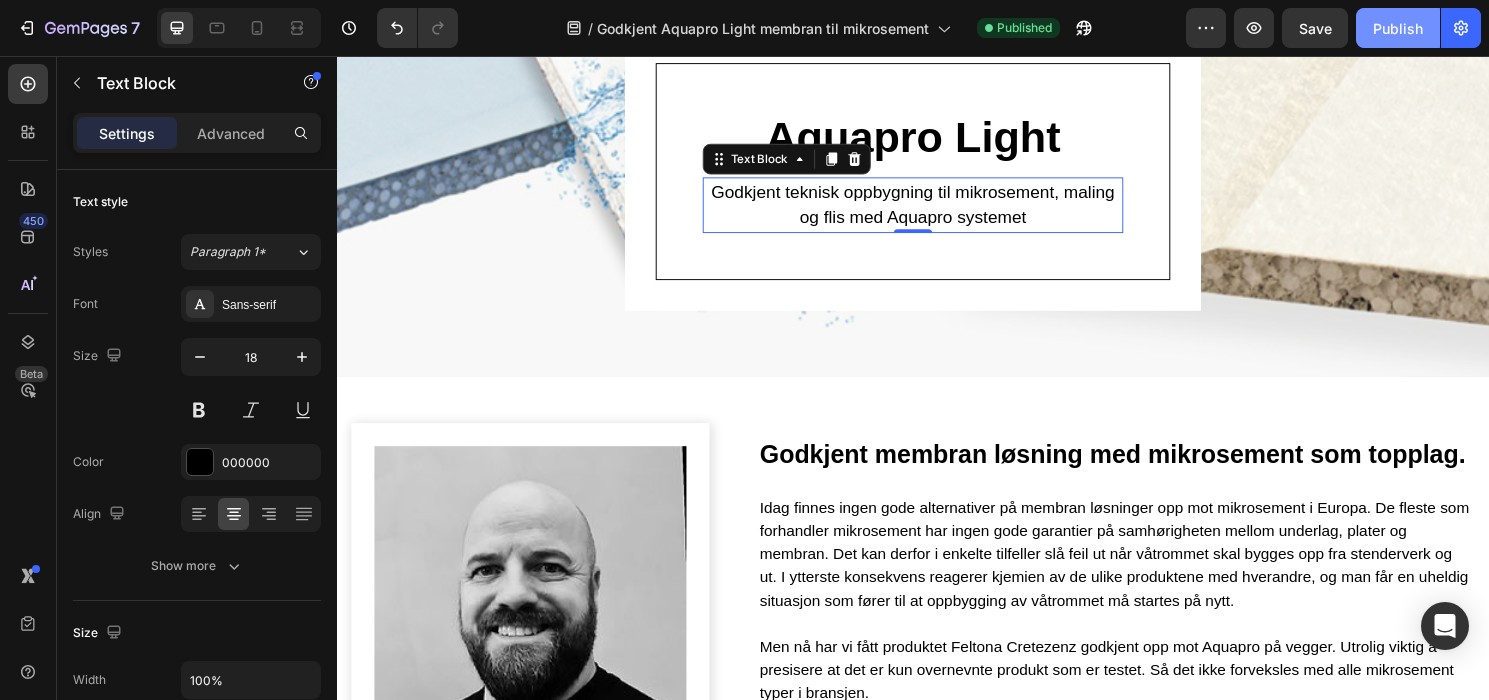 click on "Publish" at bounding box center (1398, 28) 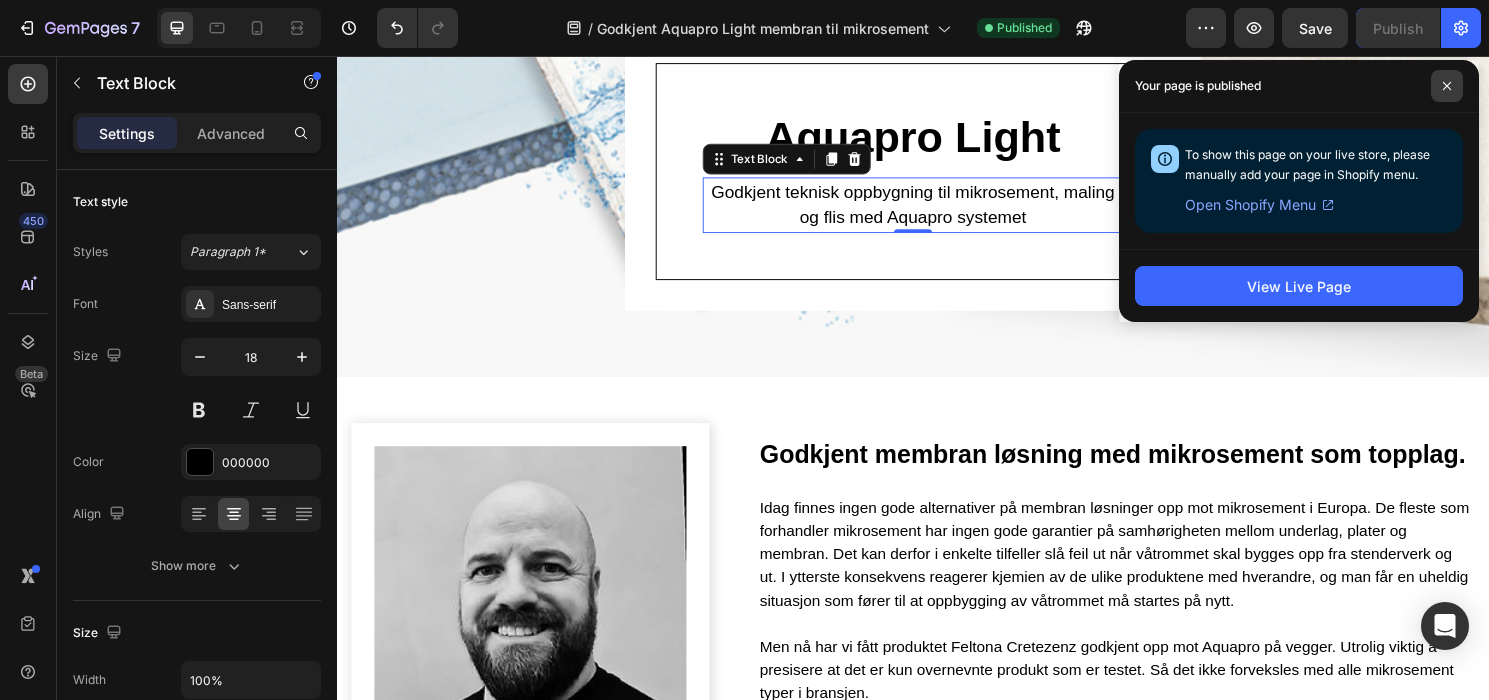 click 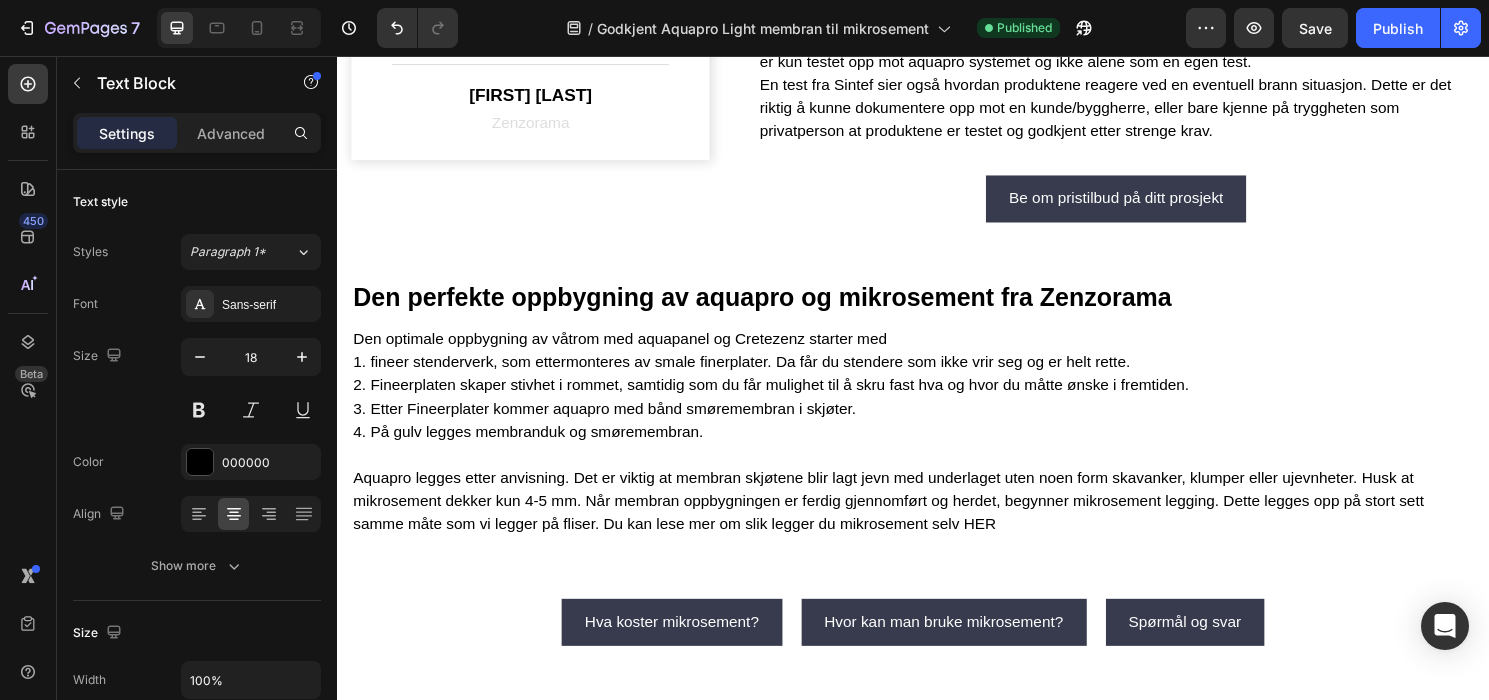 scroll, scrollTop: 964, scrollLeft: 0, axis: vertical 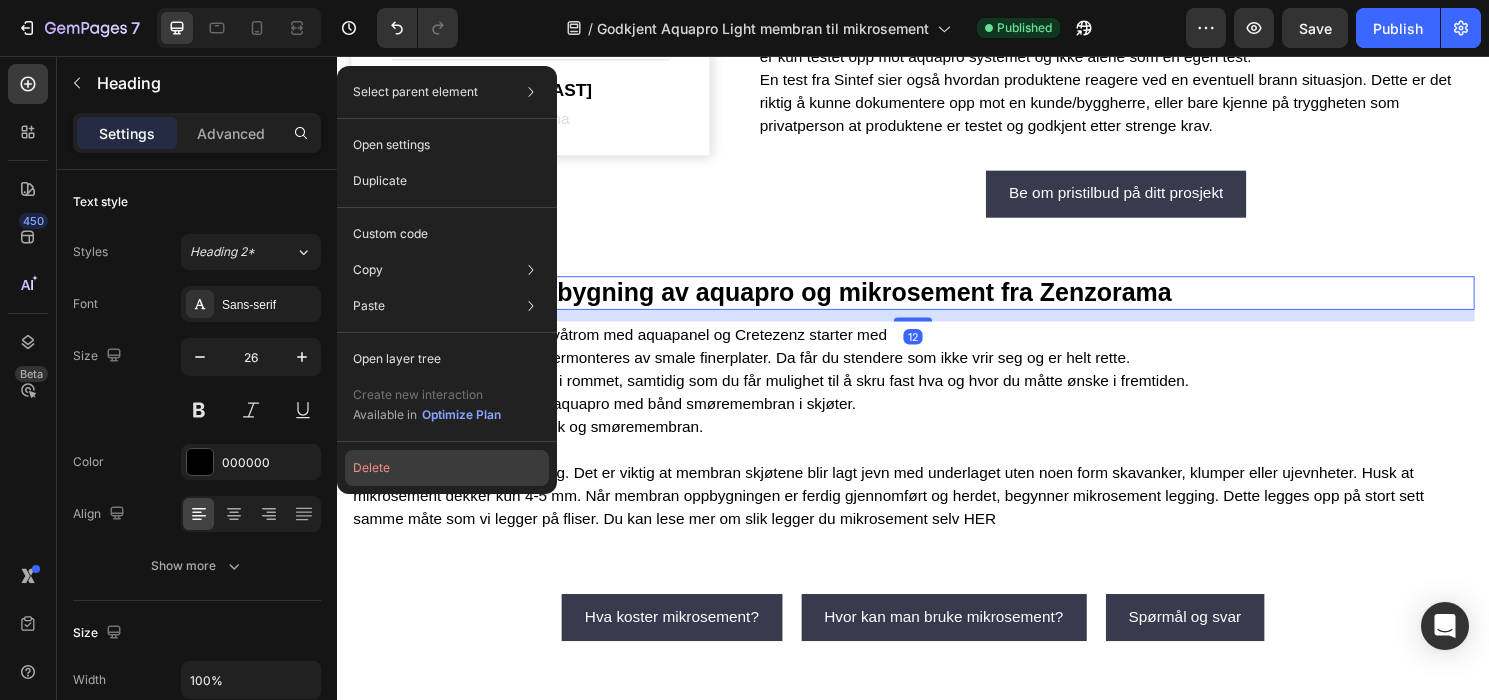 click on "Delete" 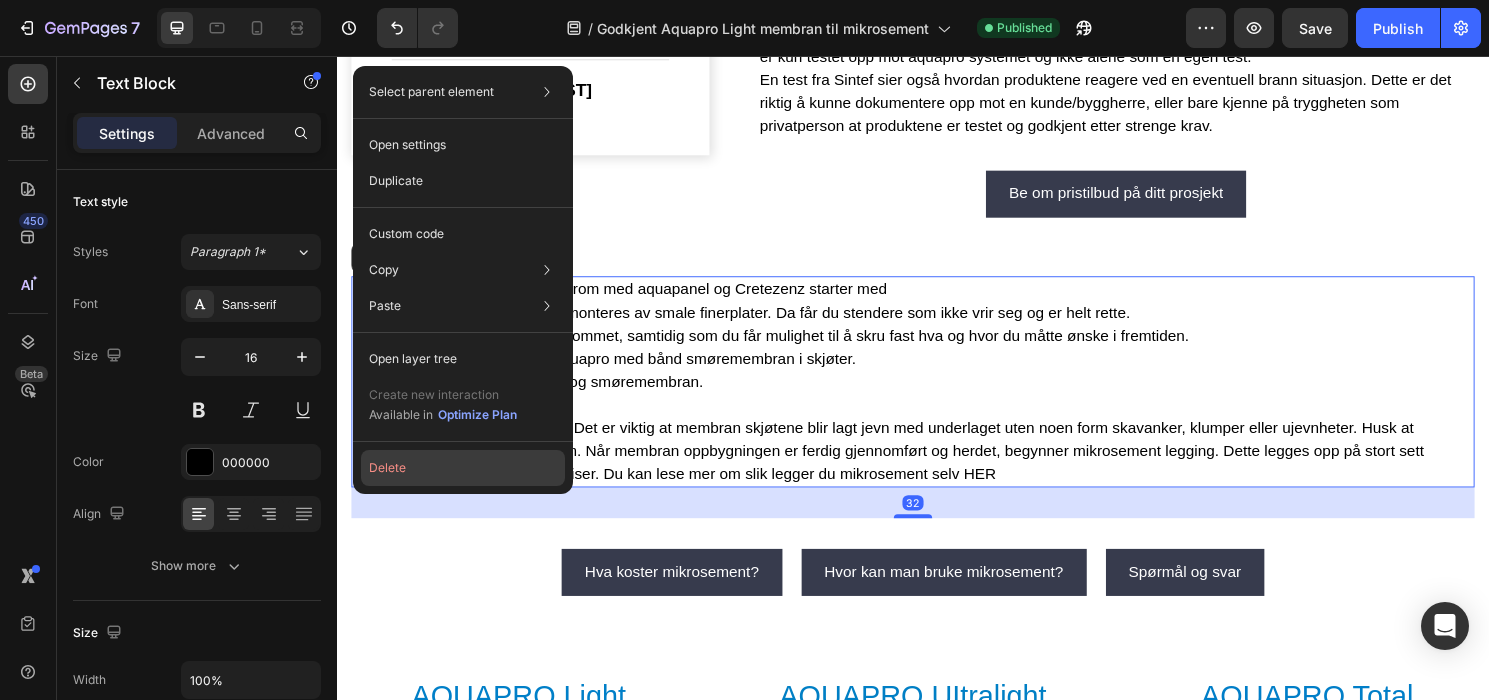 click on "Delete" 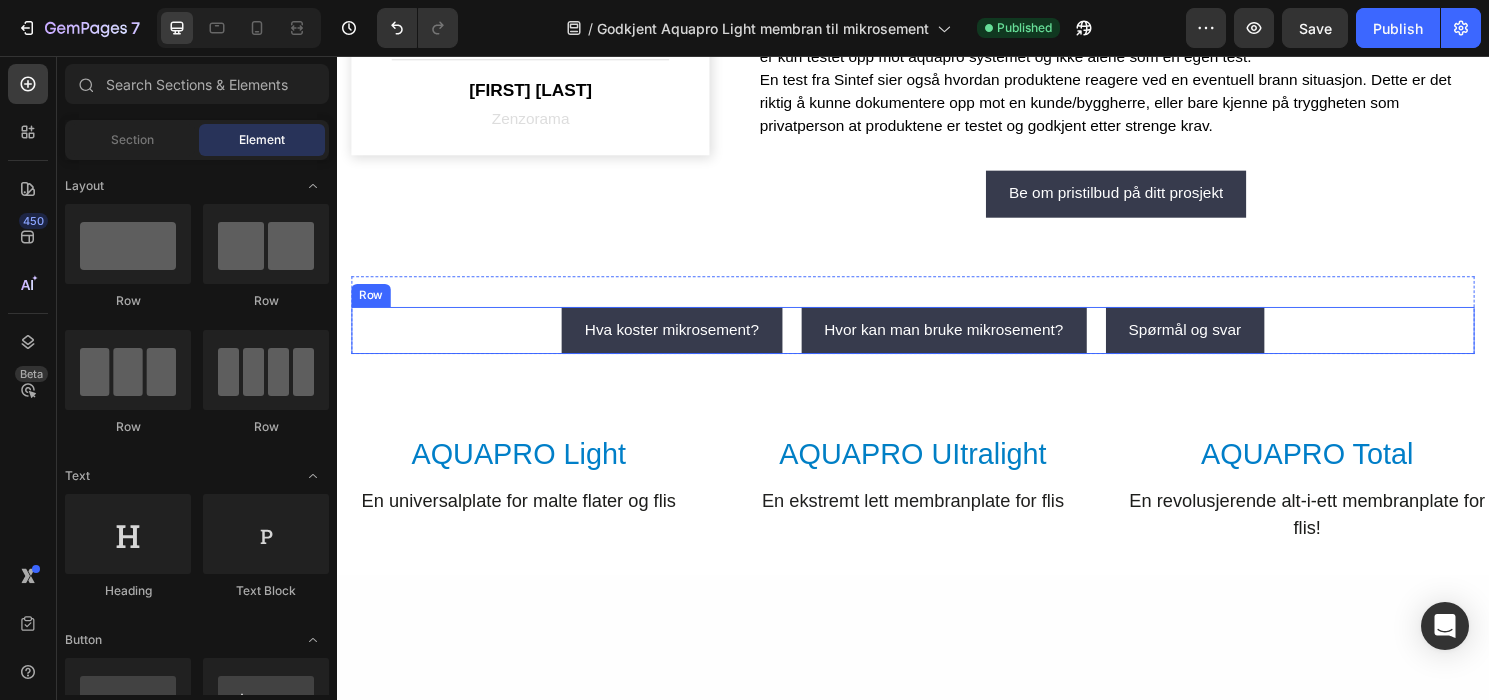 click on "Hva koster mikrosement? Button Hvor kan man bruke mikrosement? Button Spørmål og svar Button Row" at bounding box center (937, 341) 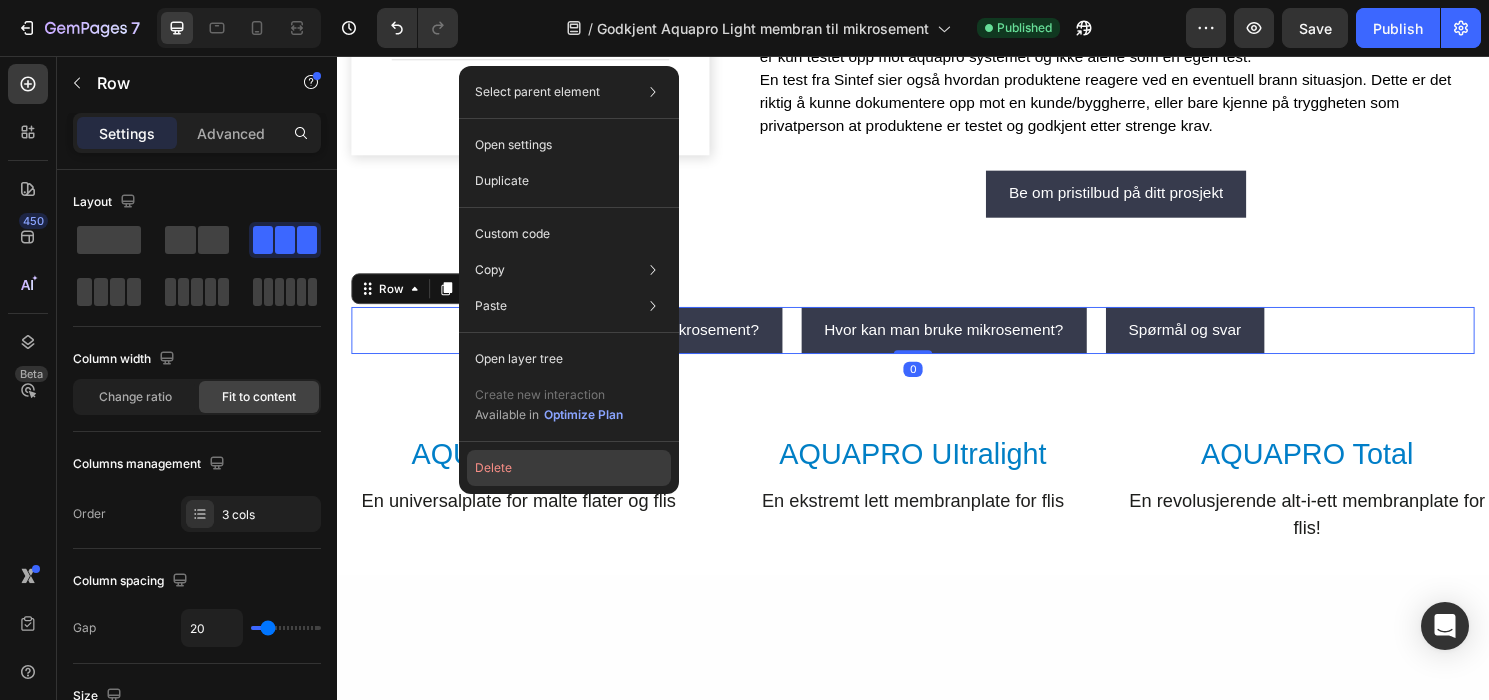 click on "Delete" 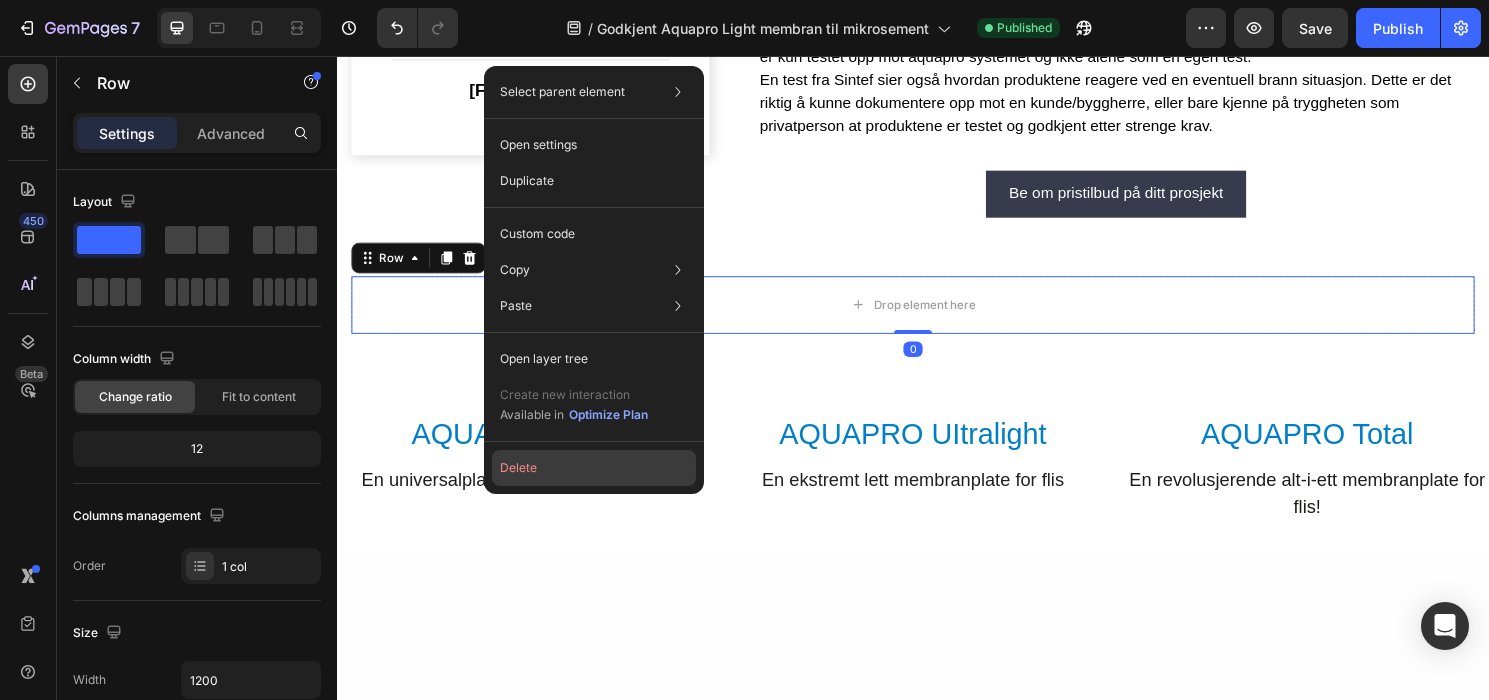 click on "Delete" 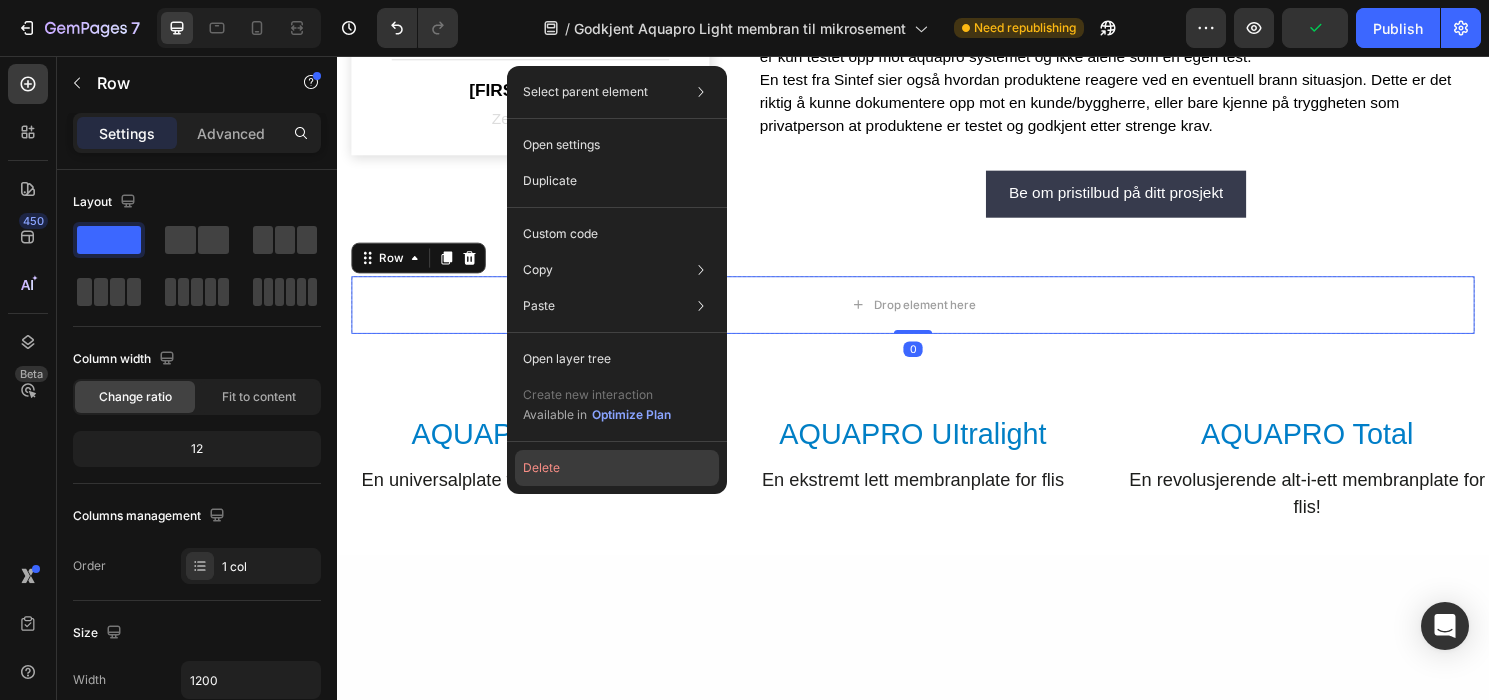 click on "Delete" 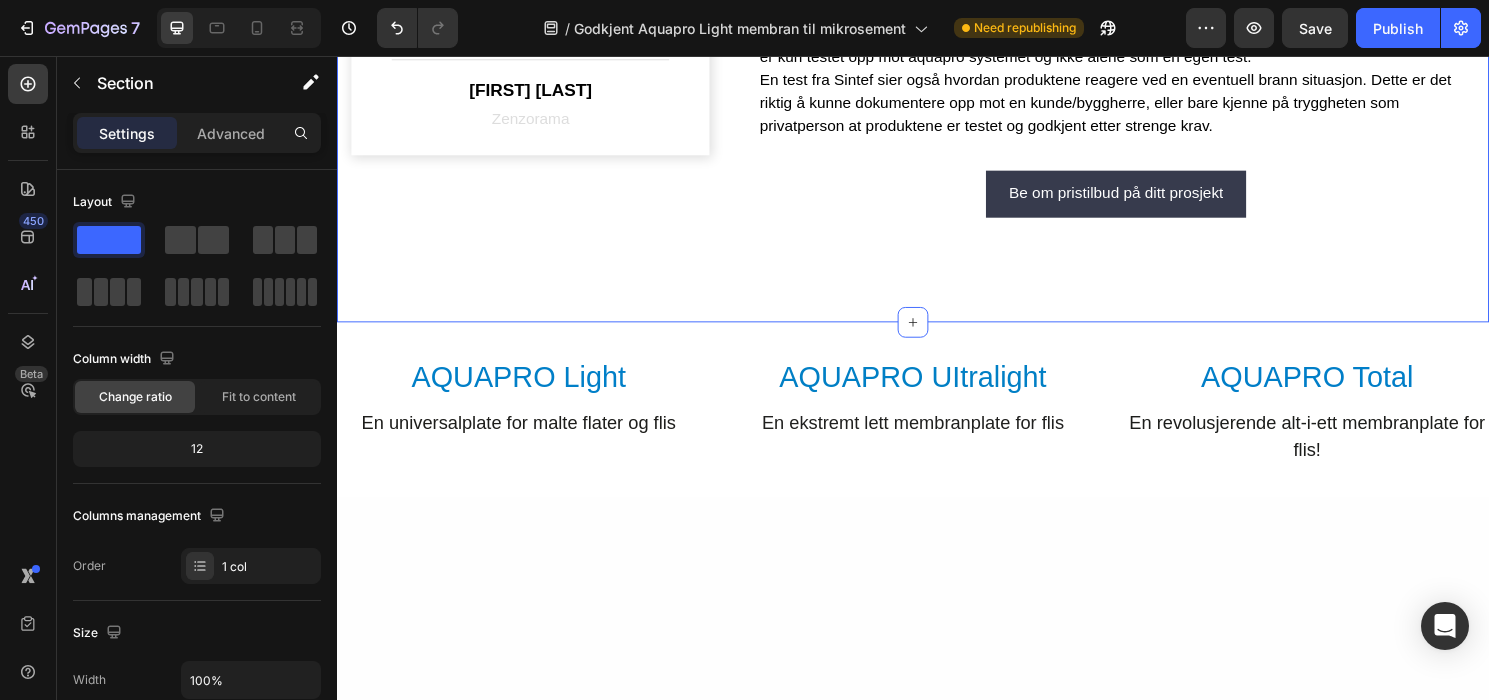 click on "Image Membran på tunga Text Block Her kan du lese om membran og mikrosement. Text Block                Title Line Erland Breivik Text Block Zenzorama Text Block Row Godkjent membran løsning med mikrosement som topplag. Heading Idag finnes ingen gode alternativer på membran løsninger opp mot mikrosement i Europa. De fleste som forhandler mikrosement har ingen gode garantier på samhørigheten mellom underlag, plater og membran. Det kan derfor i enkelte tilfeller slå feil ut når våtrommet skal bygges opp fra stenderverk og ut. I ytterste konsekvens reagerer kjemien av de ulike produktene med hverandre, og man får en uheldig situasjon som fører til at oppbygging av våtrommet må startes på nytt.     Men nå har vi fått produktet Feltona Cretezenz godkjent opp mot Aquapro på vegger. Utrolig viktig å presisere at det er kun overnevnte produkt som er testet. Så det ikke forveksles med alle mikrosement typer i bransjen.     Text Block Be om pristilbud på ditt prosjekt Button Row Row Row Section 2" at bounding box center (937, -54) 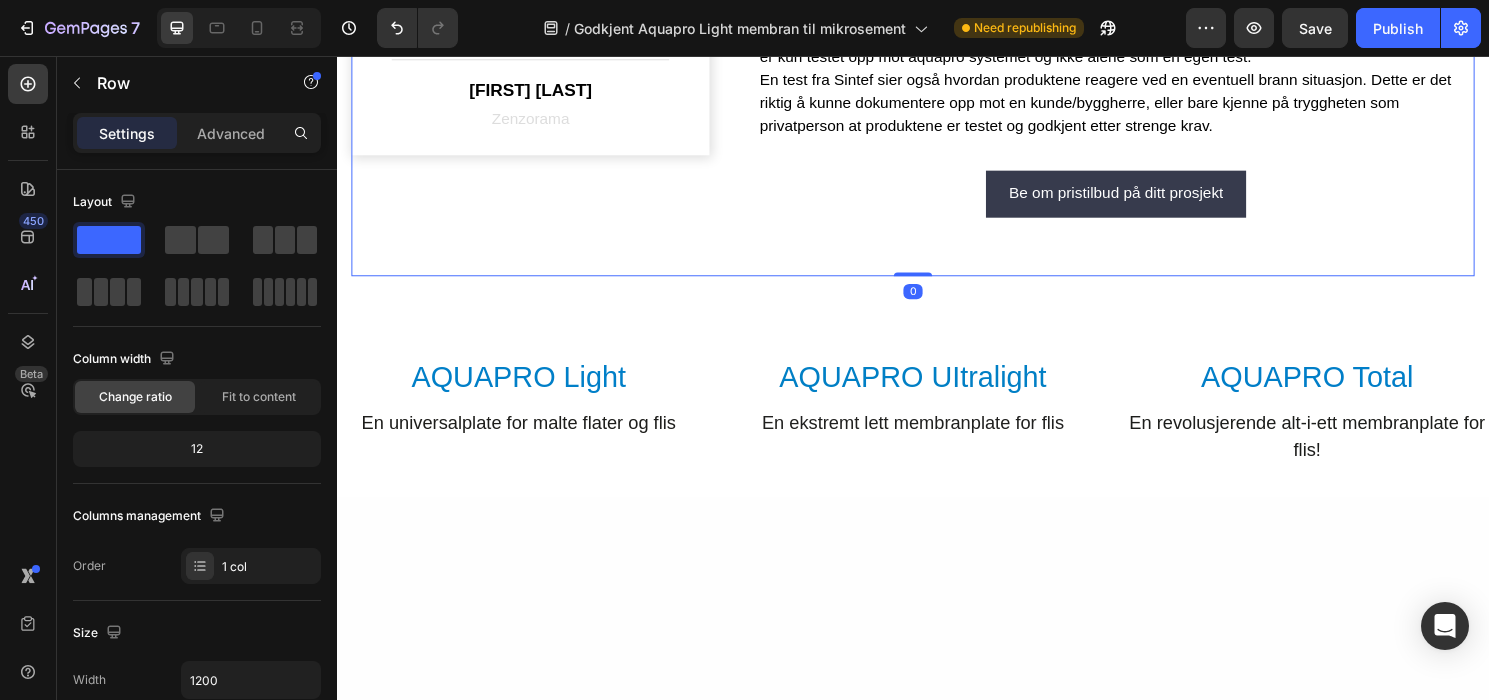 click on "Image Membran på tunga Text Block Her kan du lese om membran og mikrosement. Text Block                Title Line Erland Breivik Text Block Zenzorama Text Block Row Godkjent membran løsning med mikrosement som topplag. Heading Idag finnes ingen gode alternativer på membran løsninger opp mot mikrosement i Europa. De fleste som forhandler mikrosement har ingen gode garantier på samhørigheten mellom underlag, plater og membran. Det kan derfor i enkelte tilfeller slå feil ut når våtrommet skal bygges opp fra stenderverk og ut. I ytterste konsekvens reagerer kjemien av de ulike produktene med hverandre, og man får en uheldig situasjon som fører til at oppbygging av våtrommet må startes på nytt.     Men nå har vi fått produktet Feltona Cretezenz godkjent opp mot Aquapro på vegger. Utrolig viktig å presisere at det er kun overnevnte produkt som er testet. Så det ikke forveksles med alle mikrosement typer i bransjen.     Text Block Be om pristilbud på ditt prosjekt Button Row Row" at bounding box center [937, -54] 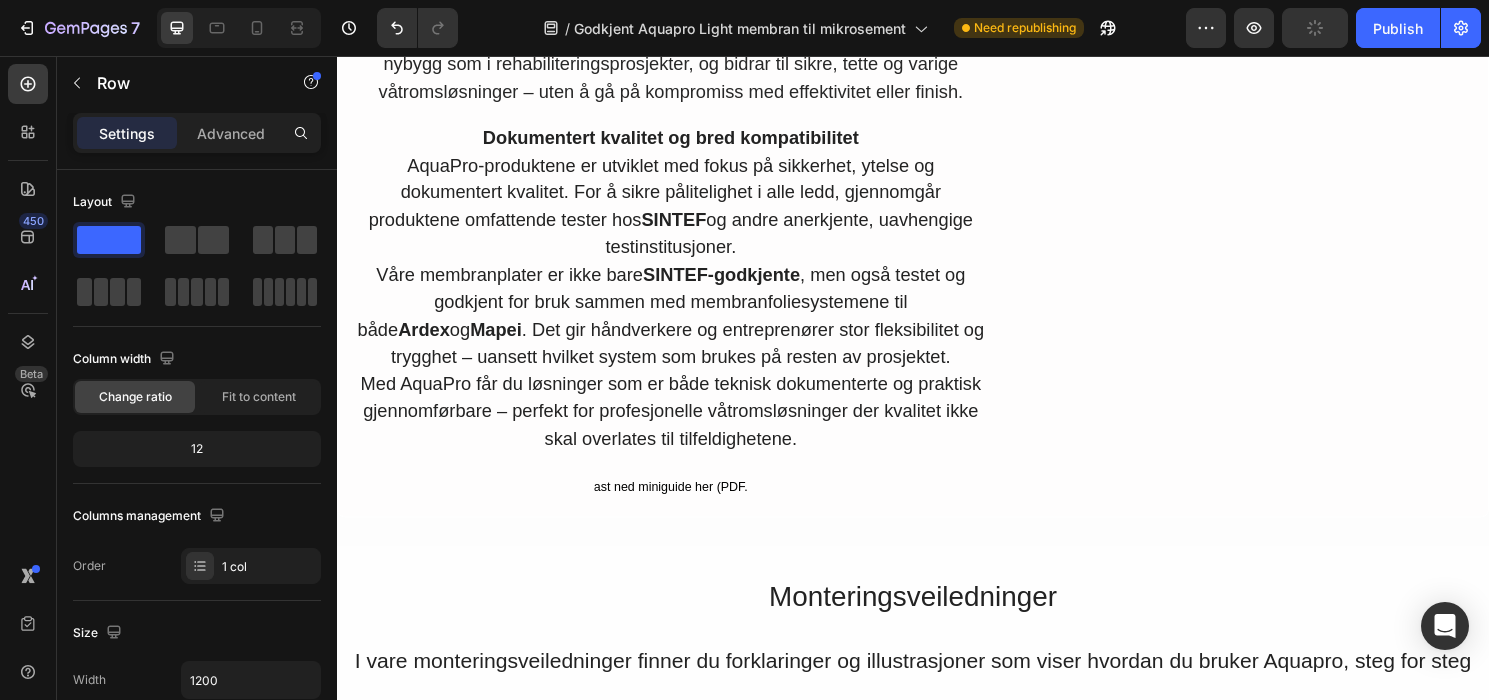 scroll, scrollTop: 2627, scrollLeft: 0, axis: vertical 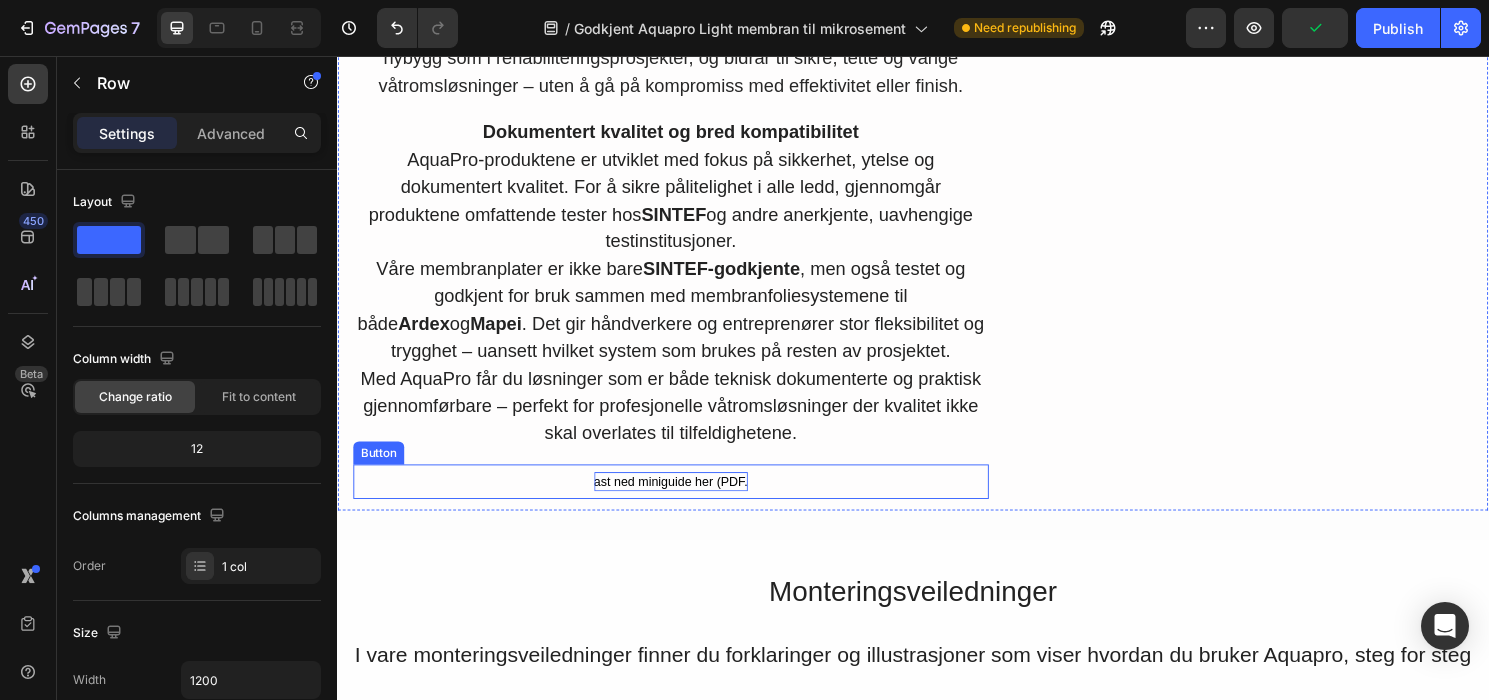 click on "ast ned miniguide her (PDF." at bounding box center (685, 499) 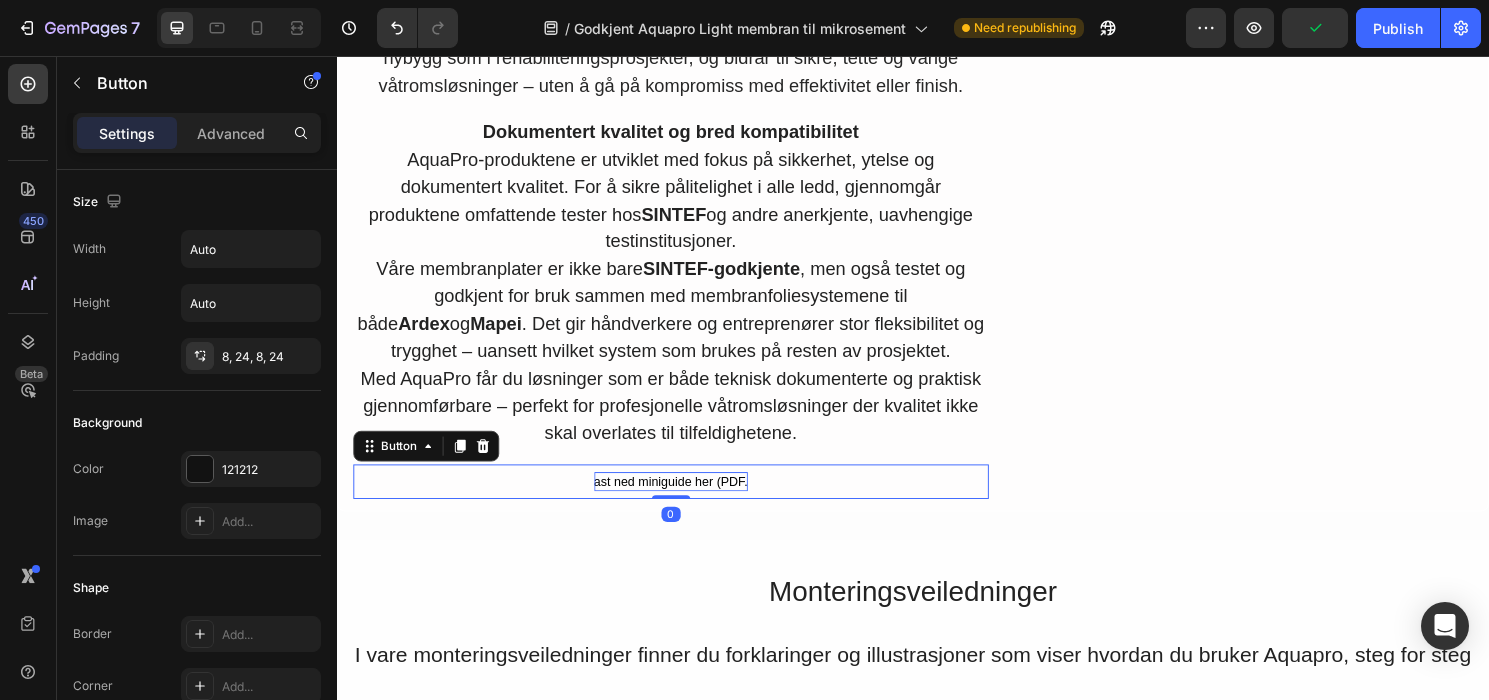click on "ast ned miniguide her (PDF." at bounding box center (685, 499) 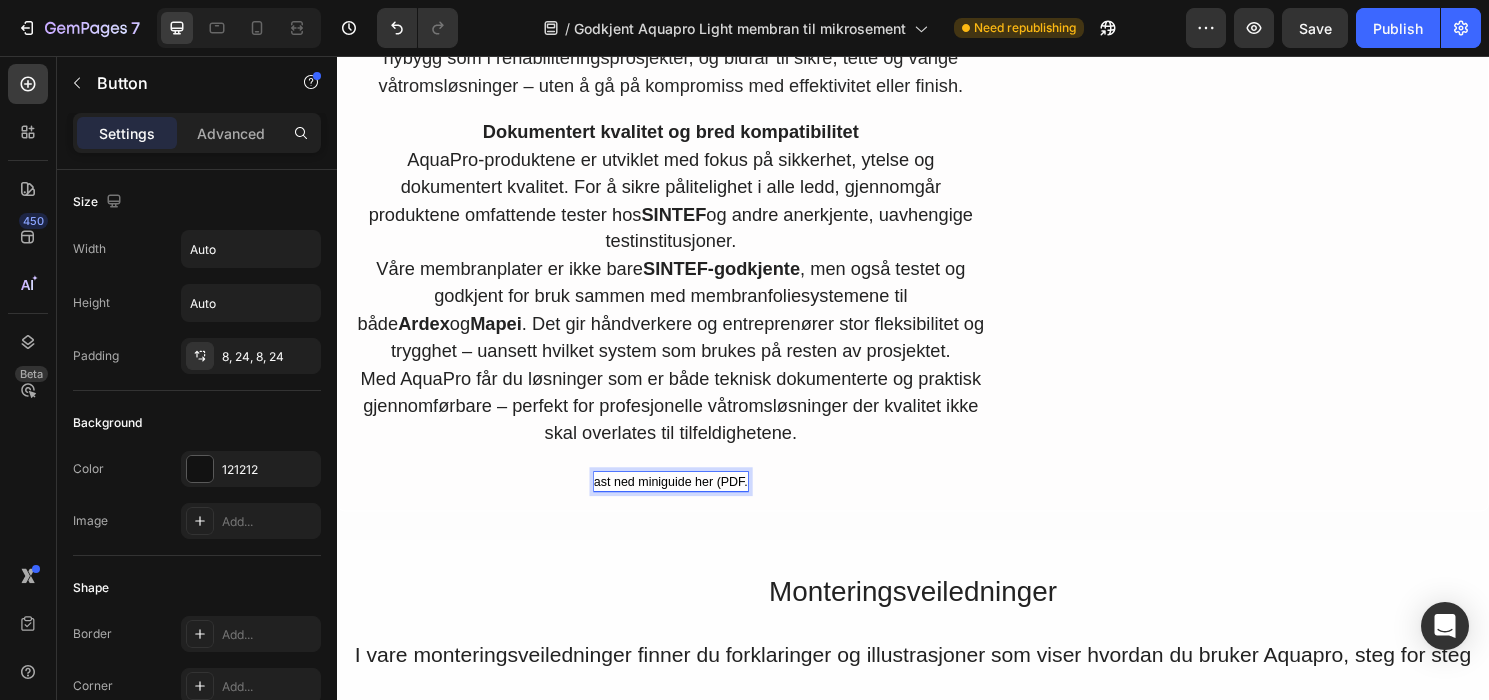 click on "ast ned miniguide her (PDF." at bounding box center [685, 499] 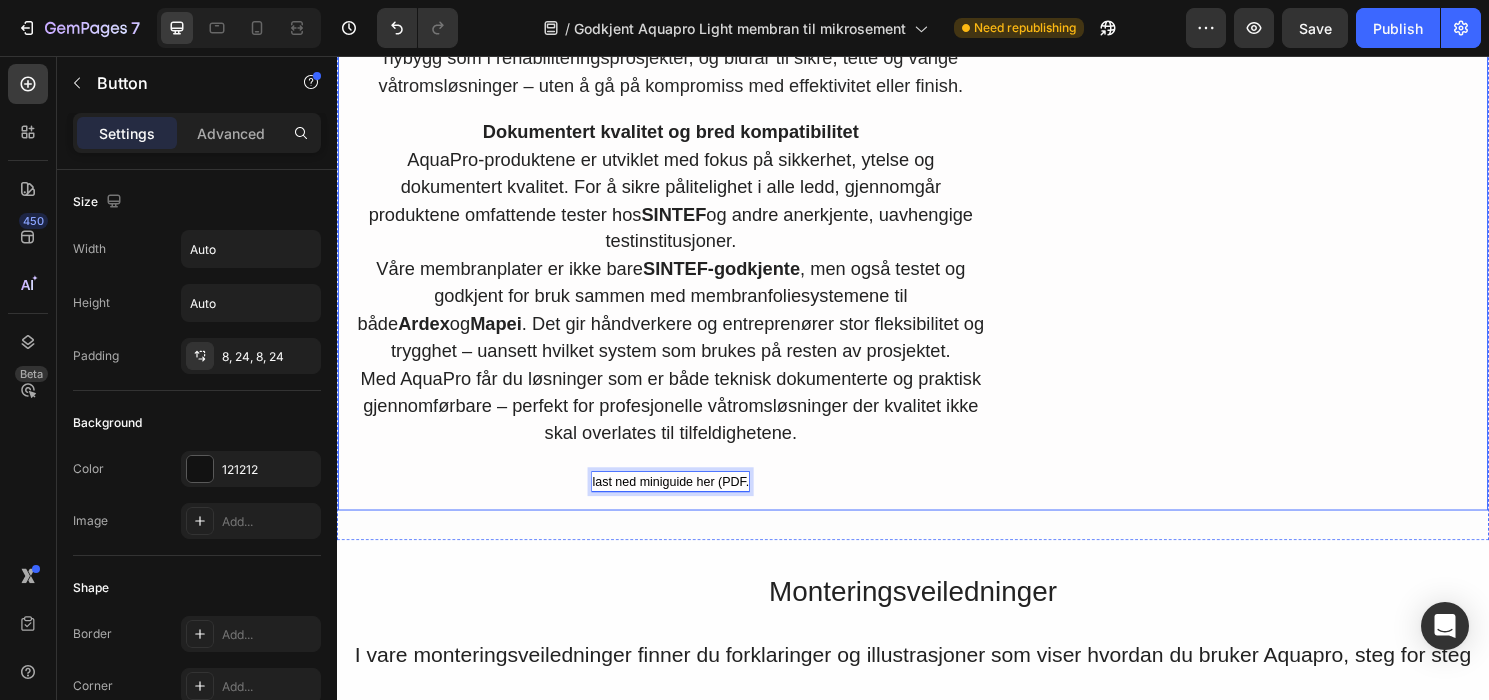 click on "Image" at bounding box center (1284, 40) 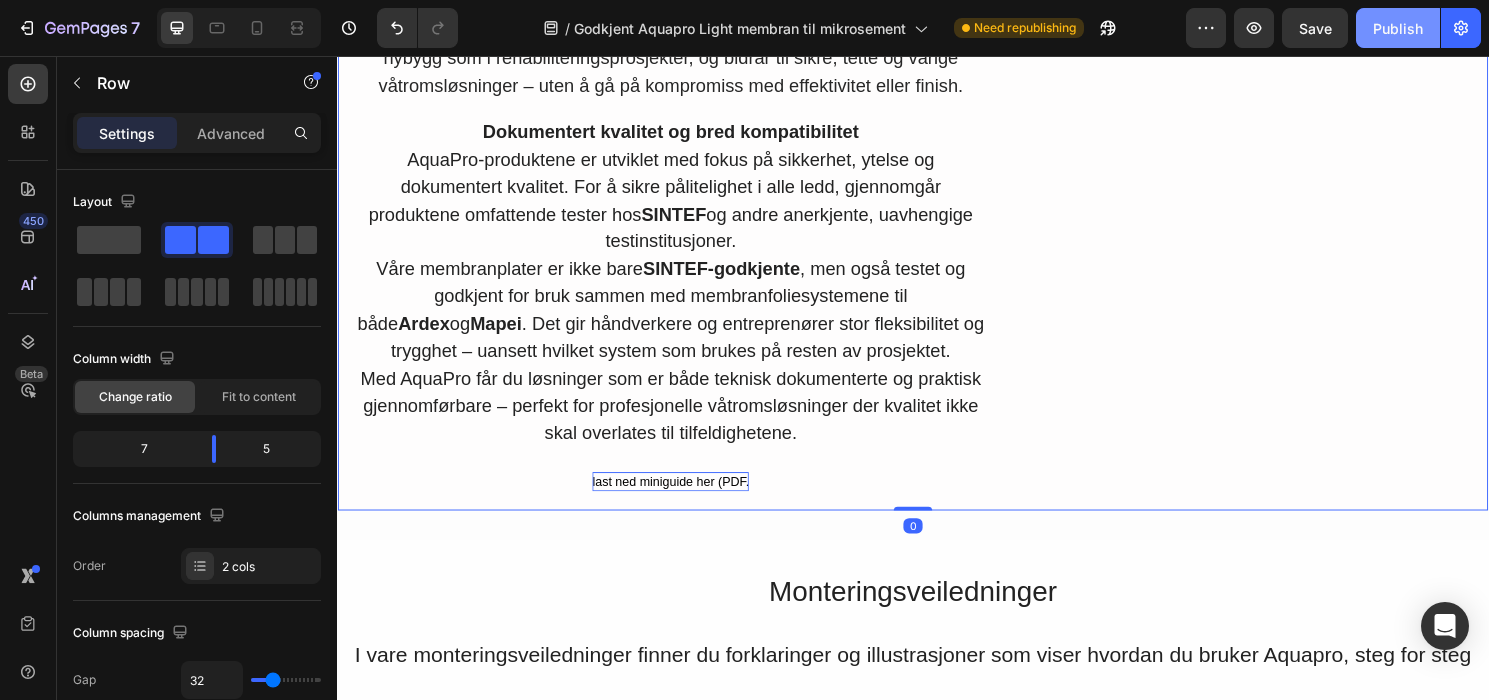 click on "Publish" at bounding box center (1398, 28) 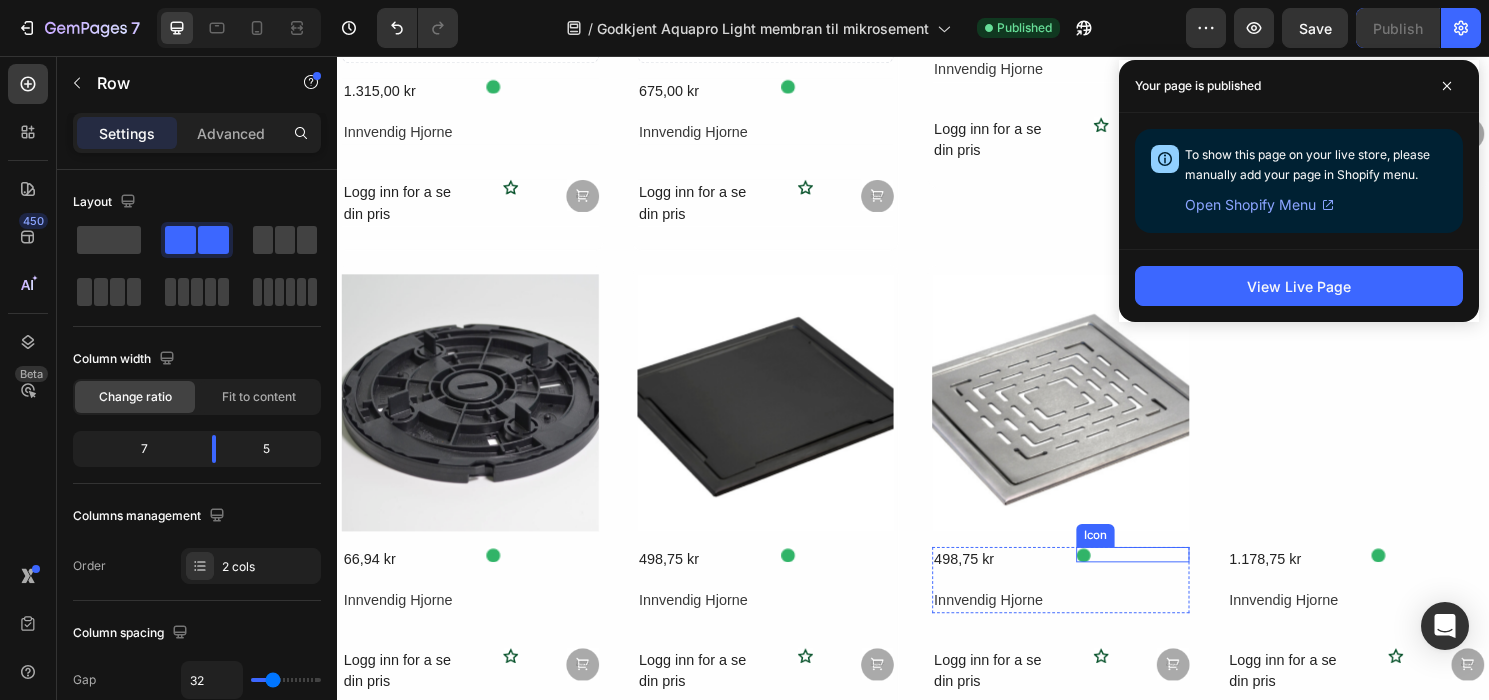 scroll, scrollTop: 5138, scrollLeft: 0, axis: vertical 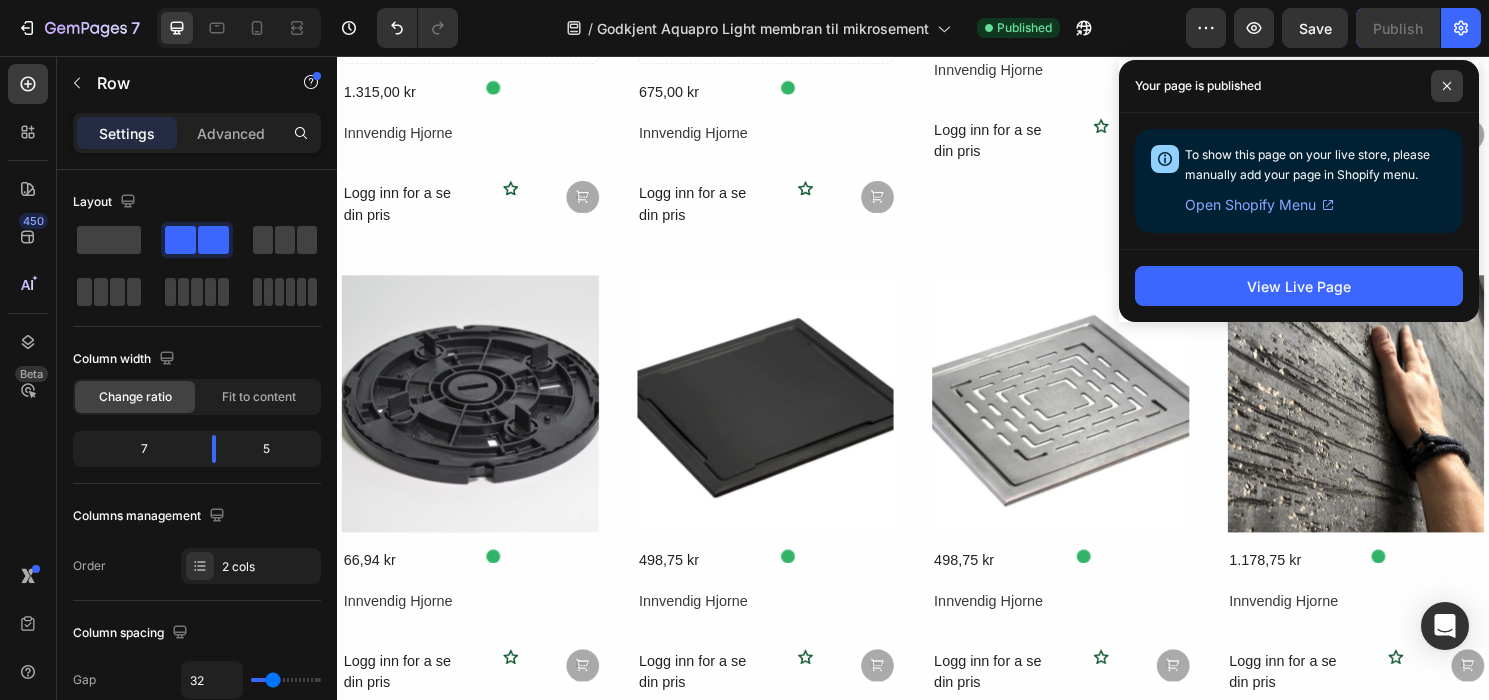 click 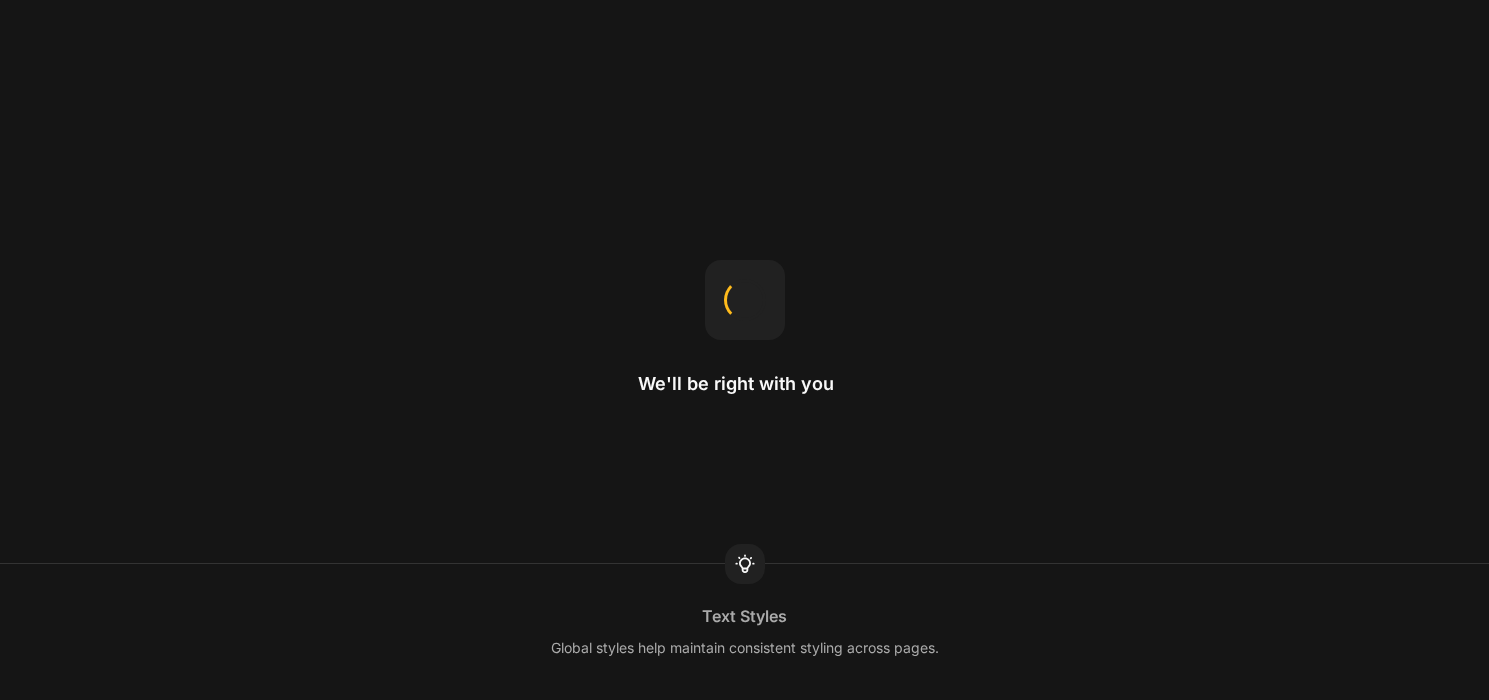 scroll, scrollTop: 0, scrollLeft: 0, axis: both 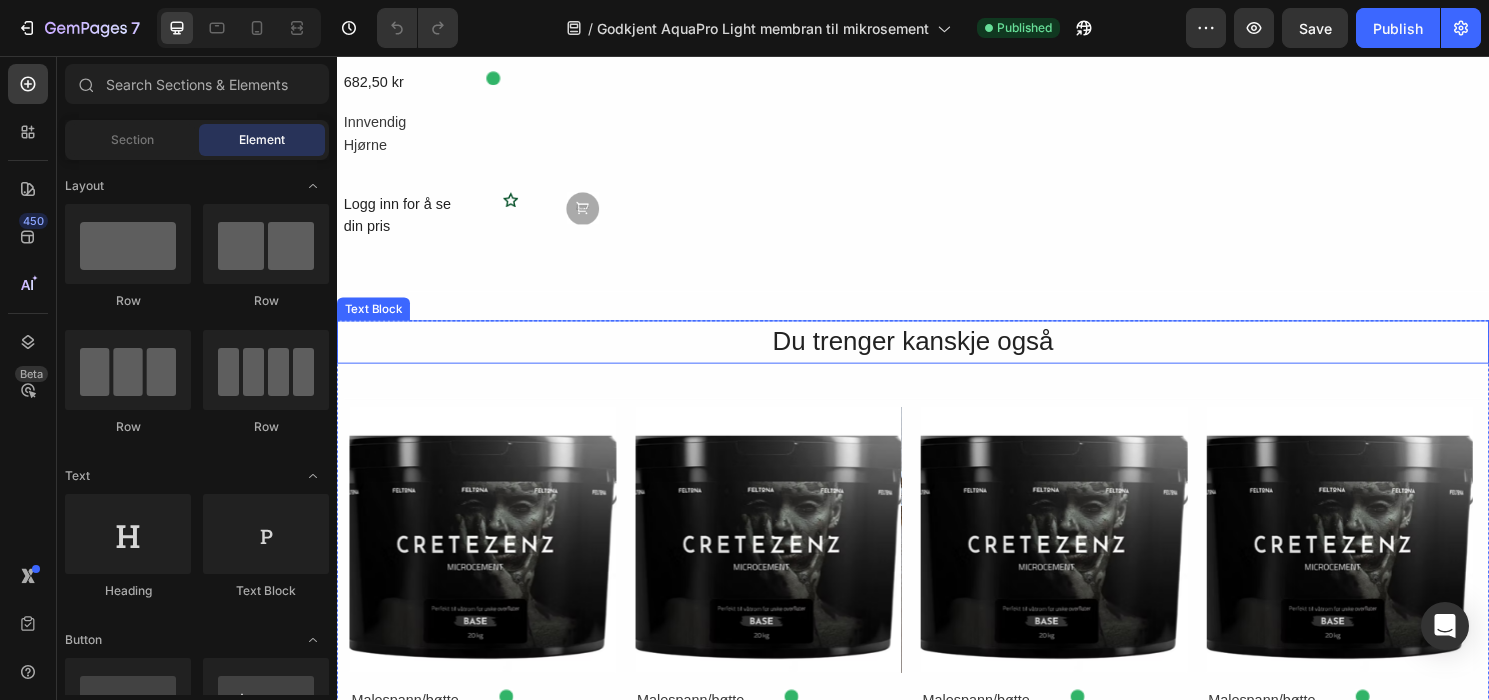 click on "Du trenger kanskje også" at bounding box center [937, 353] 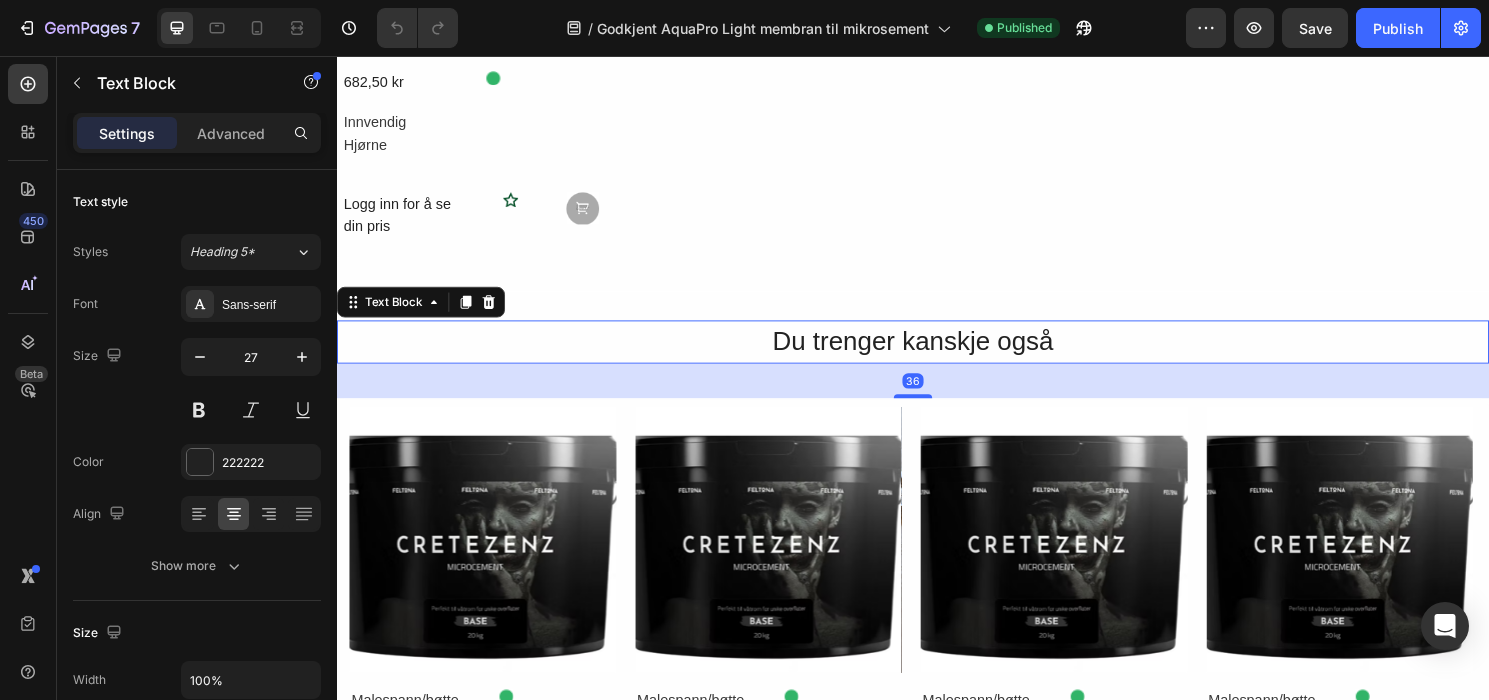 click on "Du trenger kanskje også" at bounding box center (937, 353) 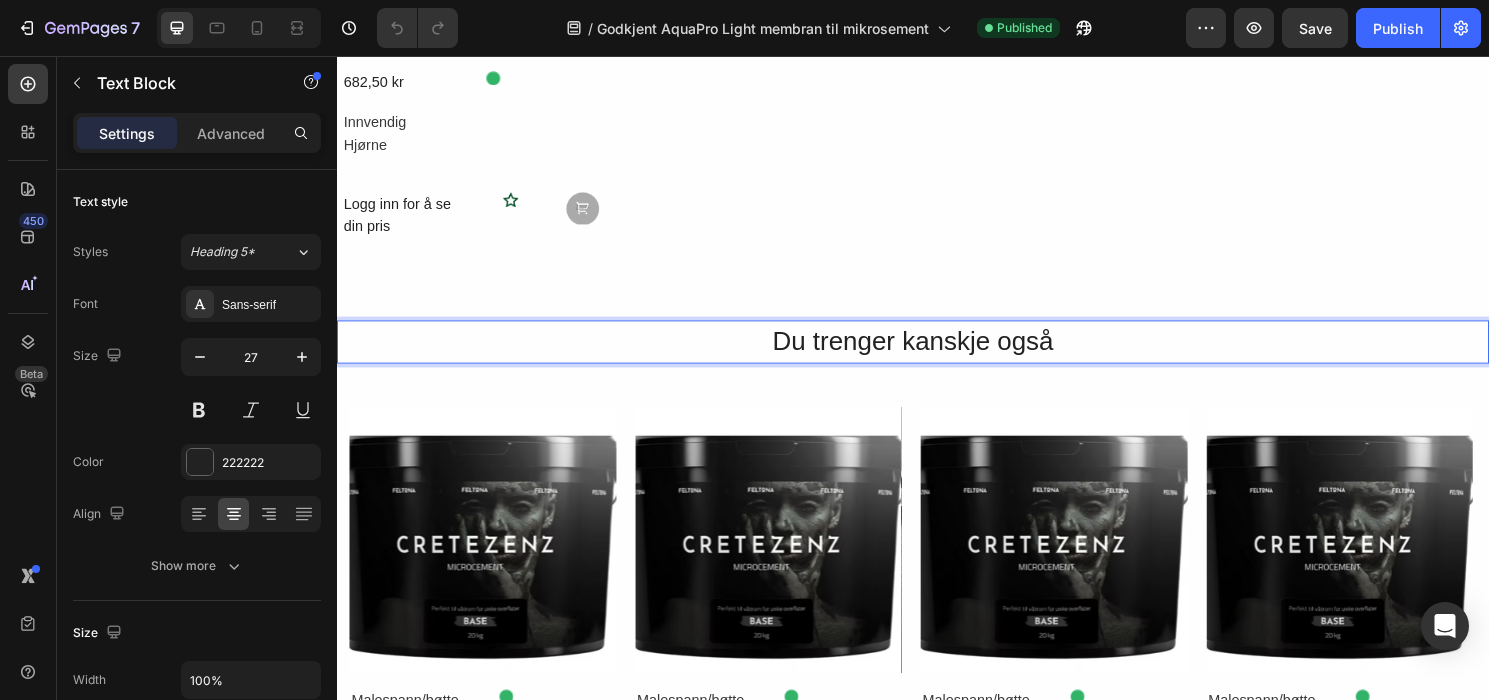 click on "Du trenger kanskje også" at bounding box center (937, 353) 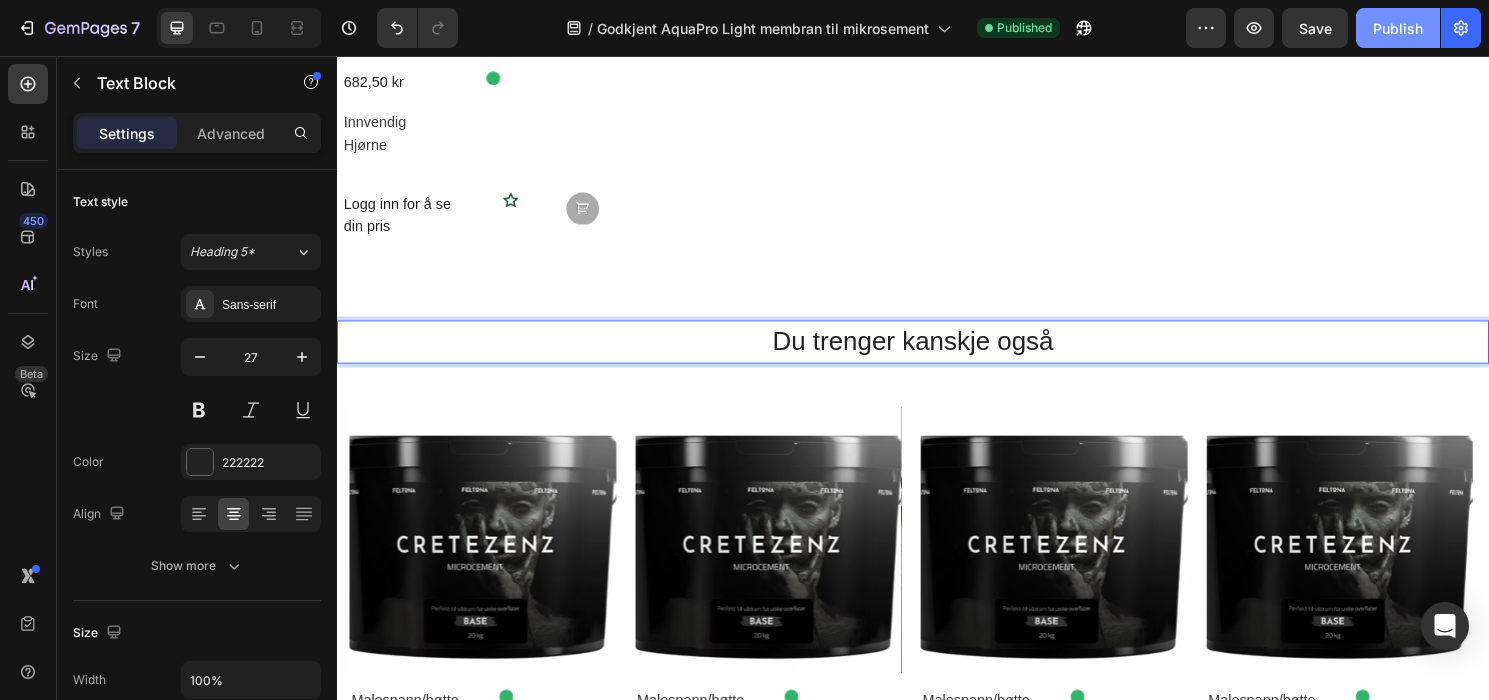 click on "Publish" at bounding box center [1398, 28] 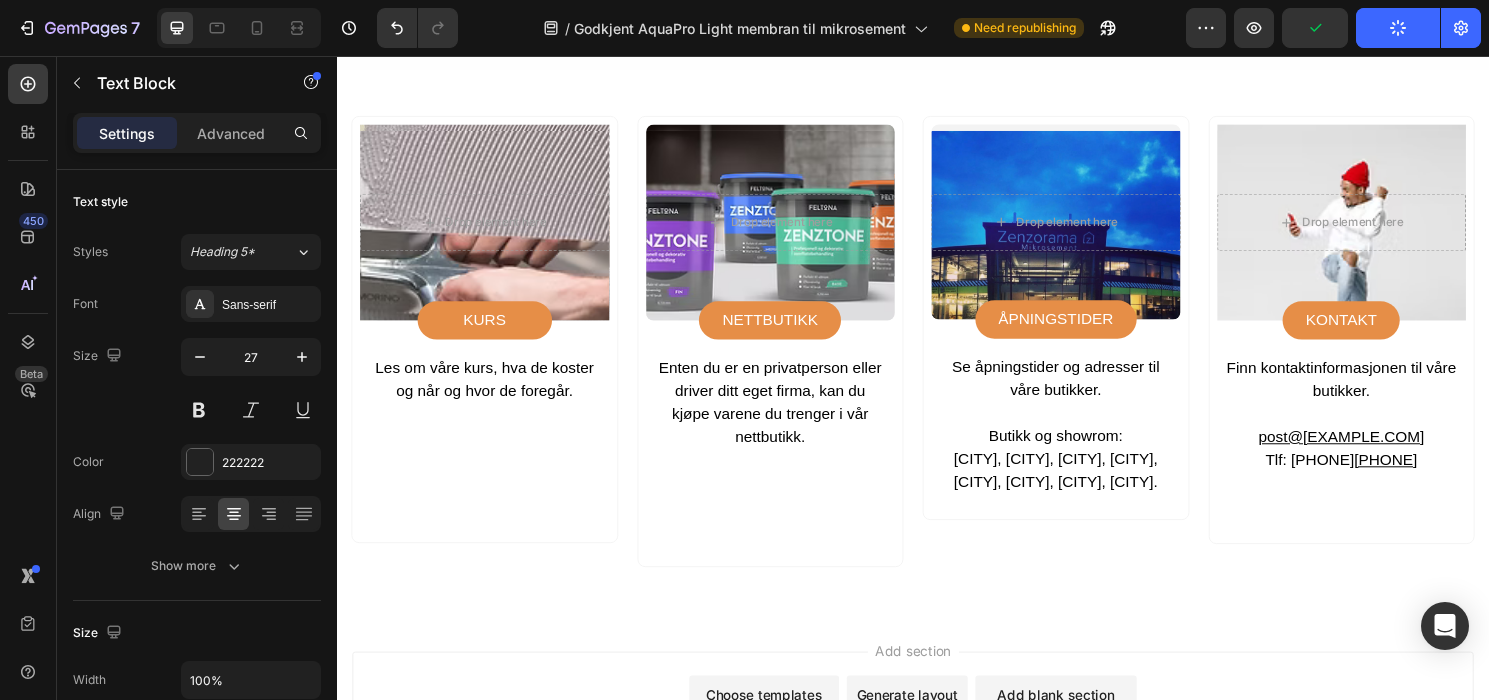 scroll, scrollTop: 7390, scrollLeft: 0, axis: vertical 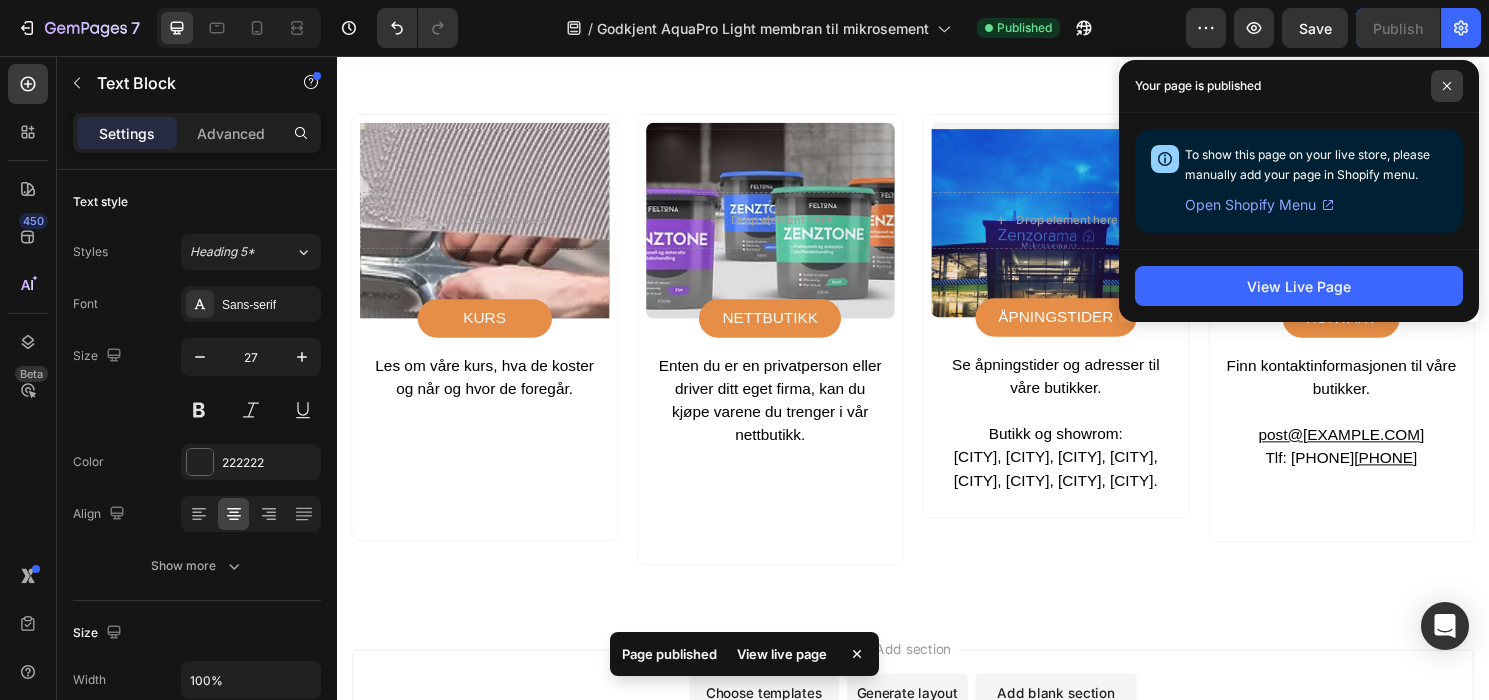 click 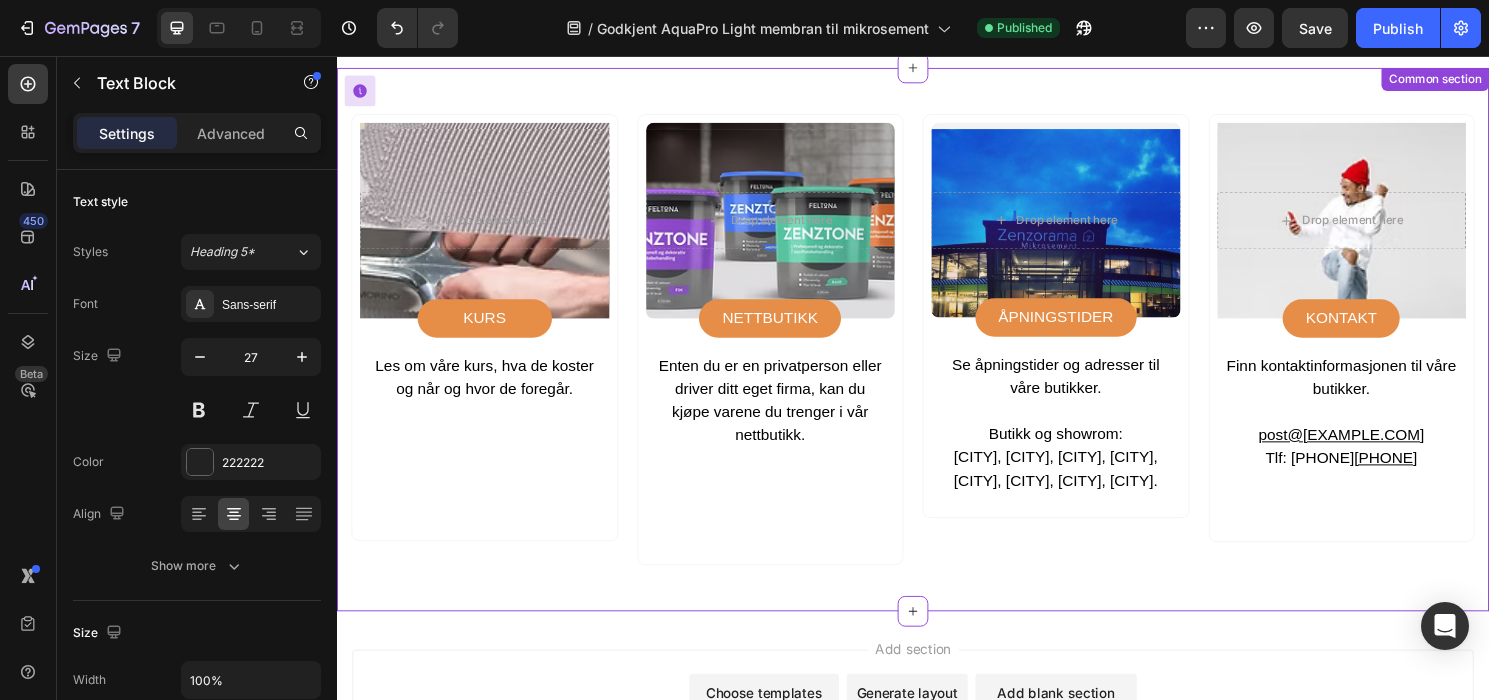 click on "Drop element here" at bounding box center [789, 227] 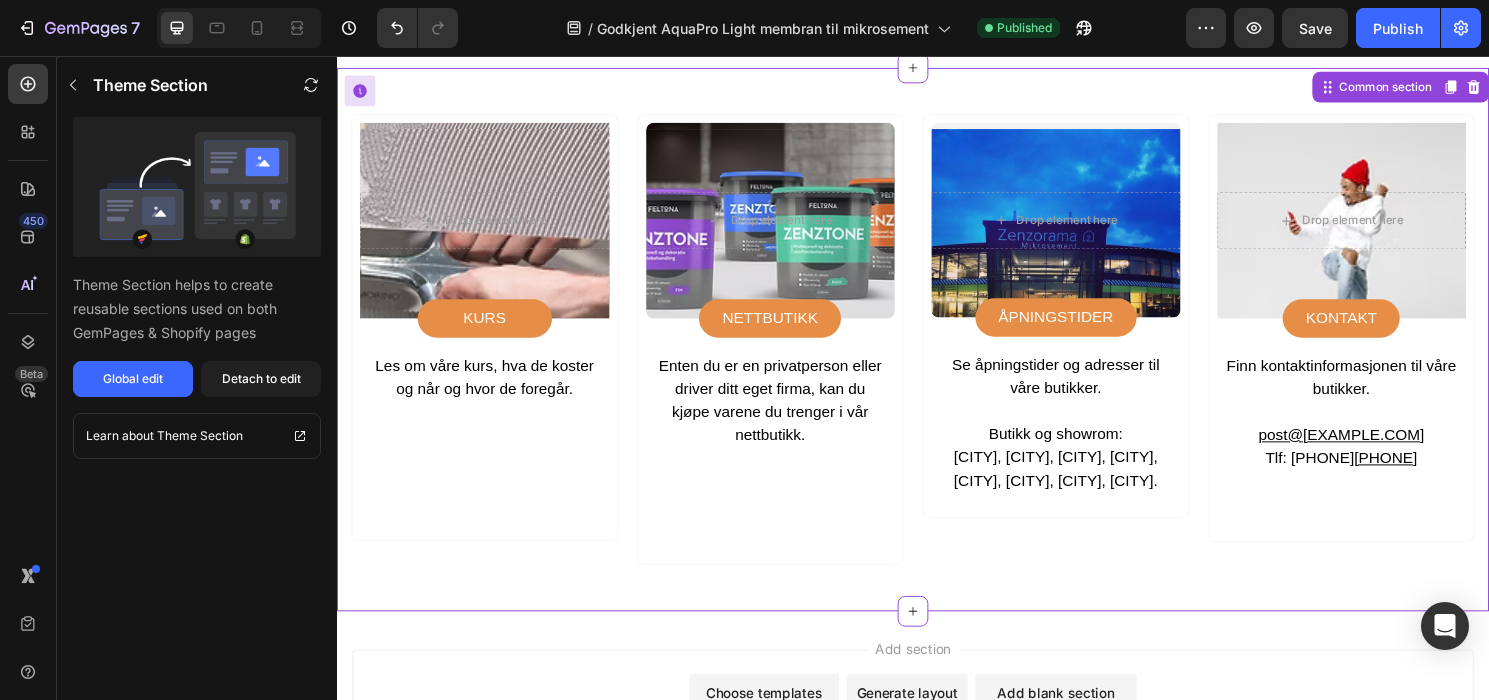 click on "Drop element here" at bounding box center [789, 227] 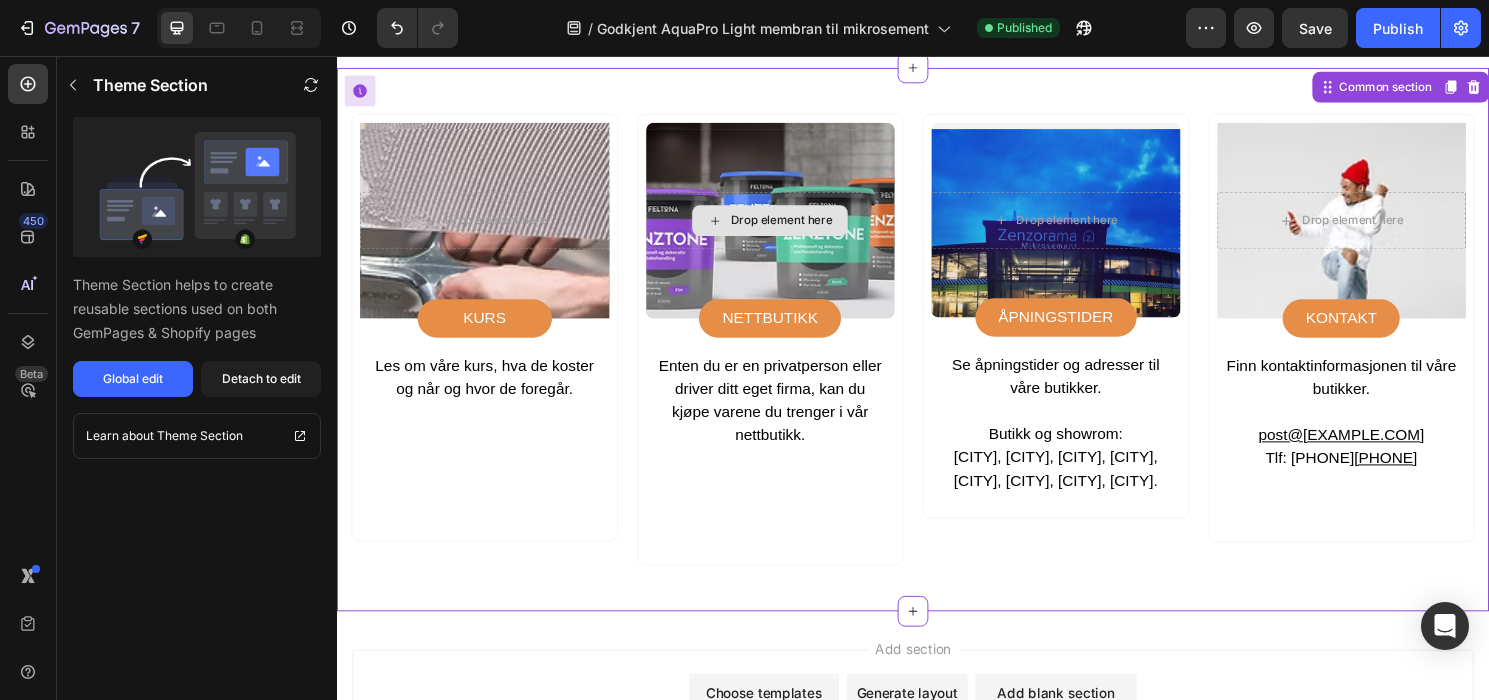 click on "Drop element here" at bounding box center [800, 227] 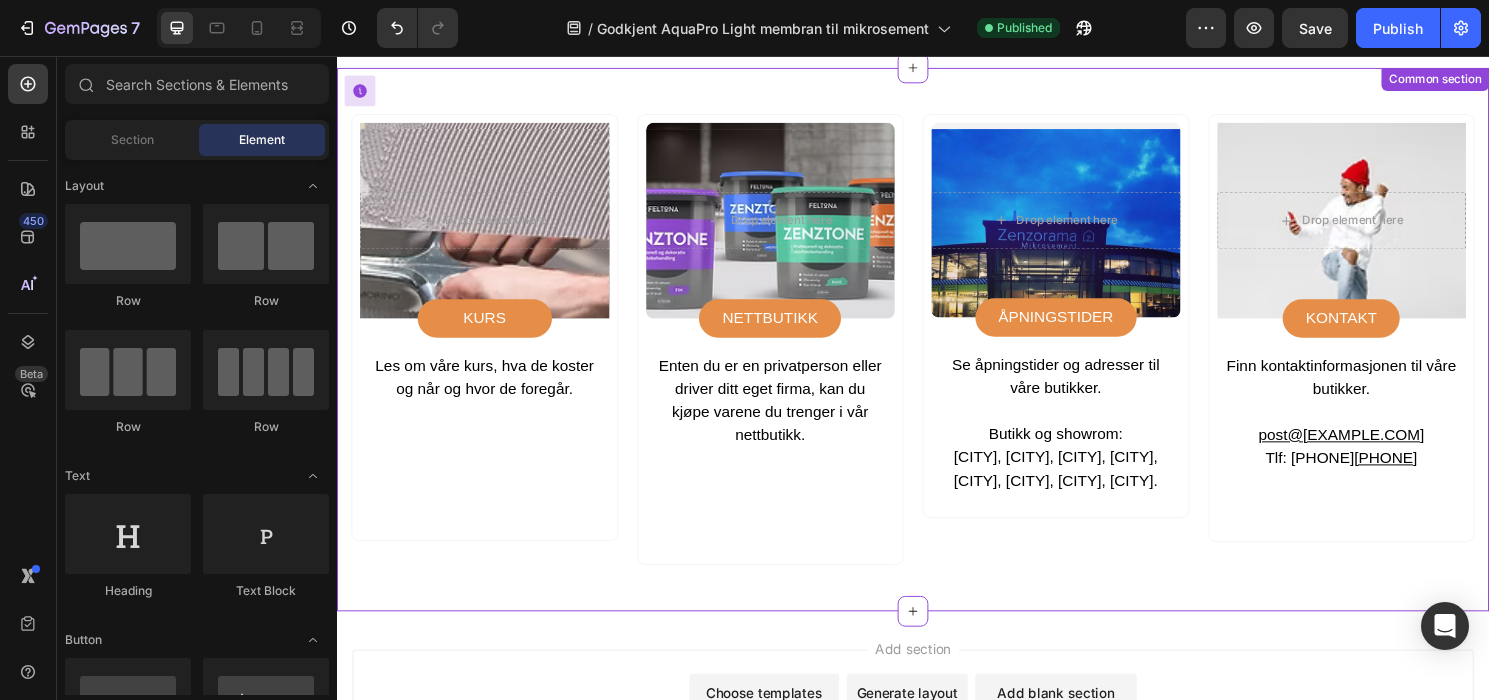 click on "Drop element here" at bounding box center (789, 227) 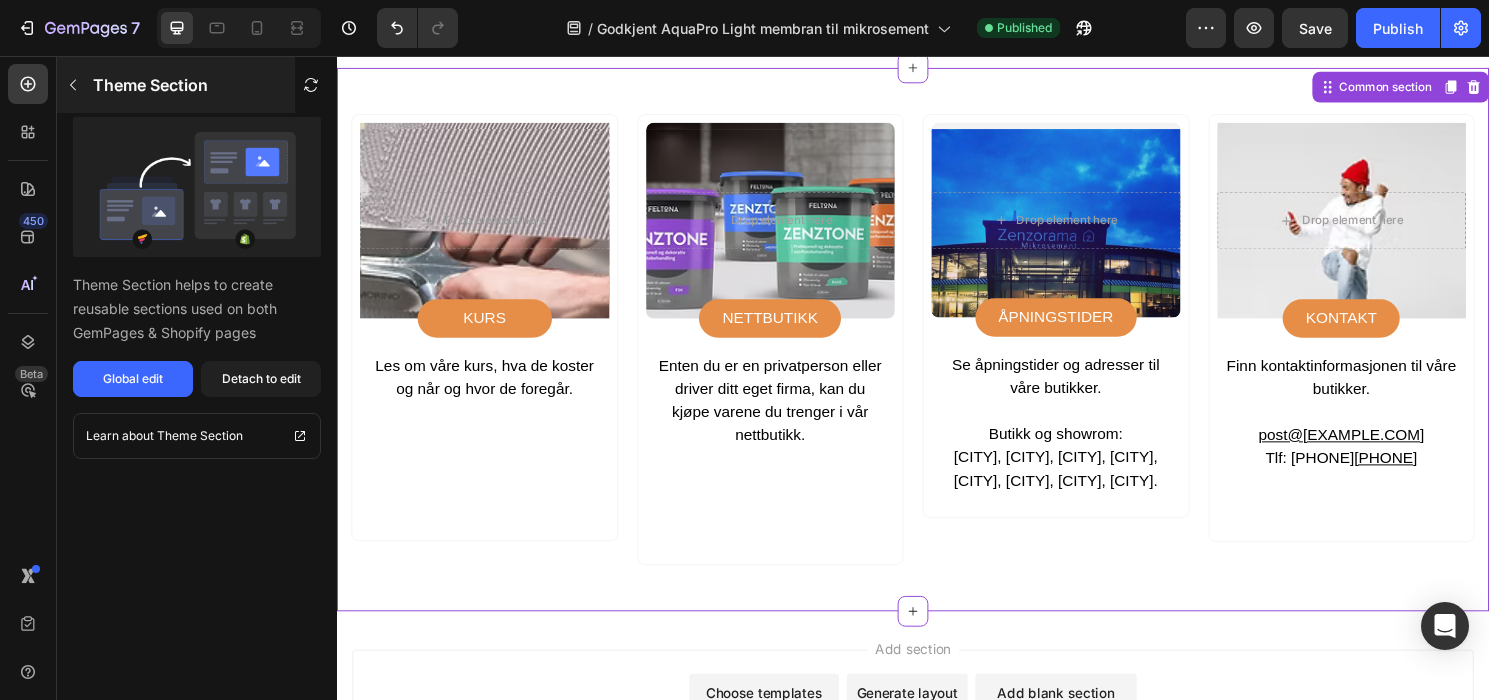 click 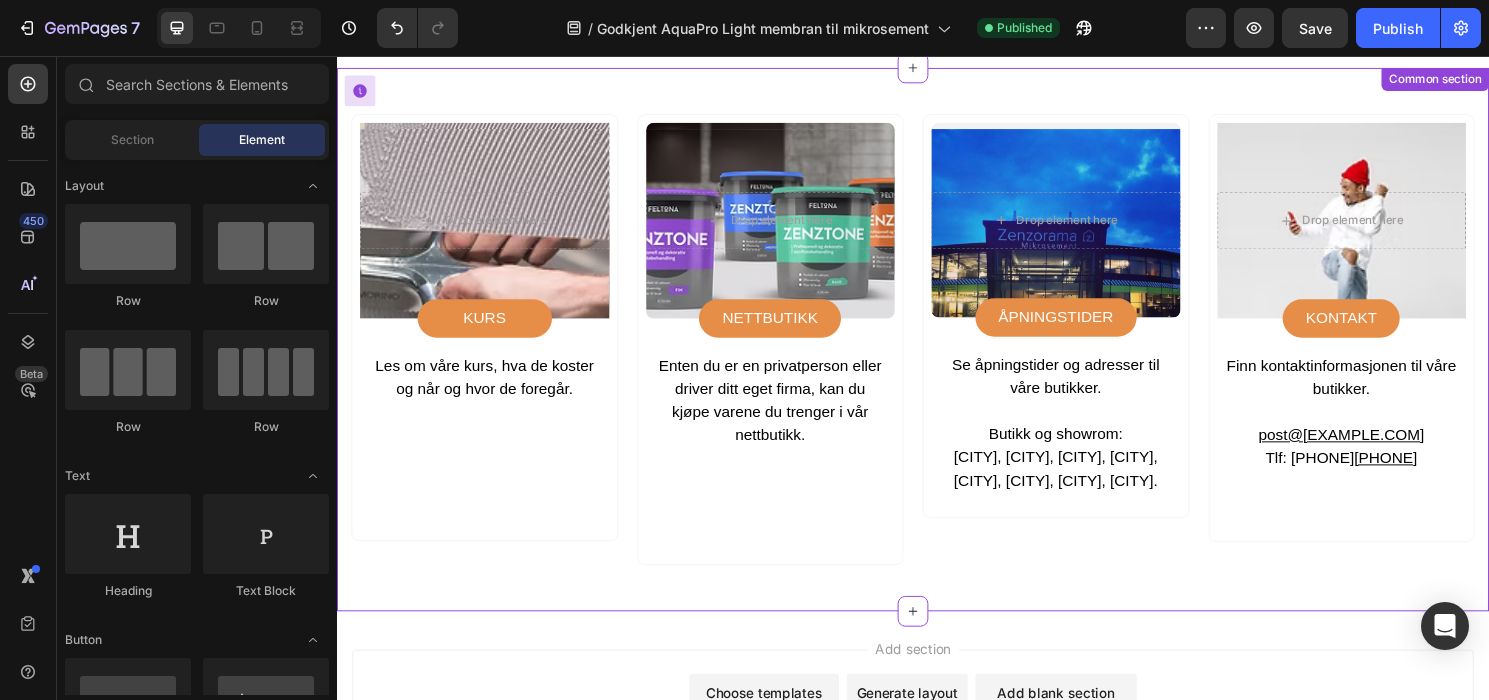 click on "Drop element here Hero Banner KURS Button Les om våre kurs, hva de koster og når og hvor de foregår. Text Block Row" at bounding box center (491, 338) 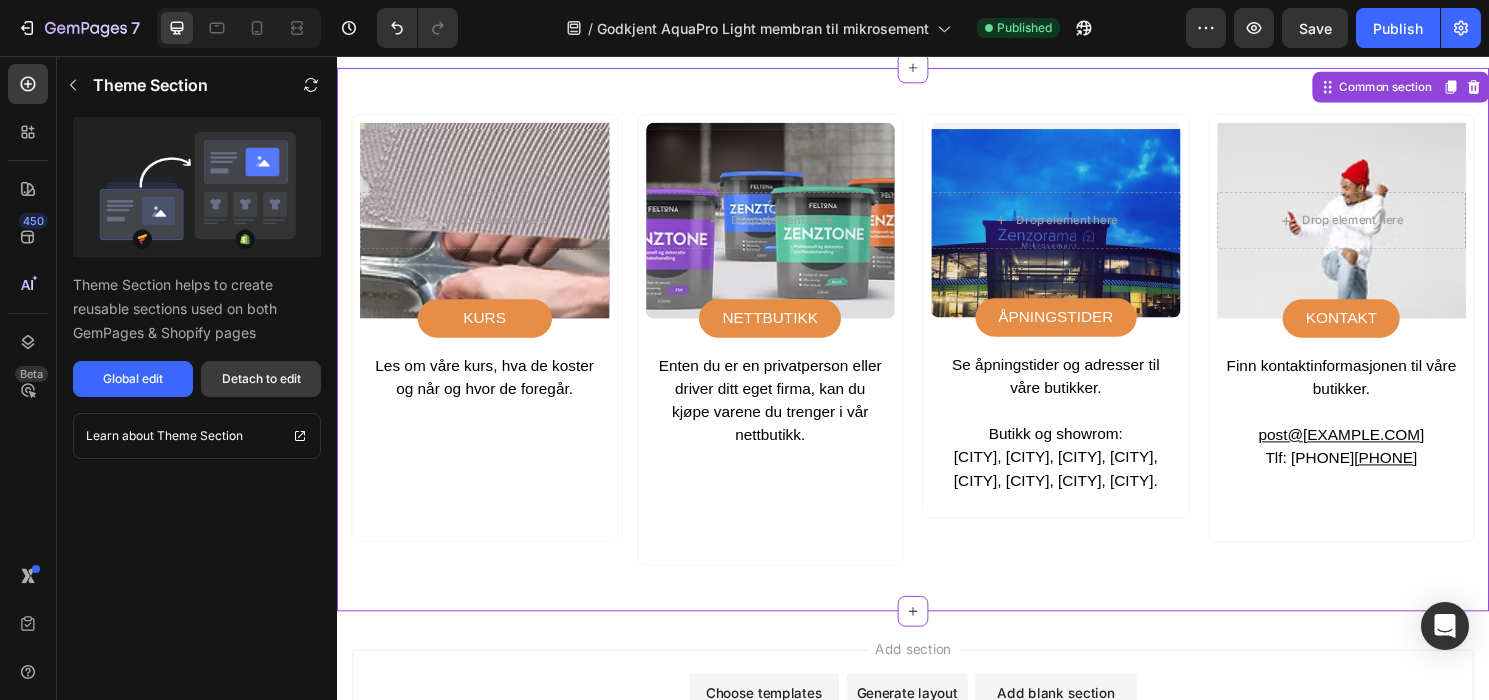 click on "Detach to edit" at bounding box center (261, 379) 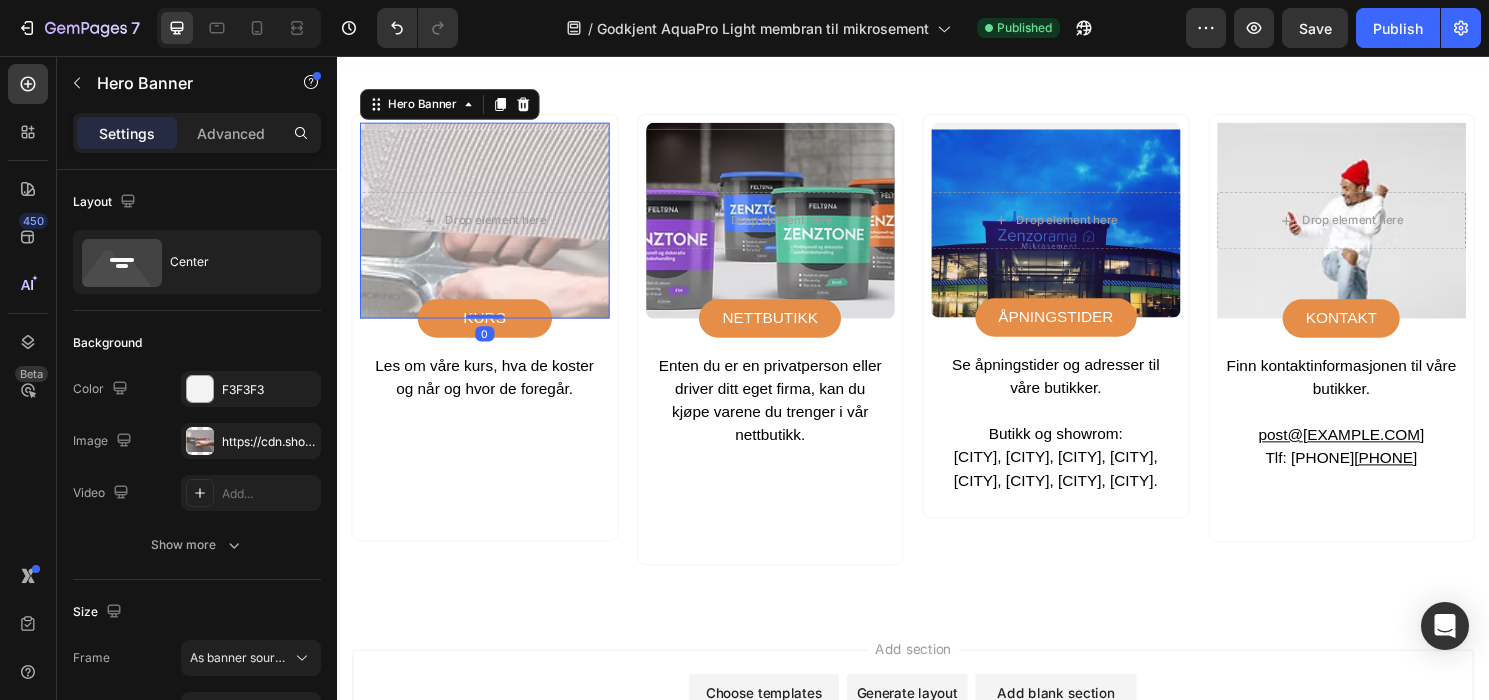 click at bounding box center [491, 227] 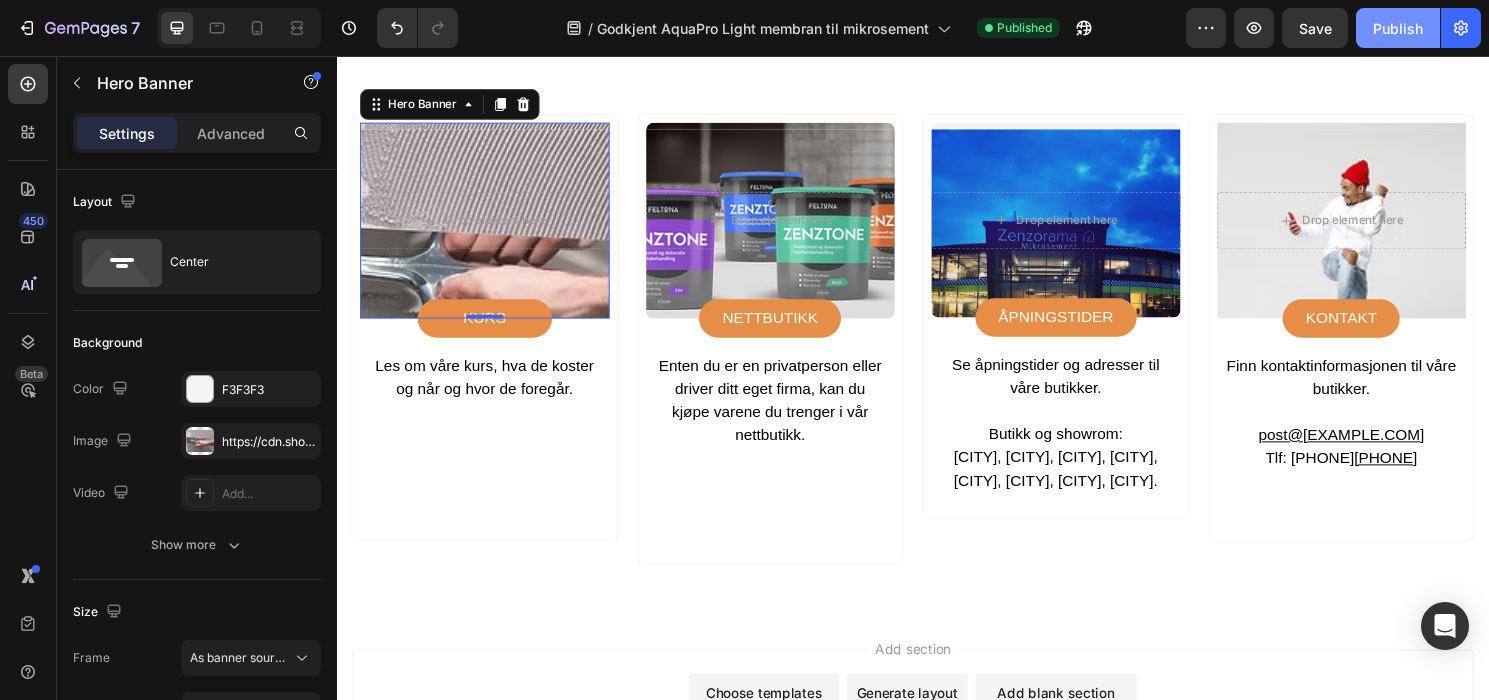 click on "Publish" at bounding box center [1398, 28] 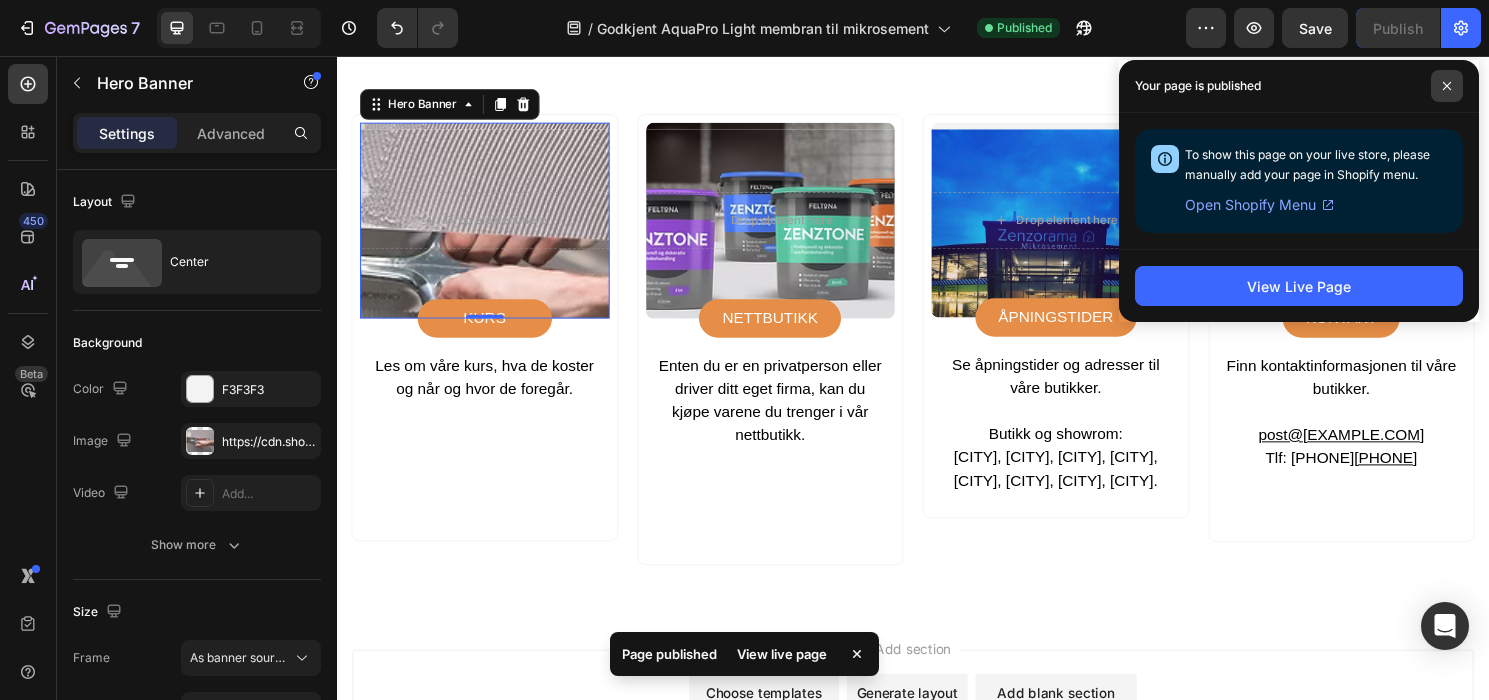 click 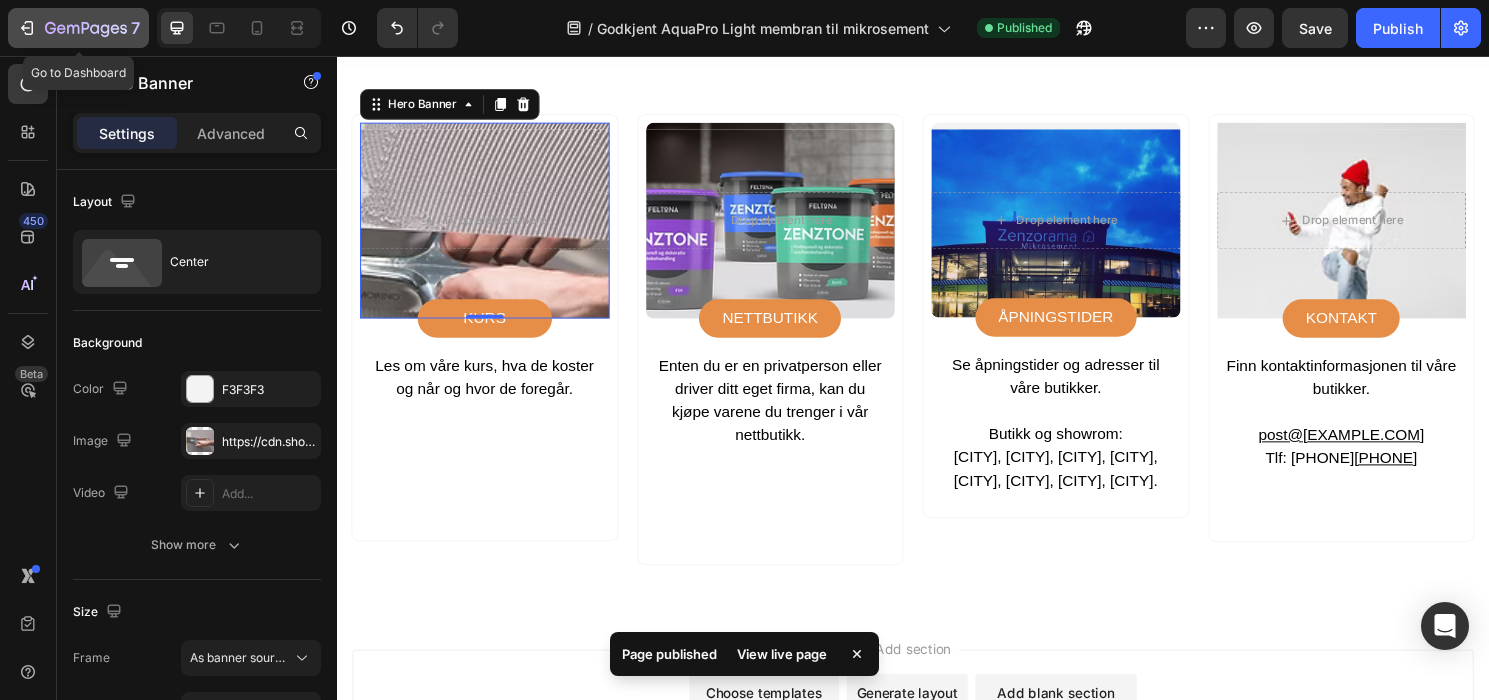 click 